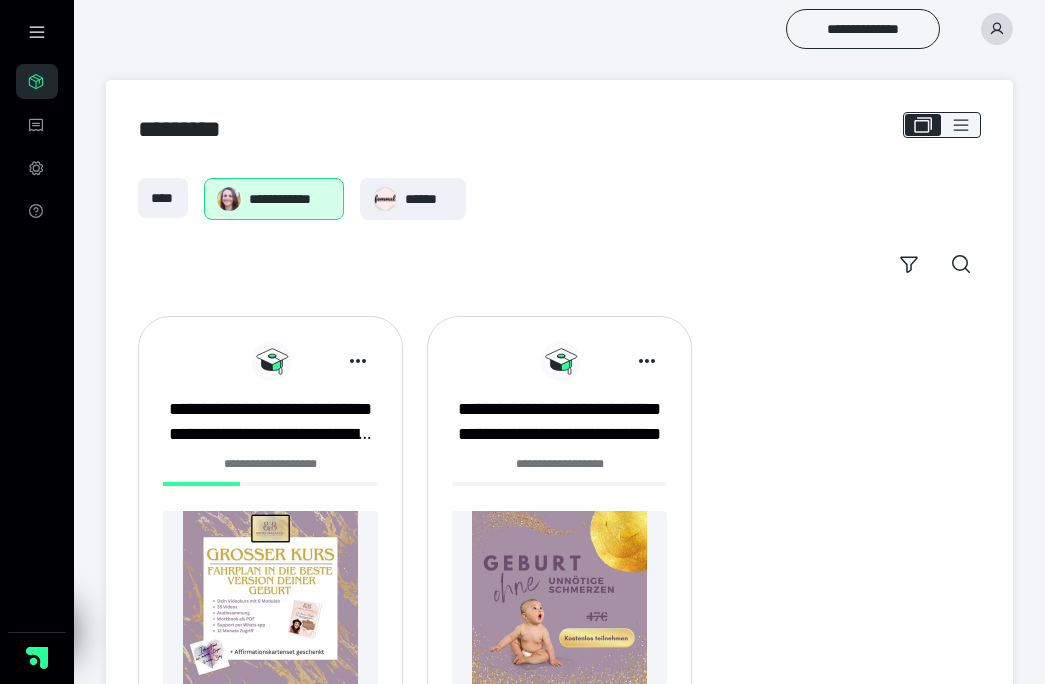 scroll, scrollTop: 0, scrollLeft: 0, axis: both 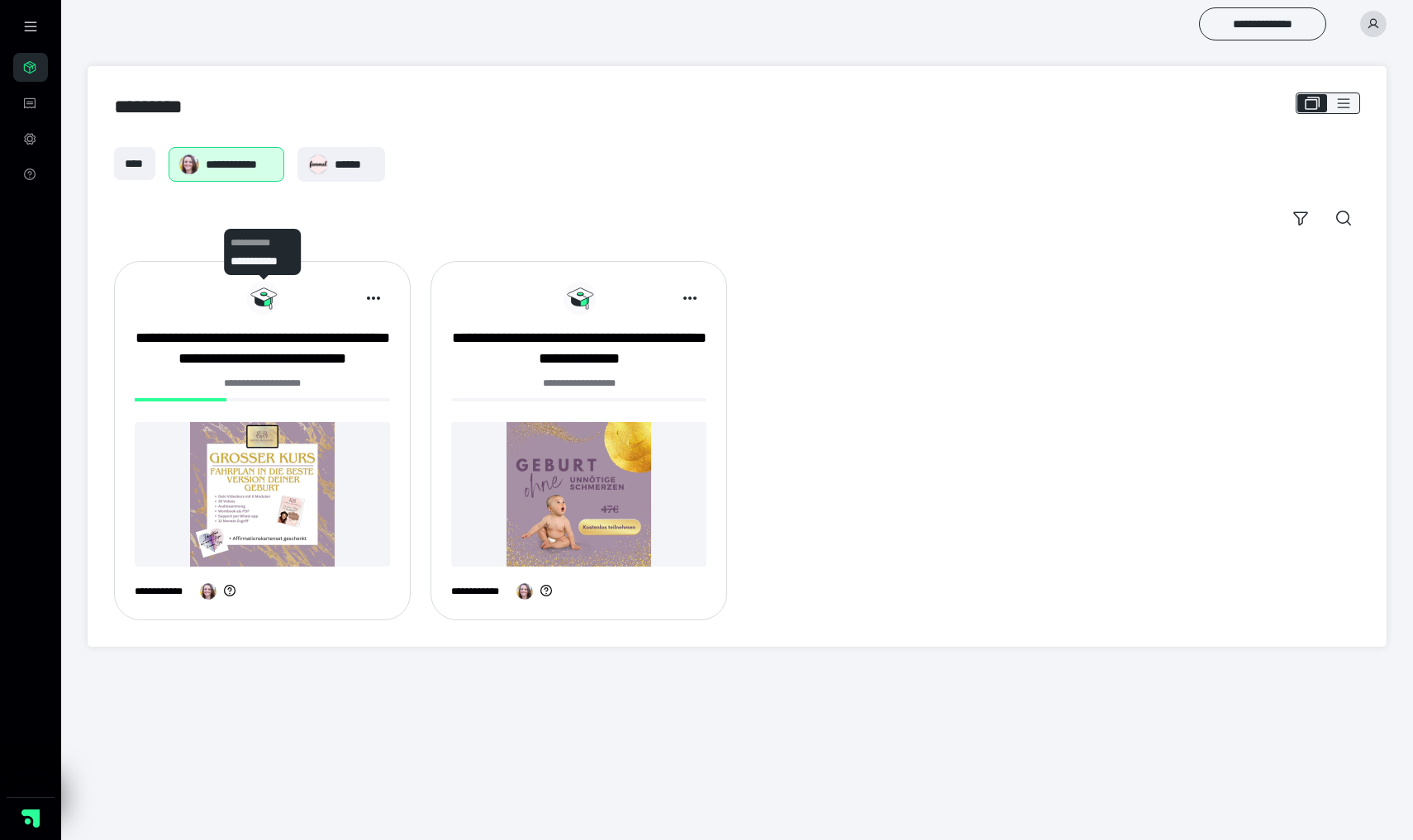 click 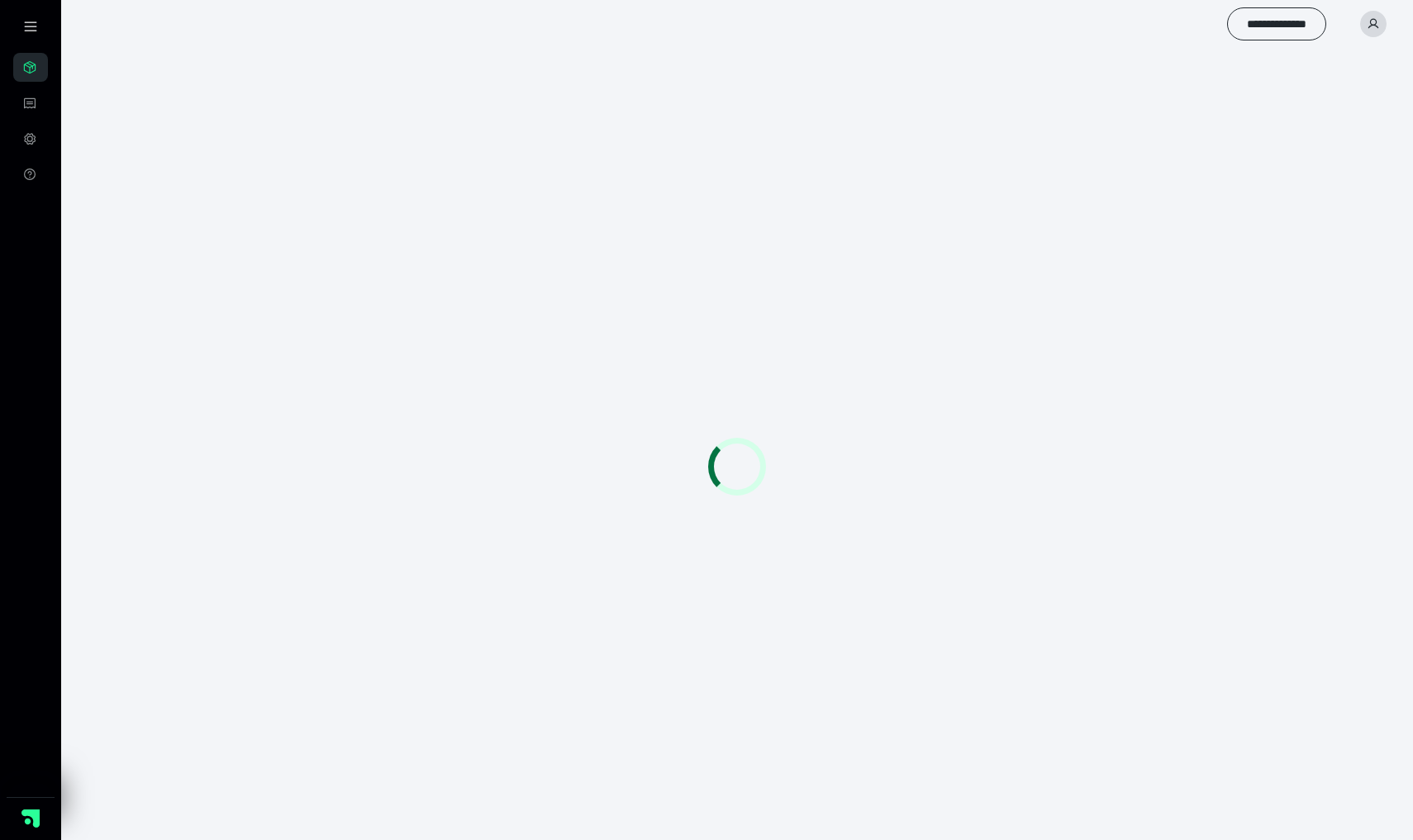 scroll, scrollTop: 0, scrollLeft: 0, axis: both 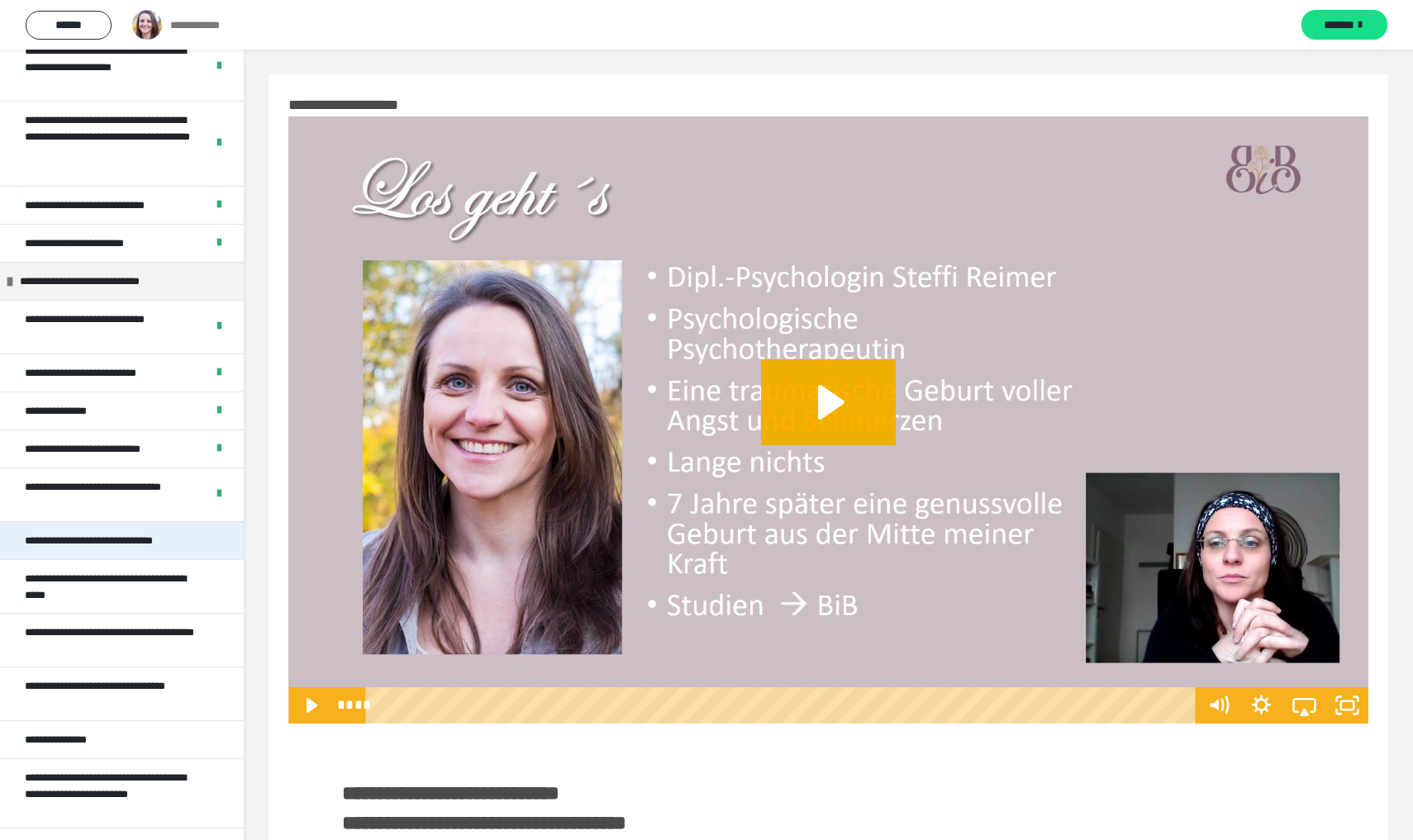 click on "**********" at bounding box center (109, 540) 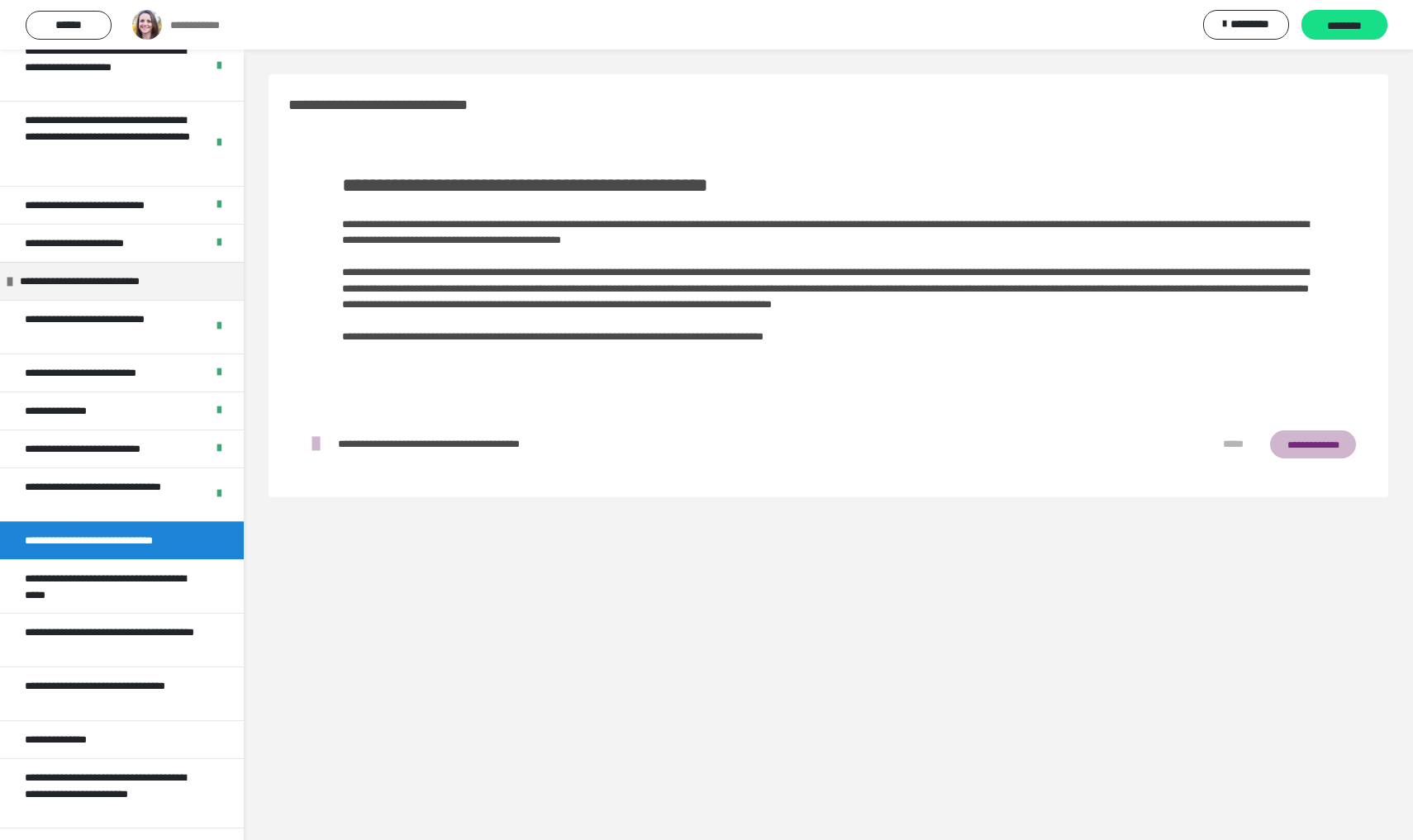click on "**********" at bounding box center (1313, 444) 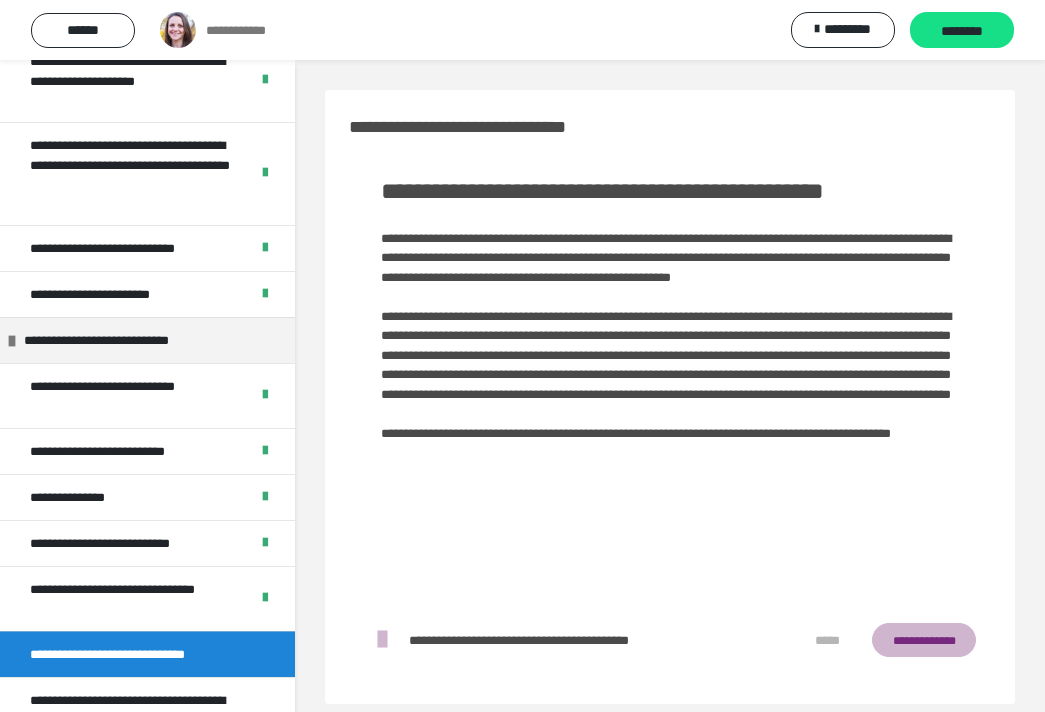 click at bounding box center (381, 640) 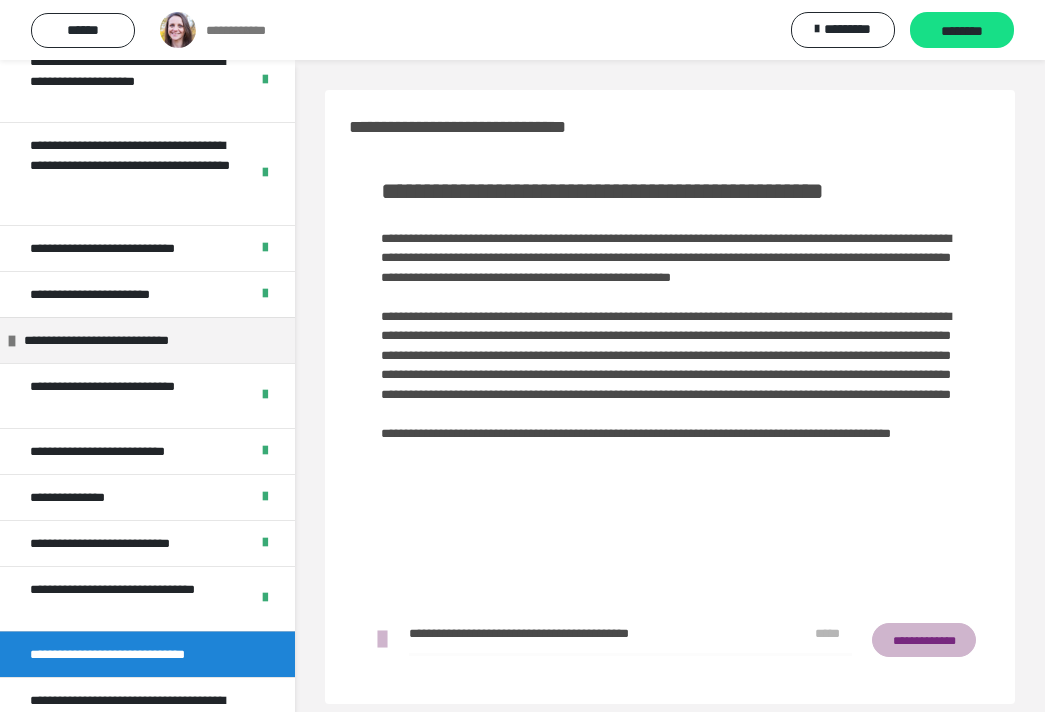 click at bounding box center [381, 640] 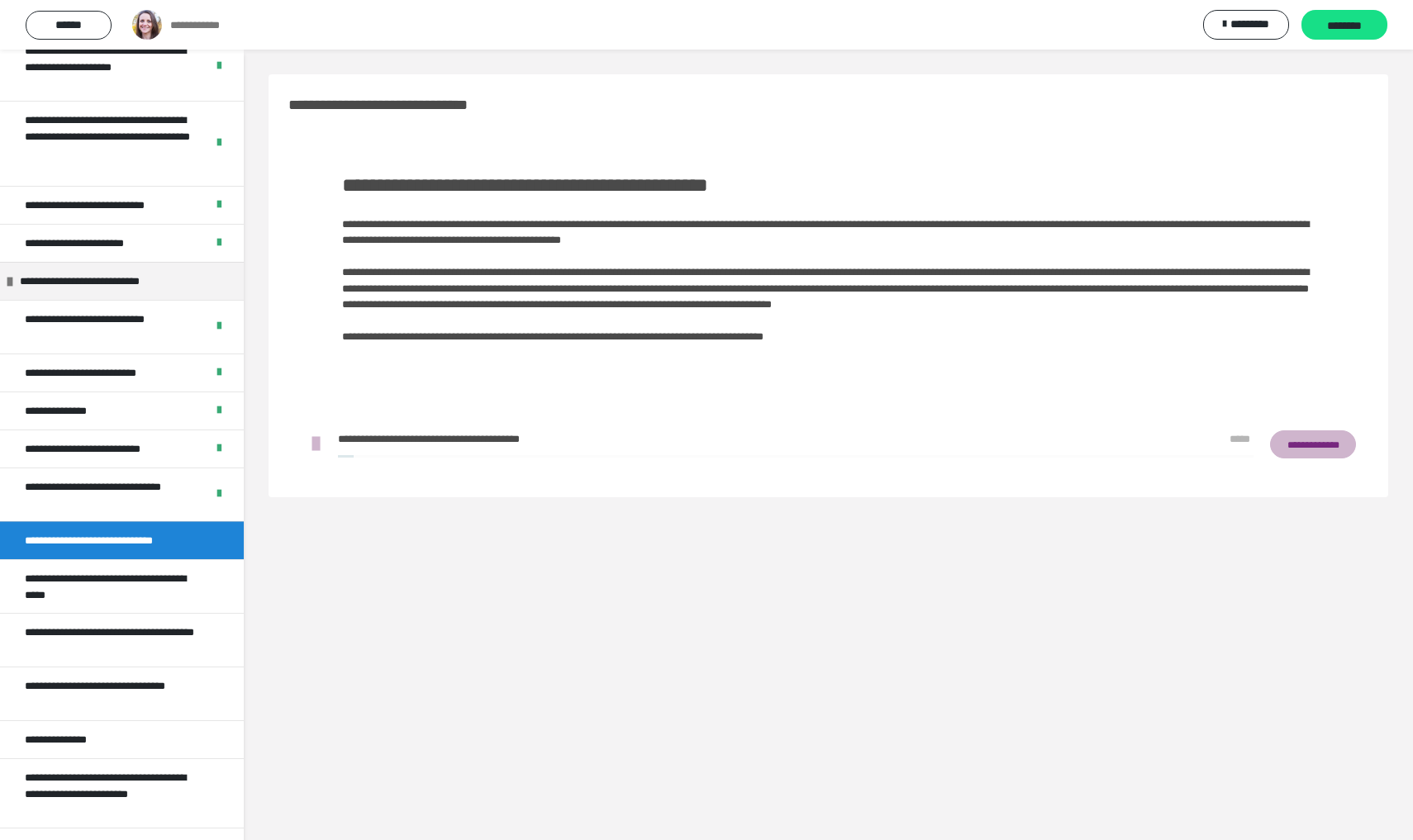 click at bounding box center (315, 444) 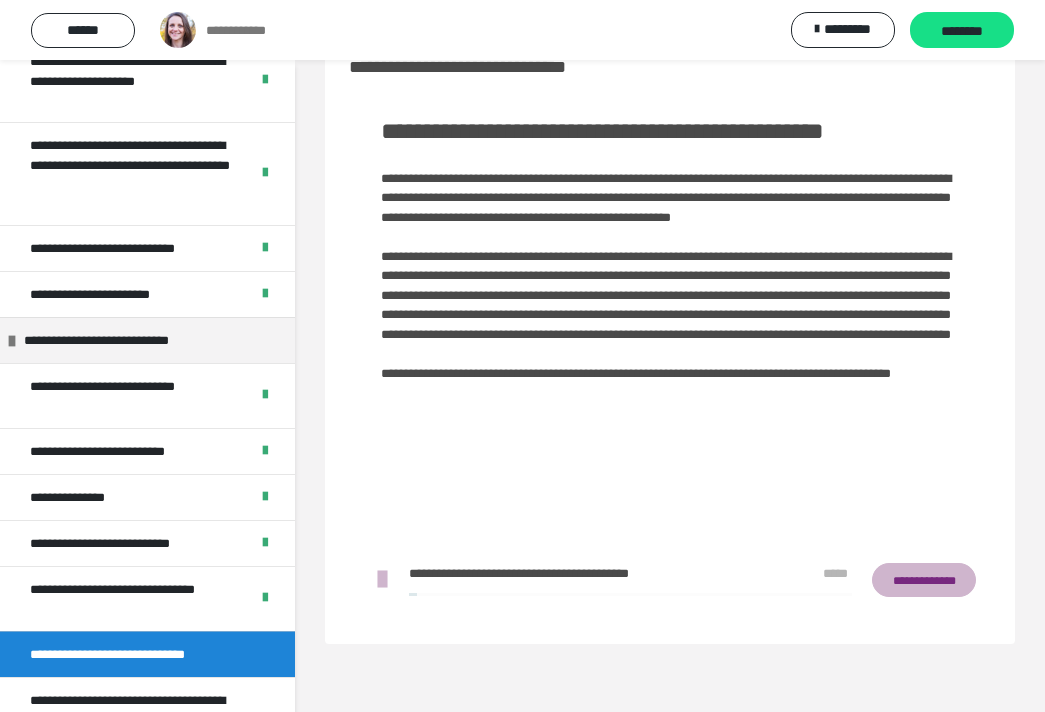 scroll, scrollTop: 60, scrollLeft: 0, axis: vertical 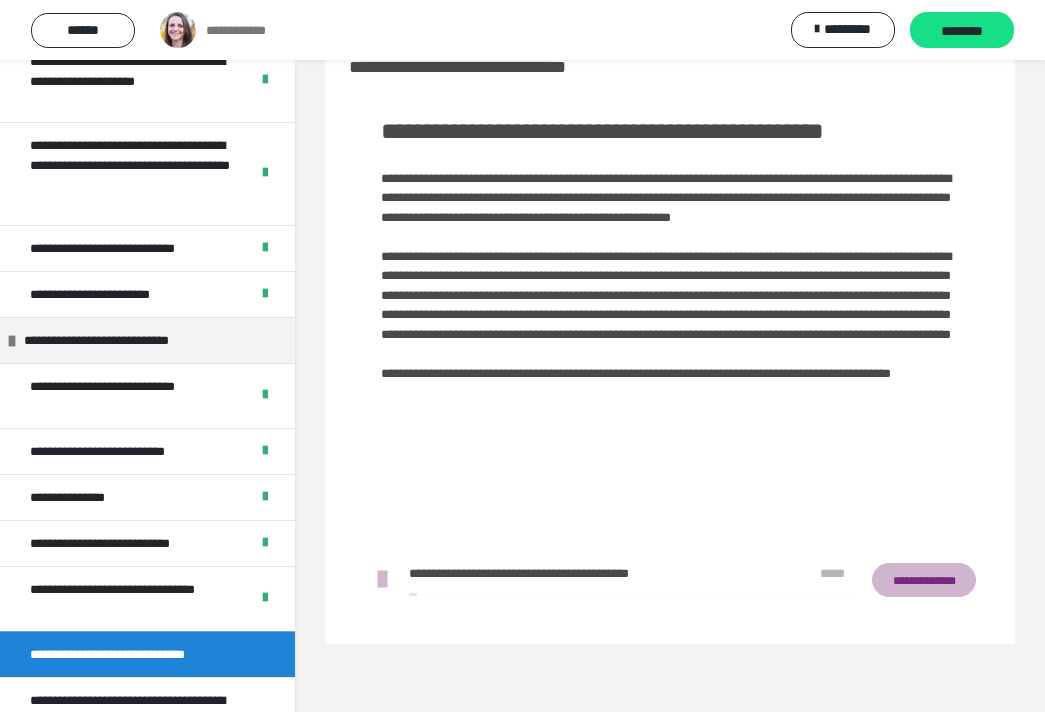 click on "**********" at bounding box center [670, 580] 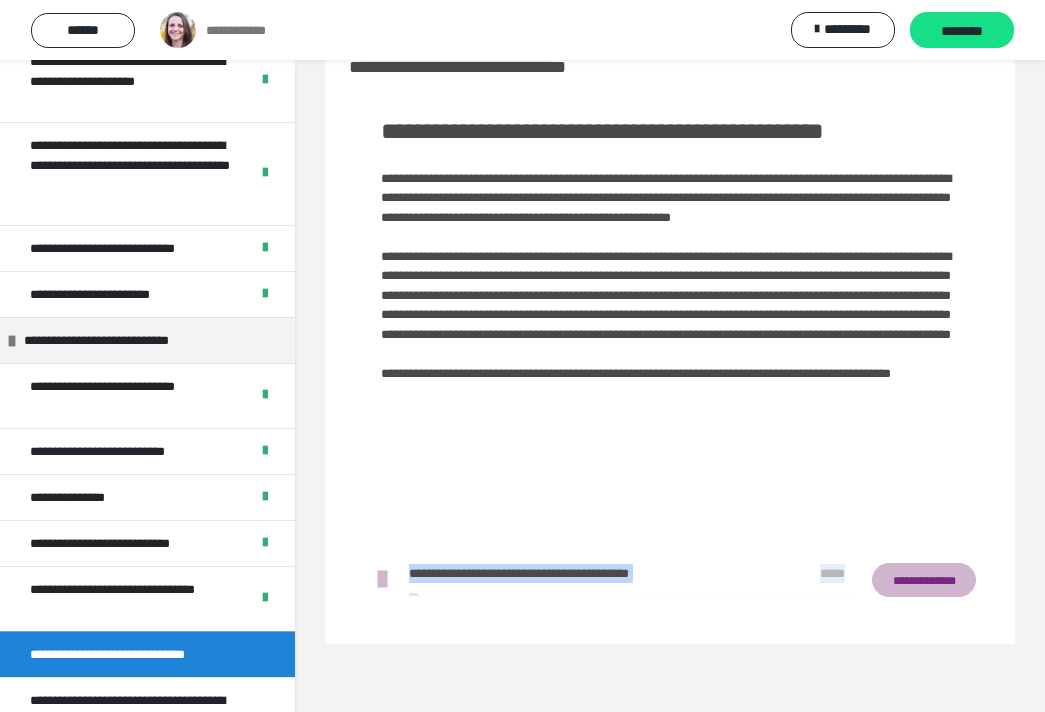 drag, startPoint x: 415, startPoint y: 594, endPoint x: 347, endPoint y: 591, distance: 68.06615 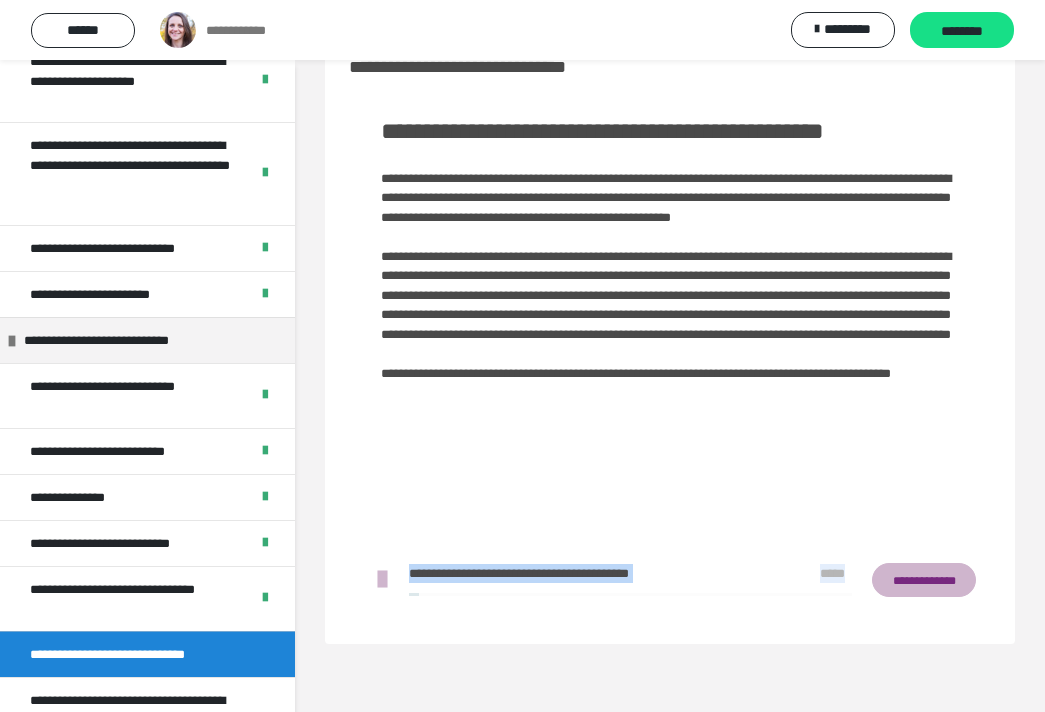 click on "**********" at bounding box center (670, 580) 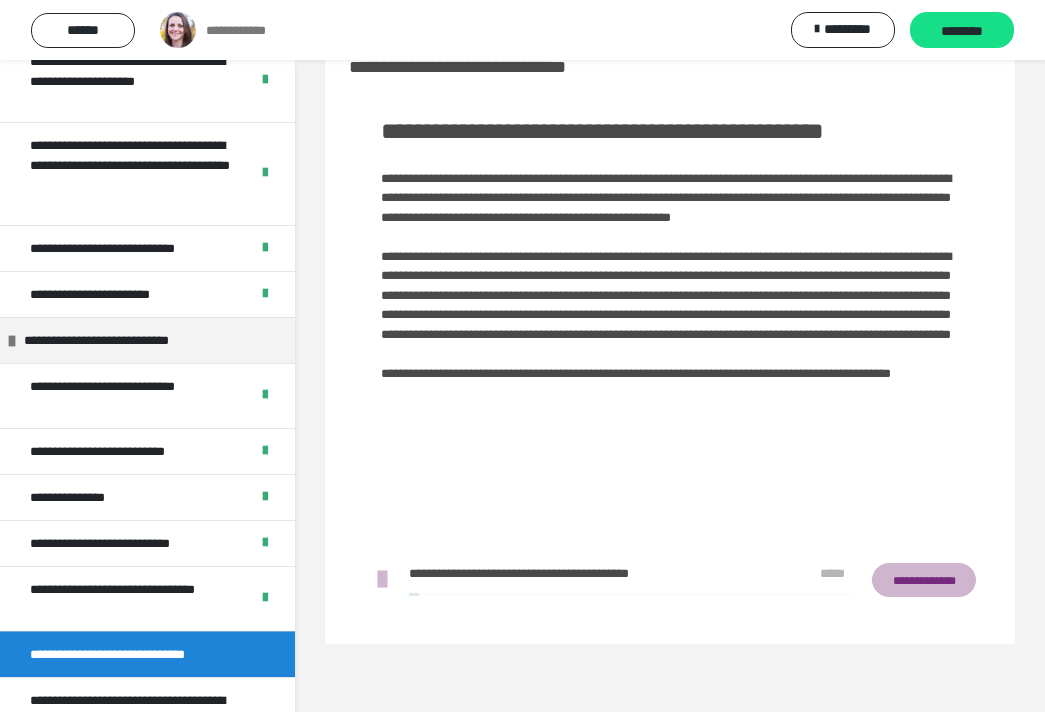 click on "**********" at bounding box center (670, 337) 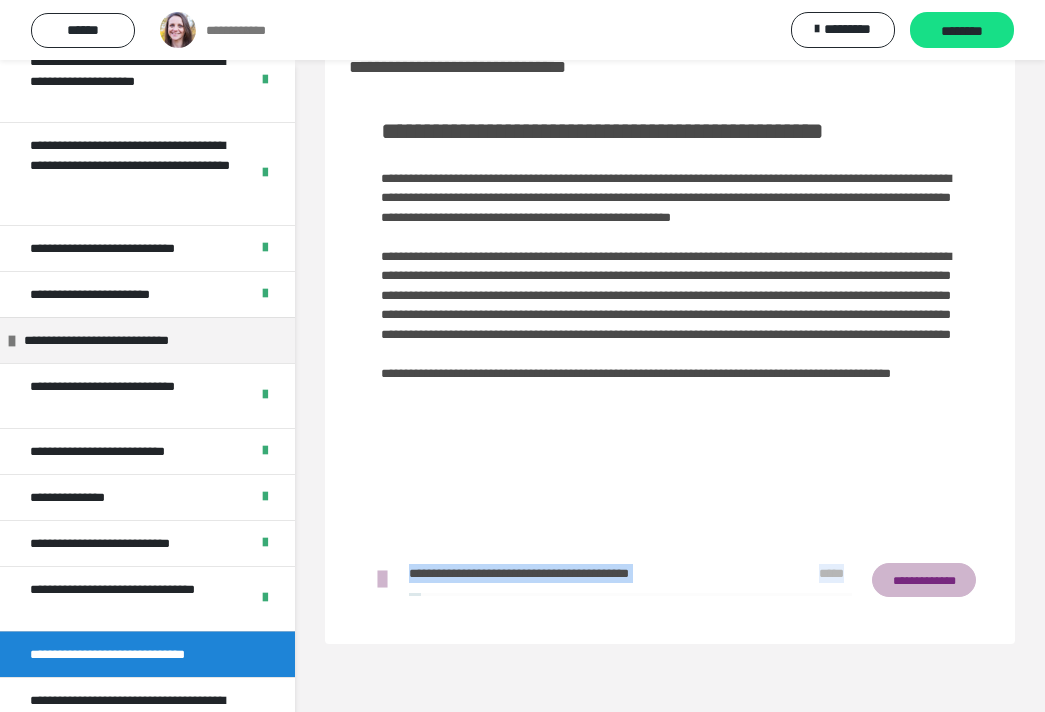drag, startPoint x: 421, startPoint y: 594, endPoint x: 374, endPoint y: 592, distance: 47.042534 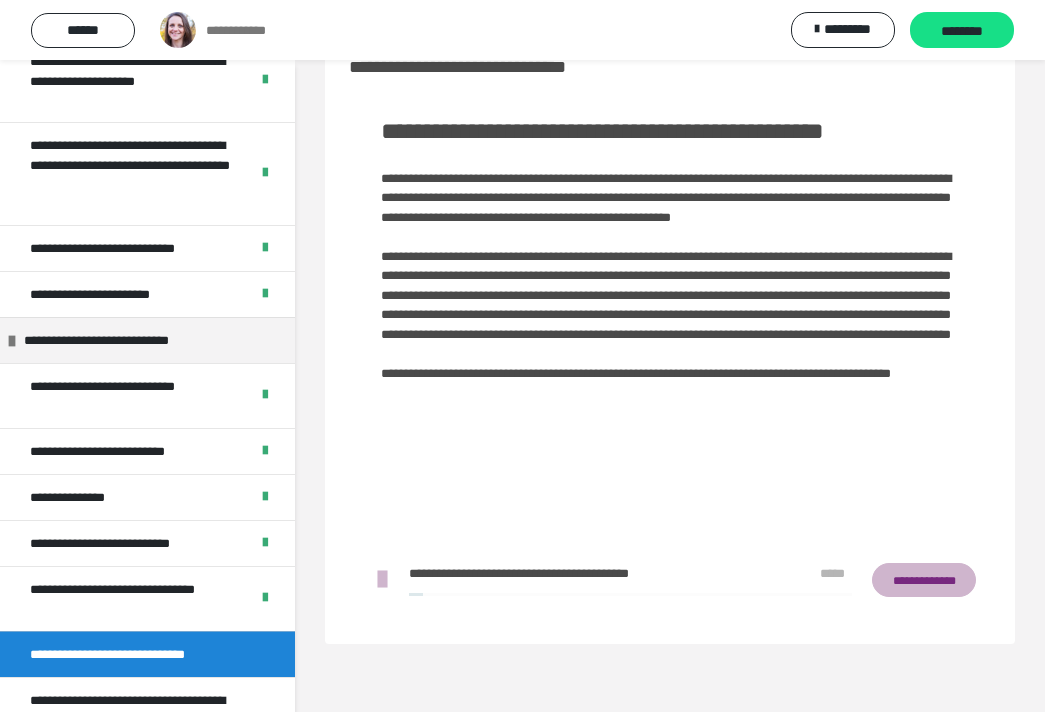 click at bounding box center [381, 580] 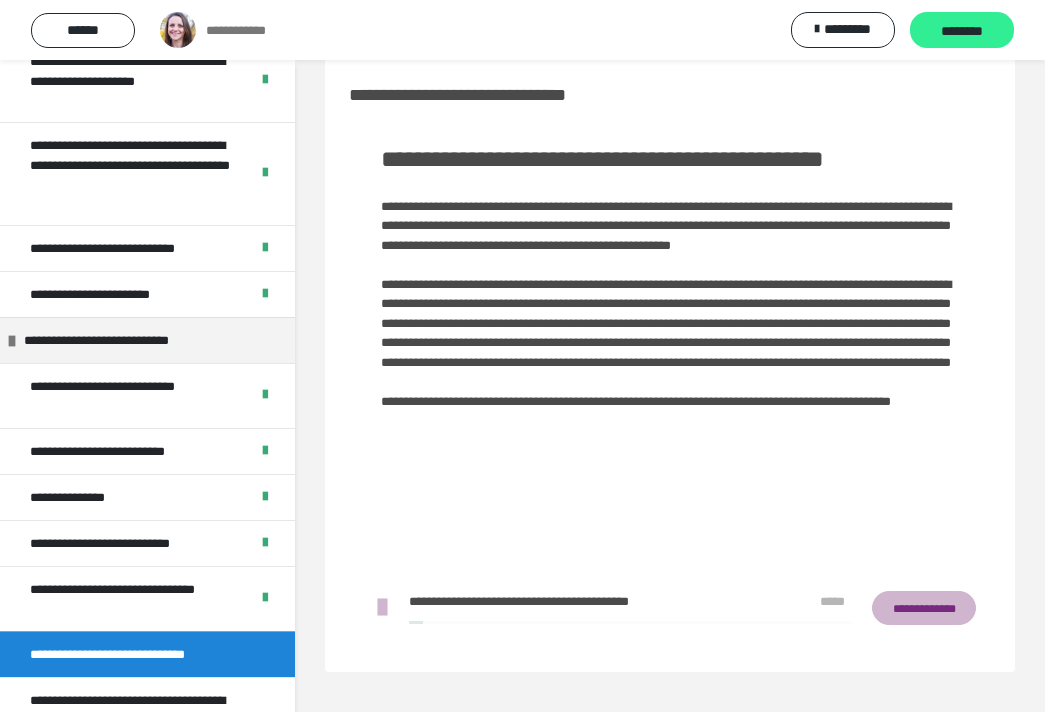 click on "********" at bounding box center (962, 31) 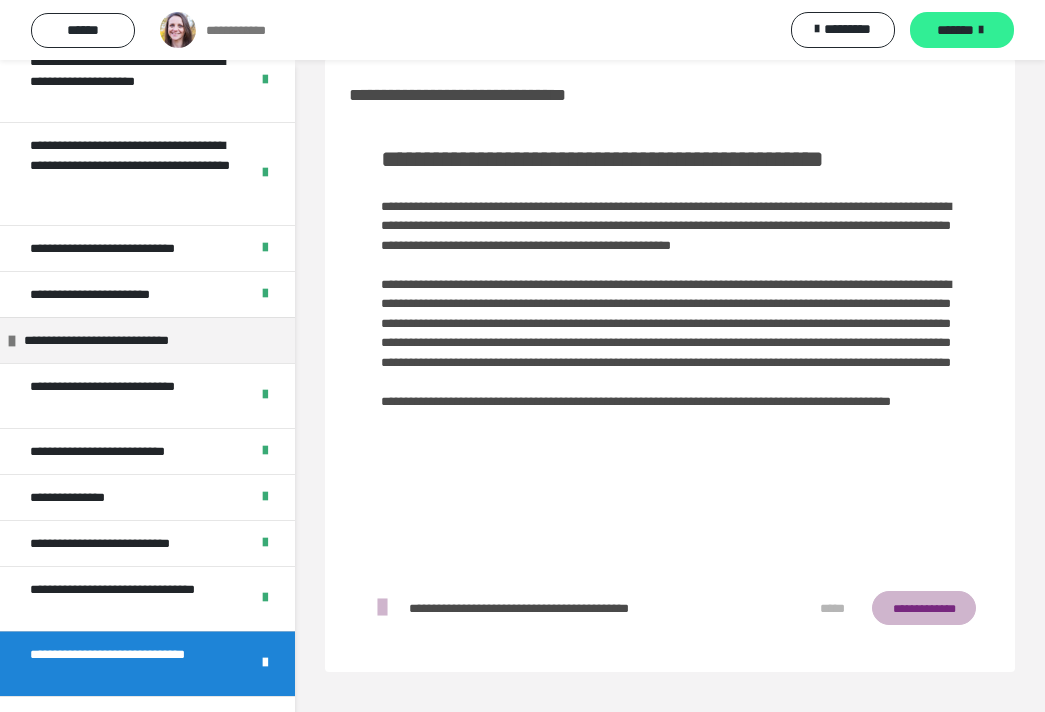 click on "*******" at bounding box center (955, 30) 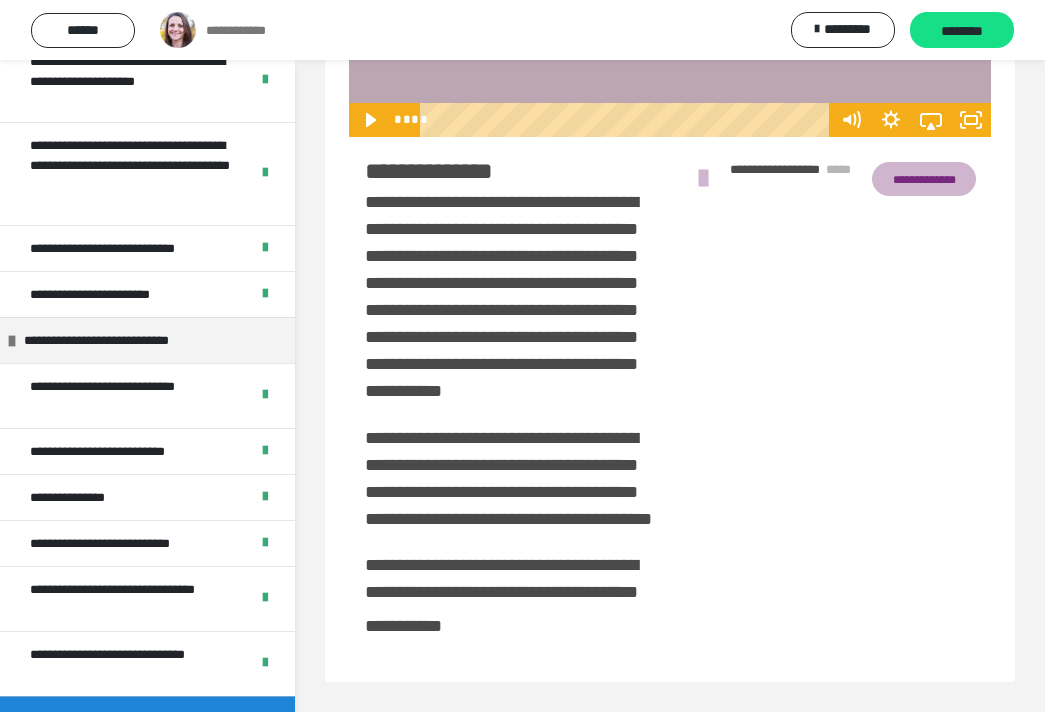 scroll, scrollTop: 553, scrollLeft: 0, axis: vertical 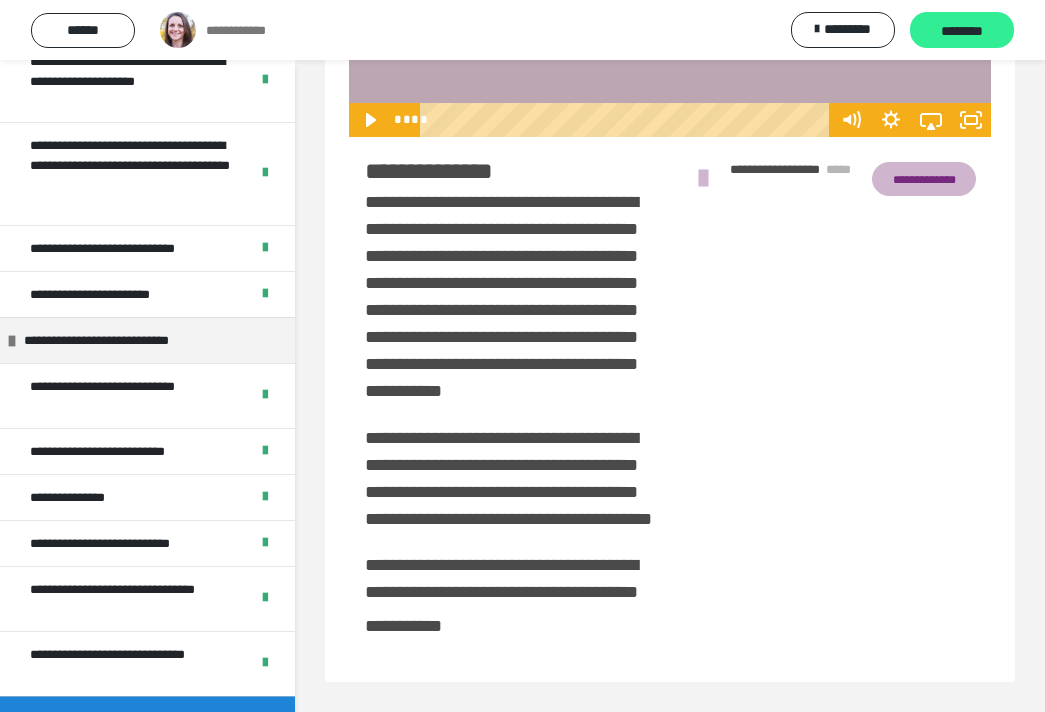 click on "********" at bounding box center [962, 31] 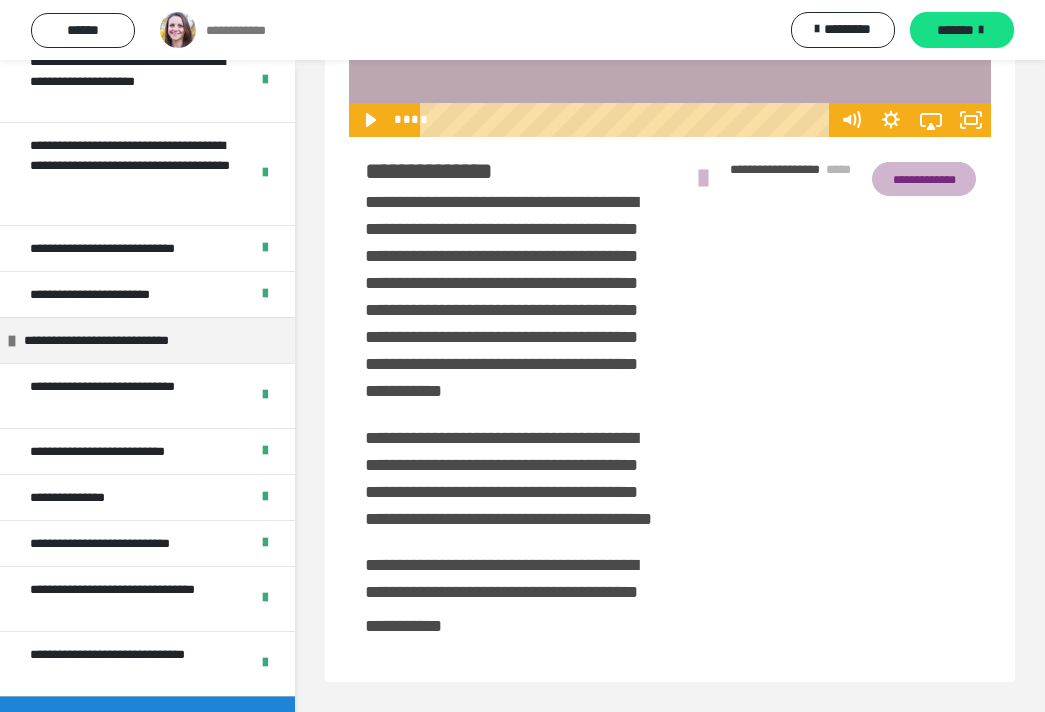 click on "*******" at bounding box center (955, 30) 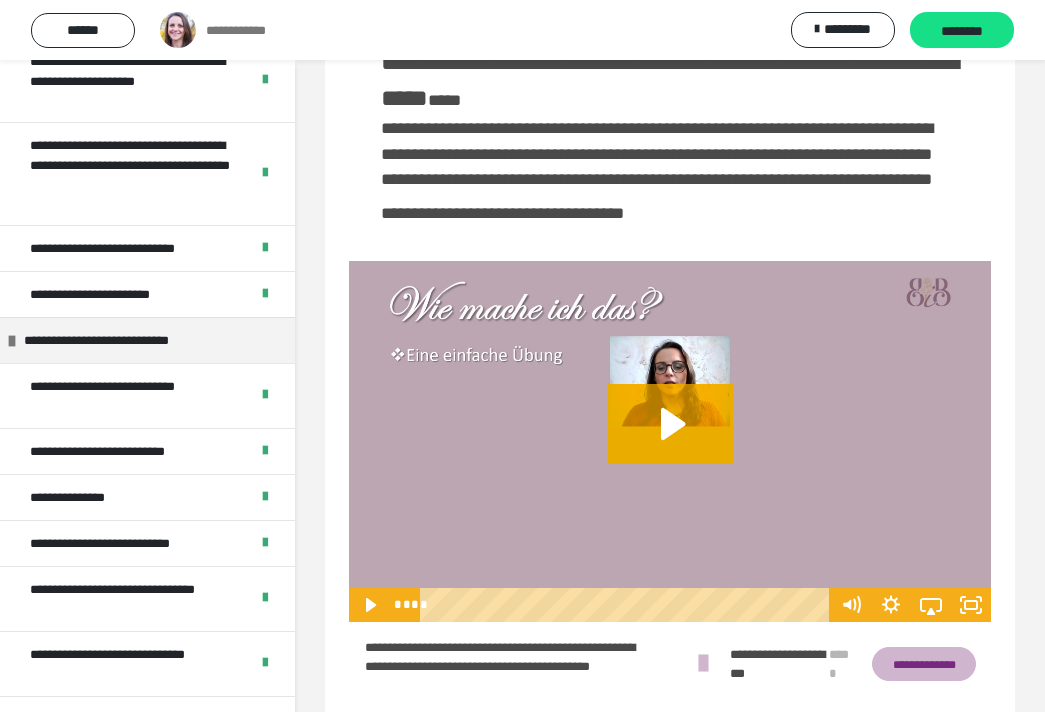 scroll, scrollTop: 126, scrollLeft: 0, axis: vertical 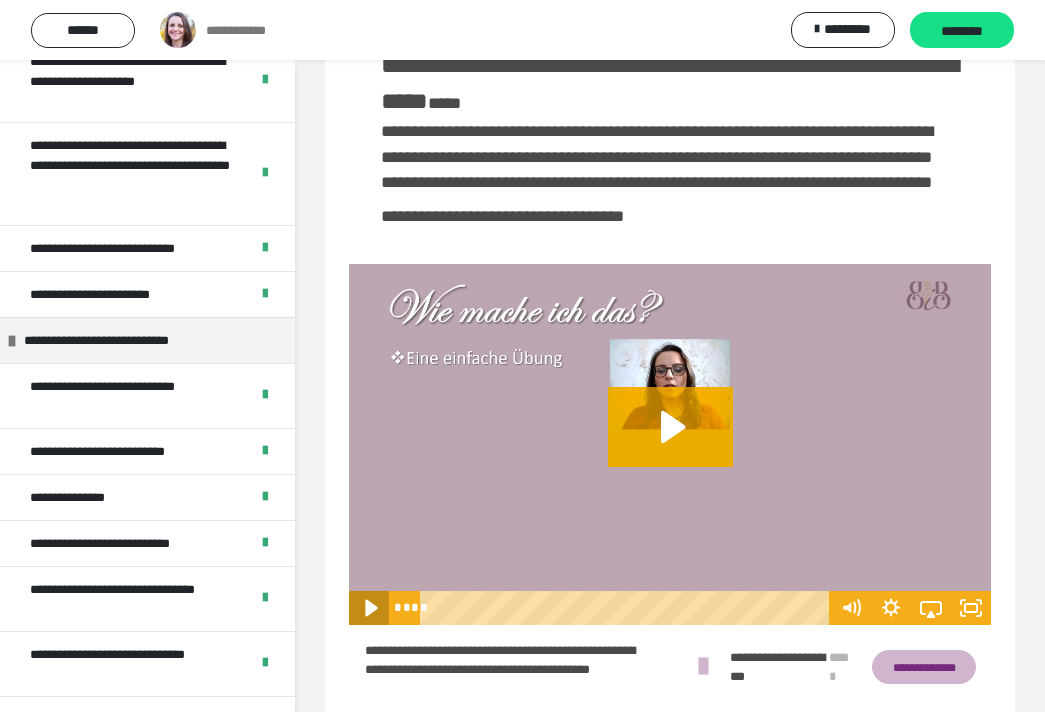 click 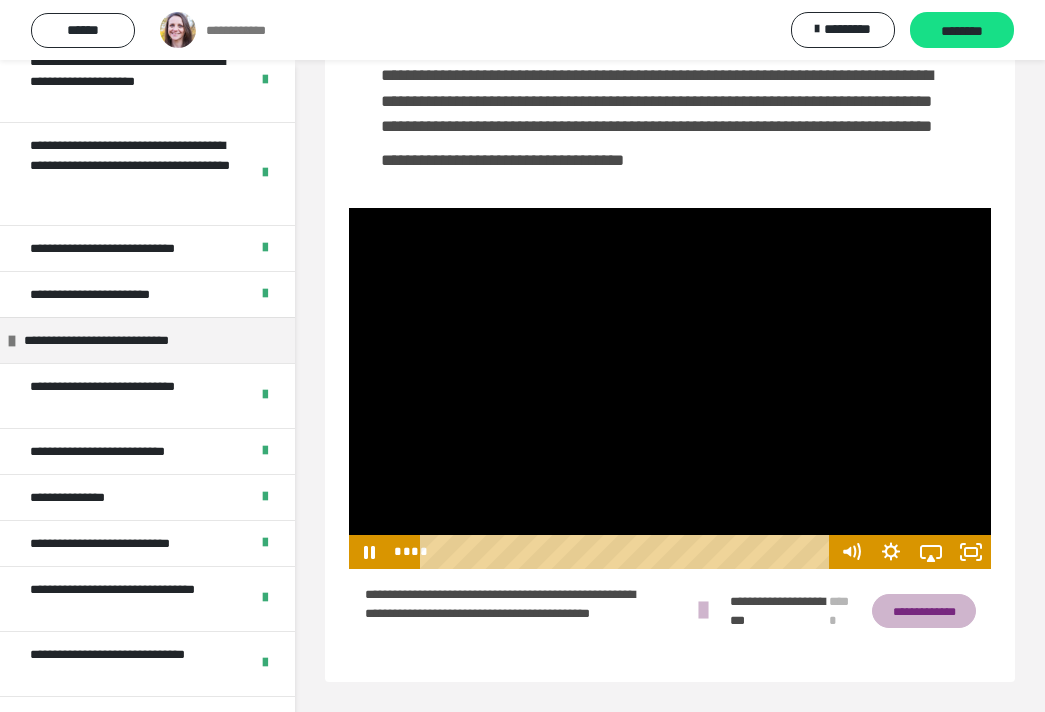 scroll, scrollTop: 205, scrollLeft: 0, axis: vertical 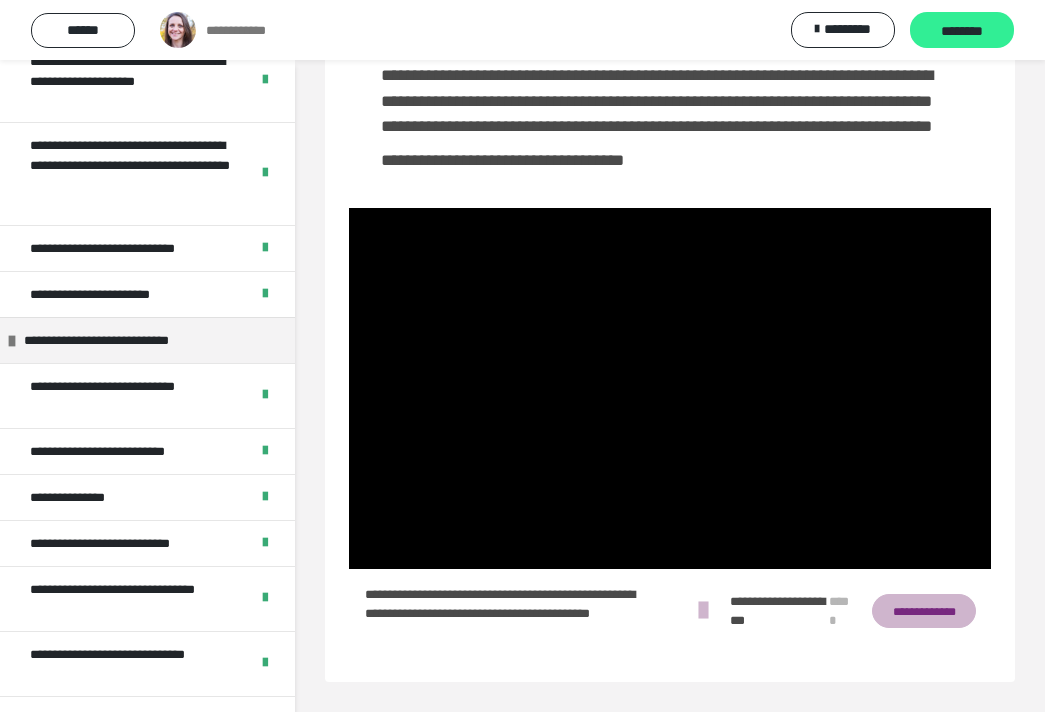 click on "********" at bounding box center [962, 31] 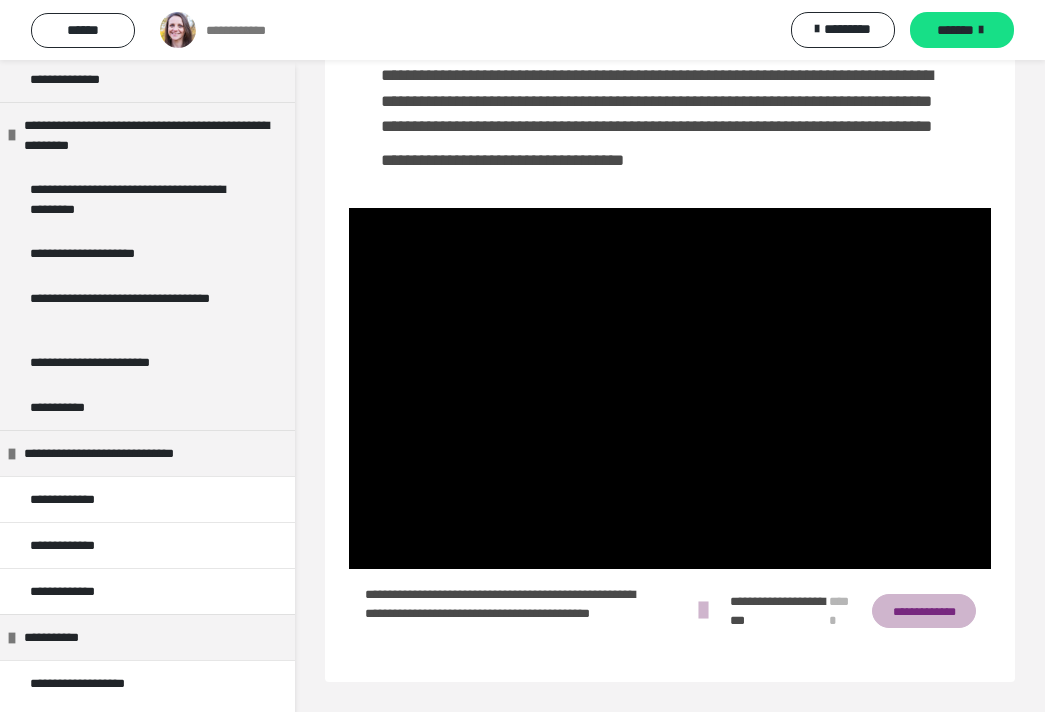 scroll, scrollTop: 2026, scrollLeft: 0, axis: vertical 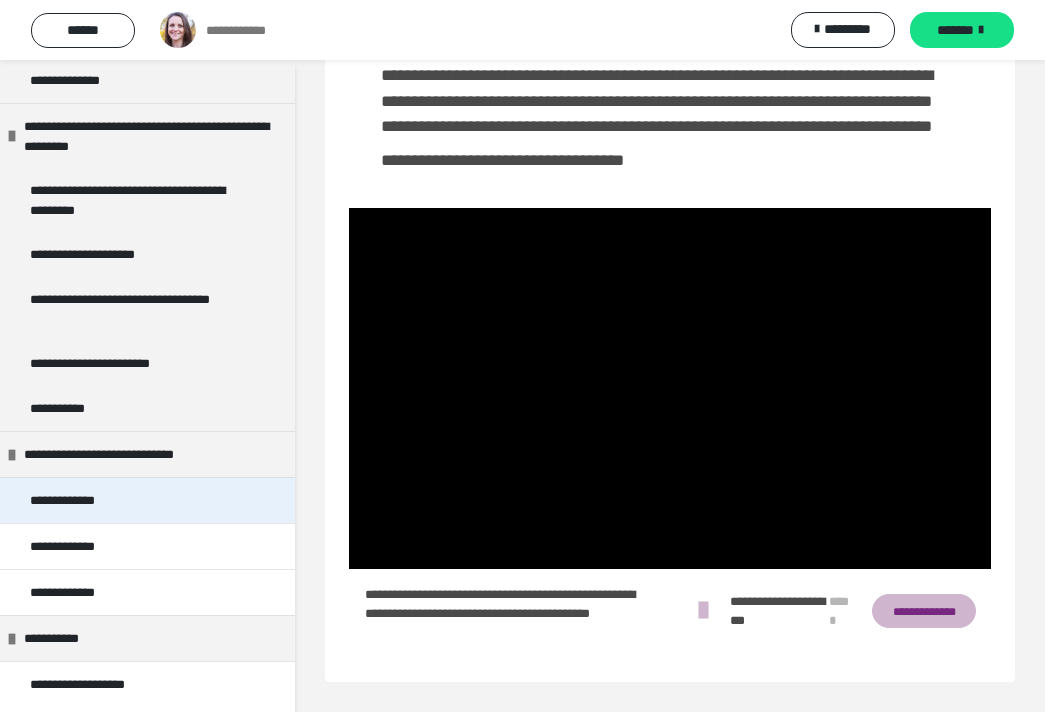 click on "**********" at bounding box center [85, 500] 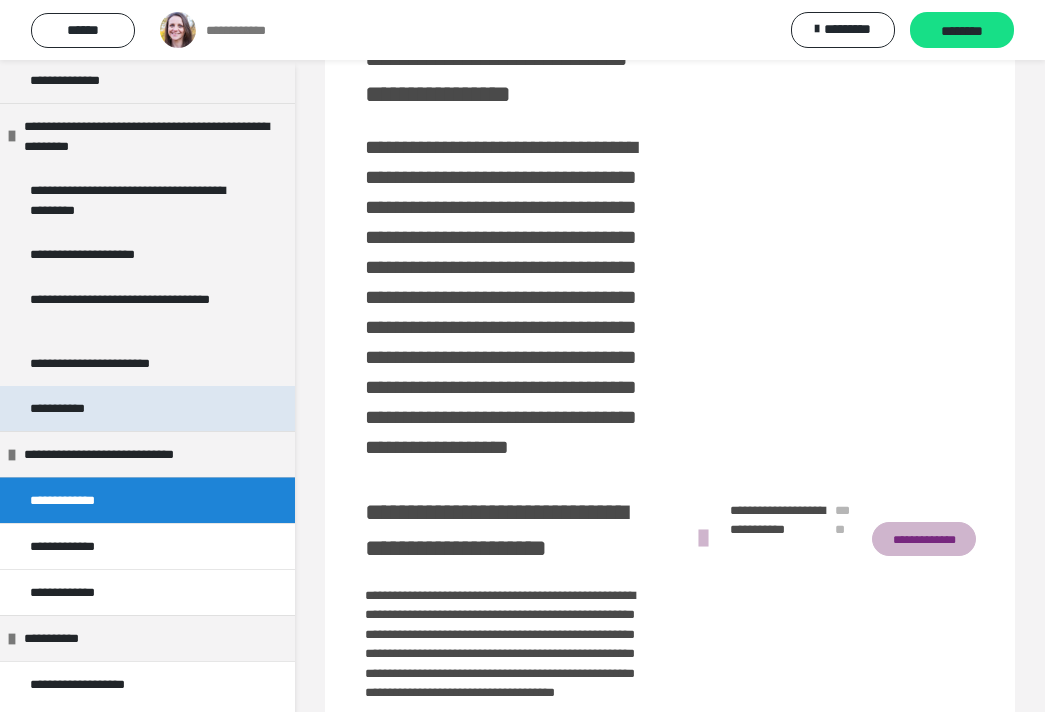 scroll, scrollTop: 1292, scrollLeft: 0, axis: vertical 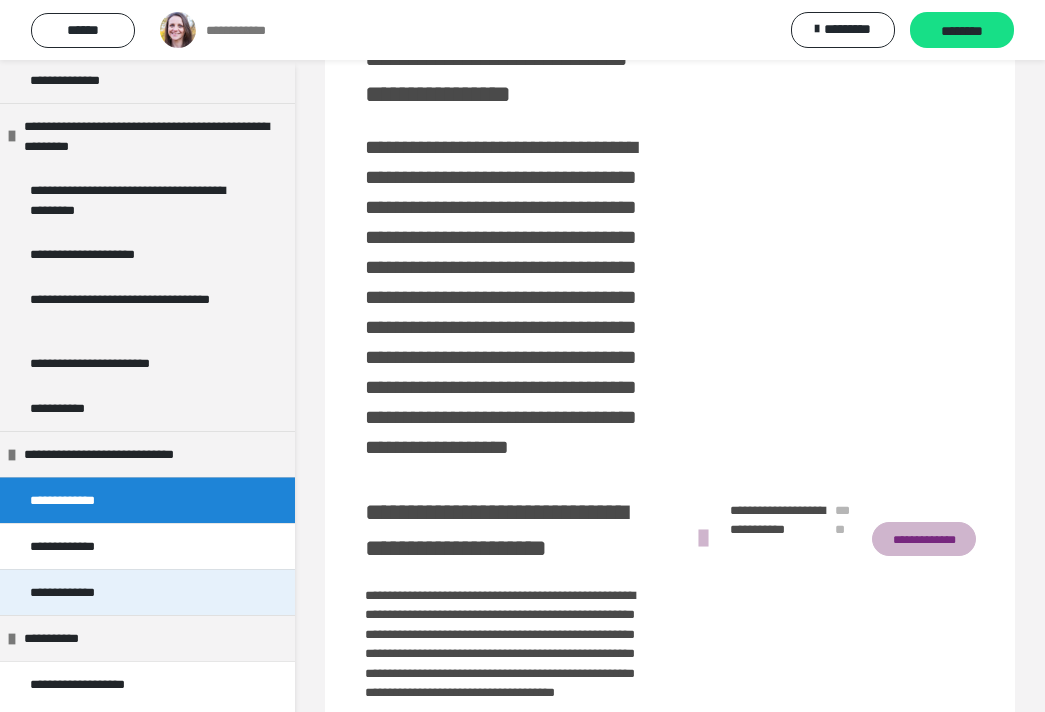 click on "**********" at bounding box center (75, 592) 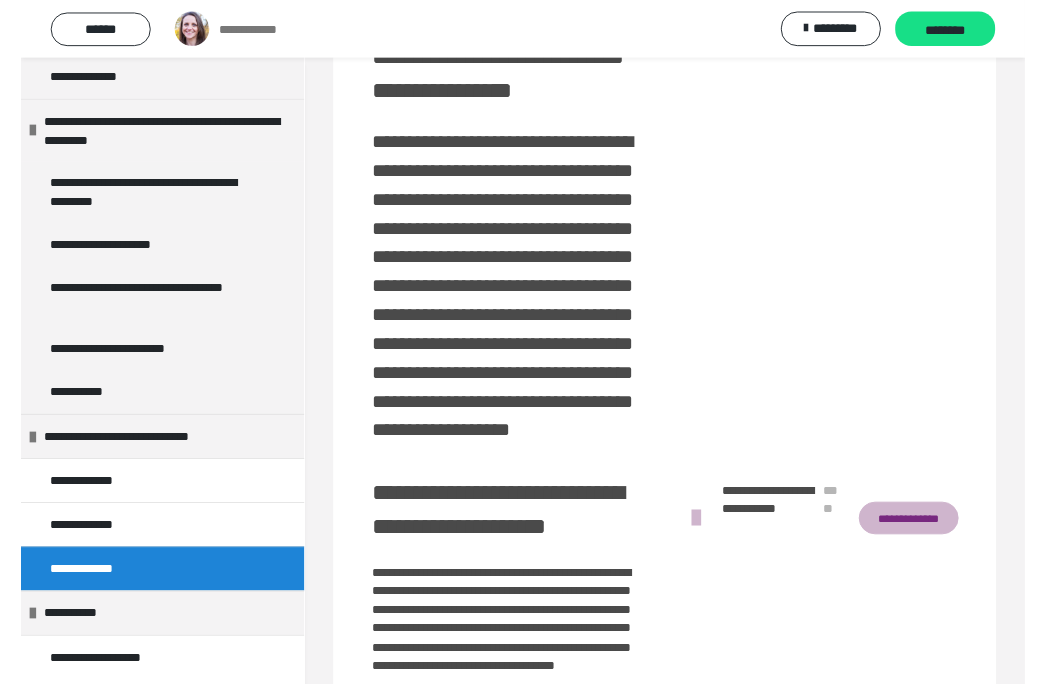 scroll, scrollTop: 60, scrollLeft: 0, axis: vertical 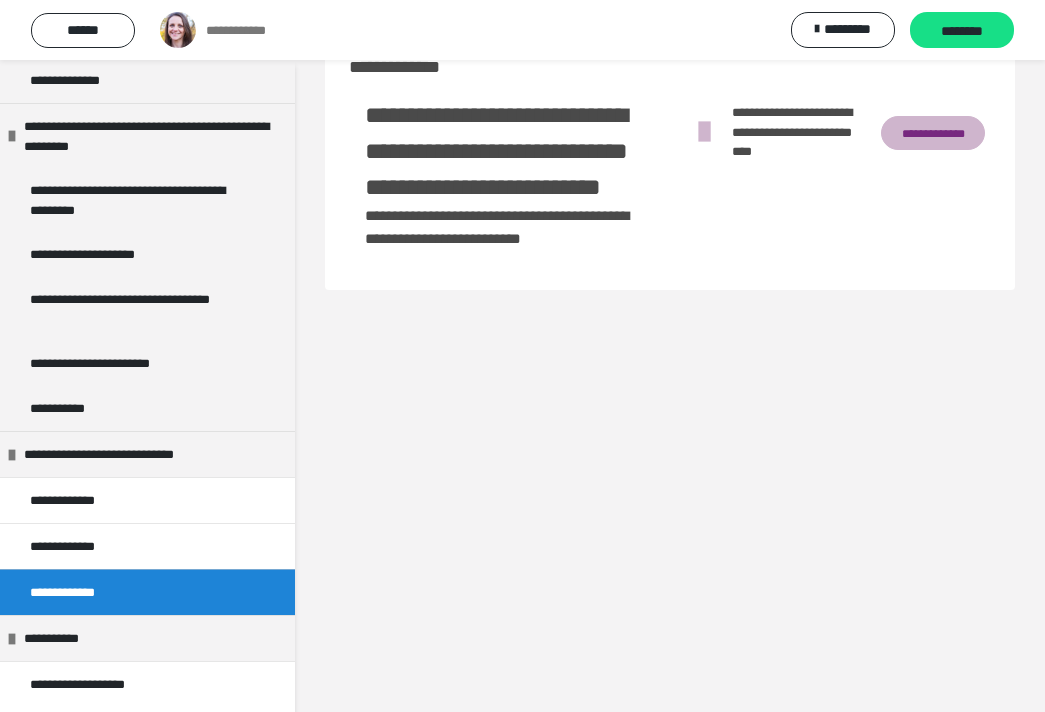 click on "**********" at bounding box center [933, 133] 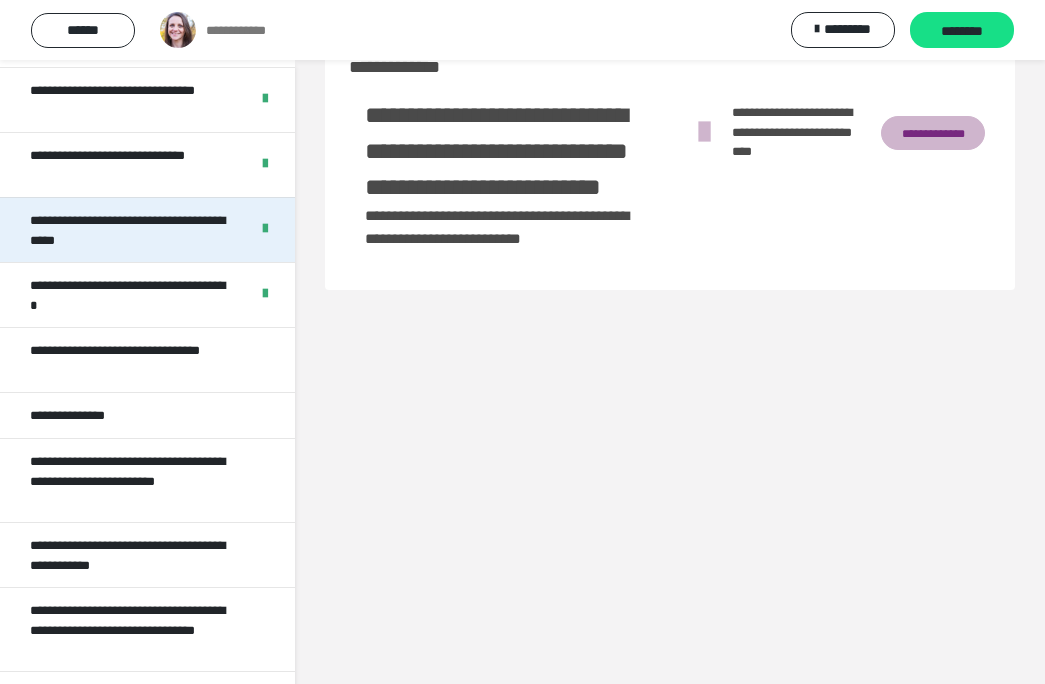 scroll, scrollTop: 1018, scrollLeft: 0, axis: vertical 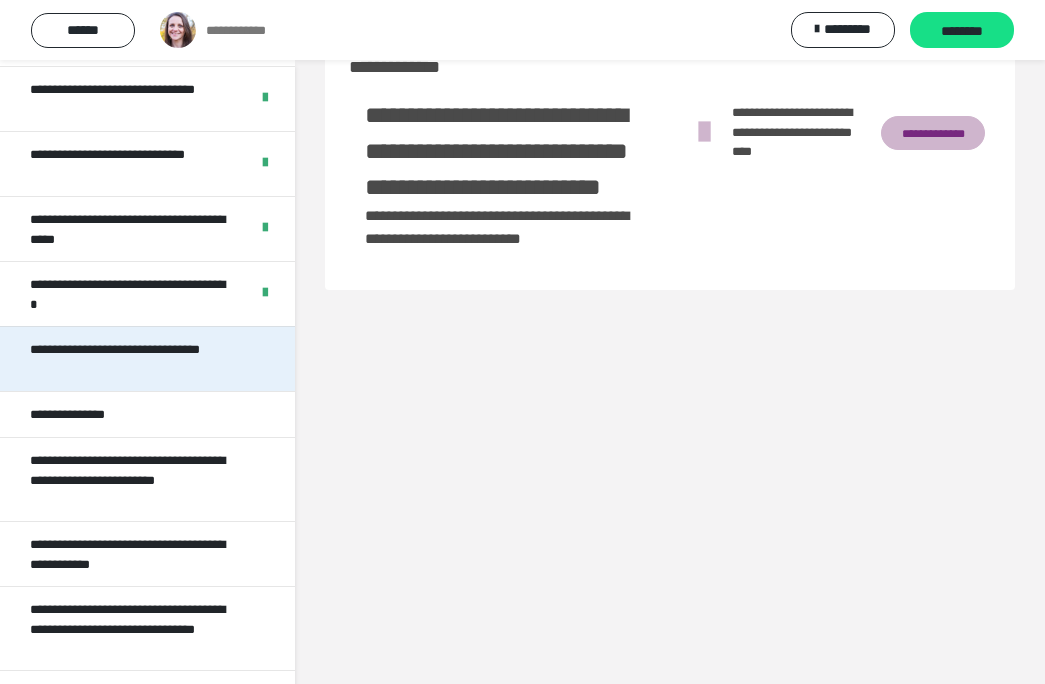 click on "**********" at bounding box center [139, 359] 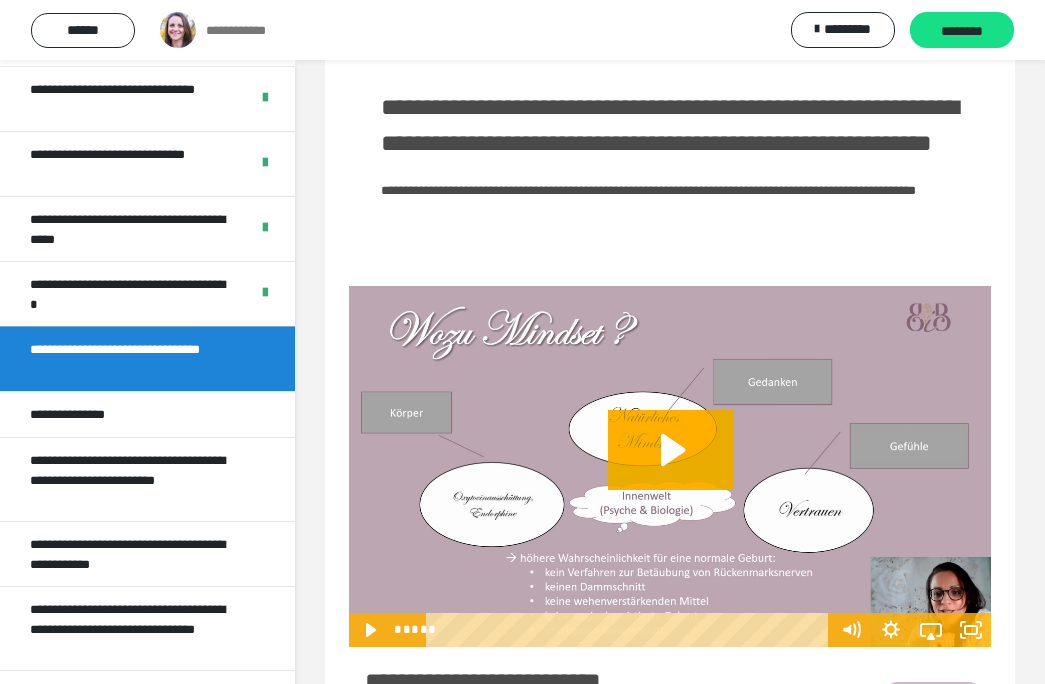 scroll, scrollTop: 83, scrollLeft: 0, axis: vertical 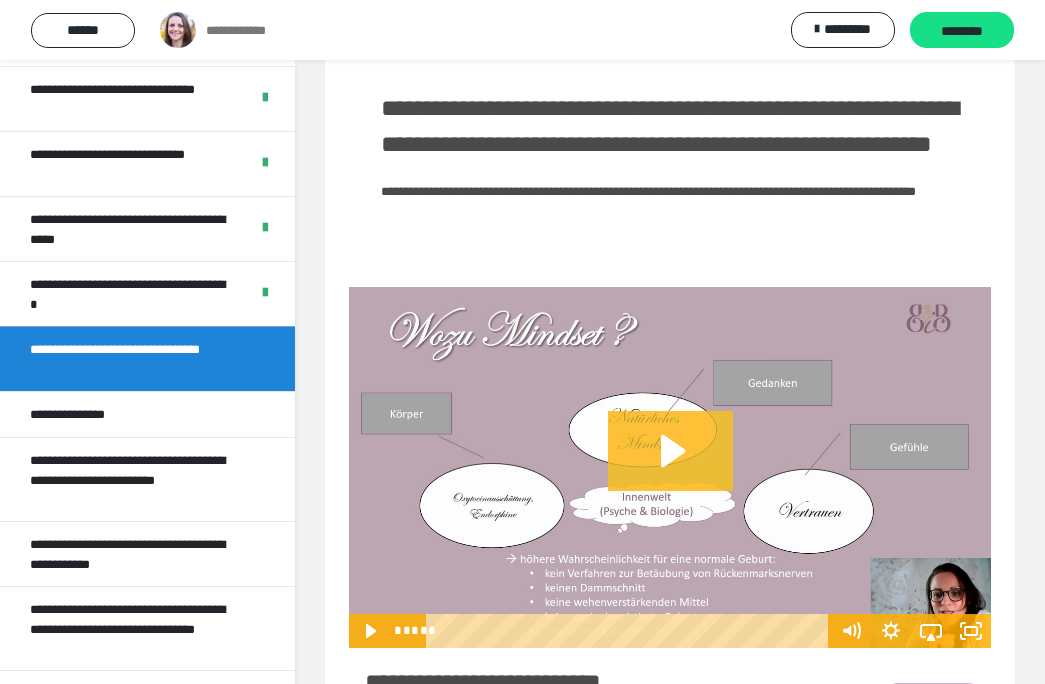 click 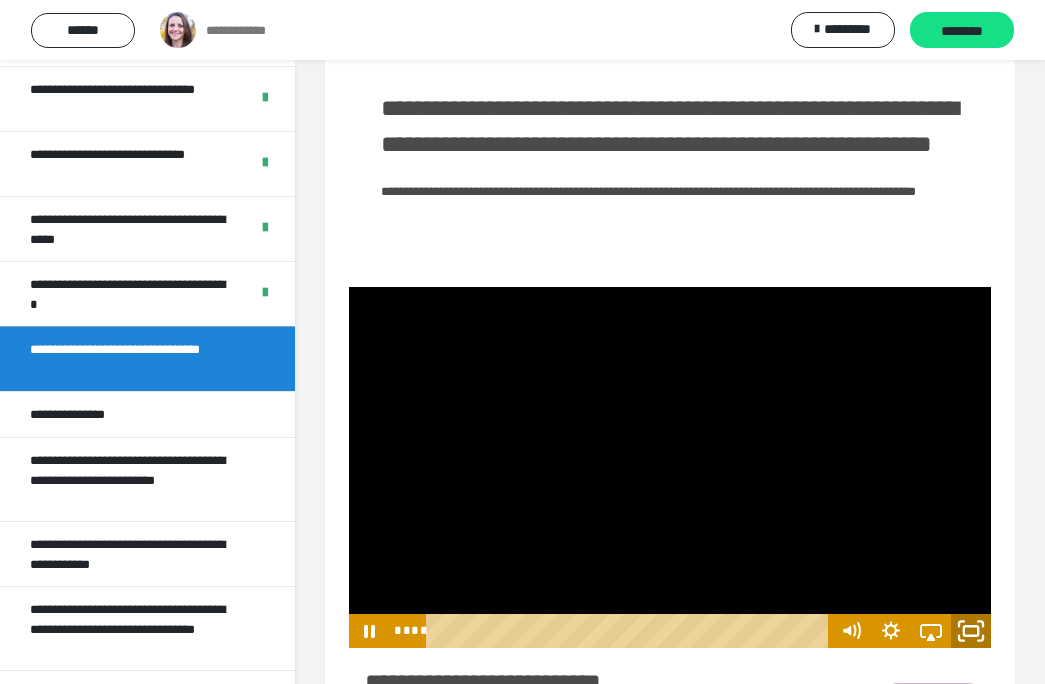 click 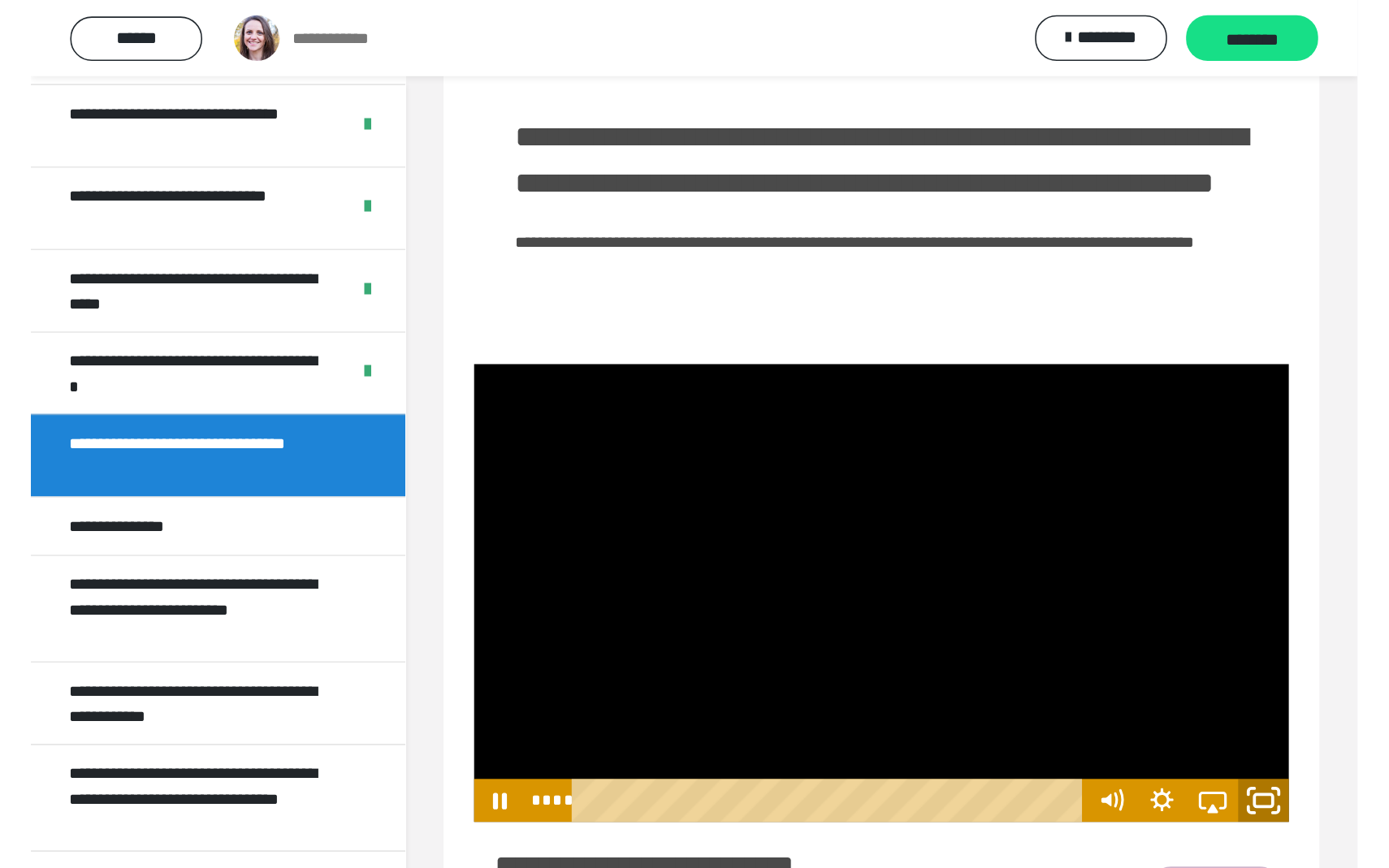 scroll, scrollTop: 0, scrollLeft: 0, axis: both 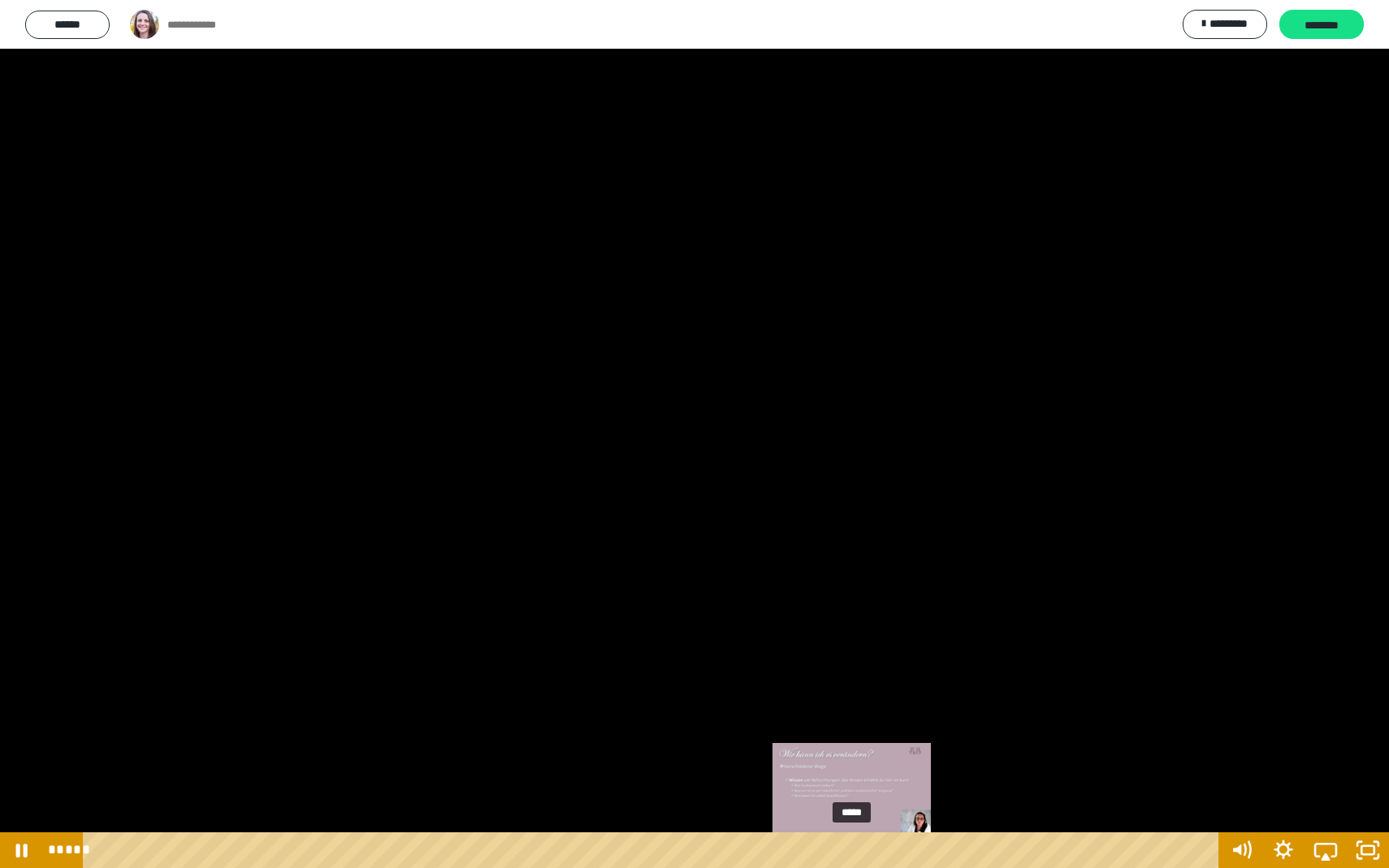 click on "*****" at bounding box center (654, 850) 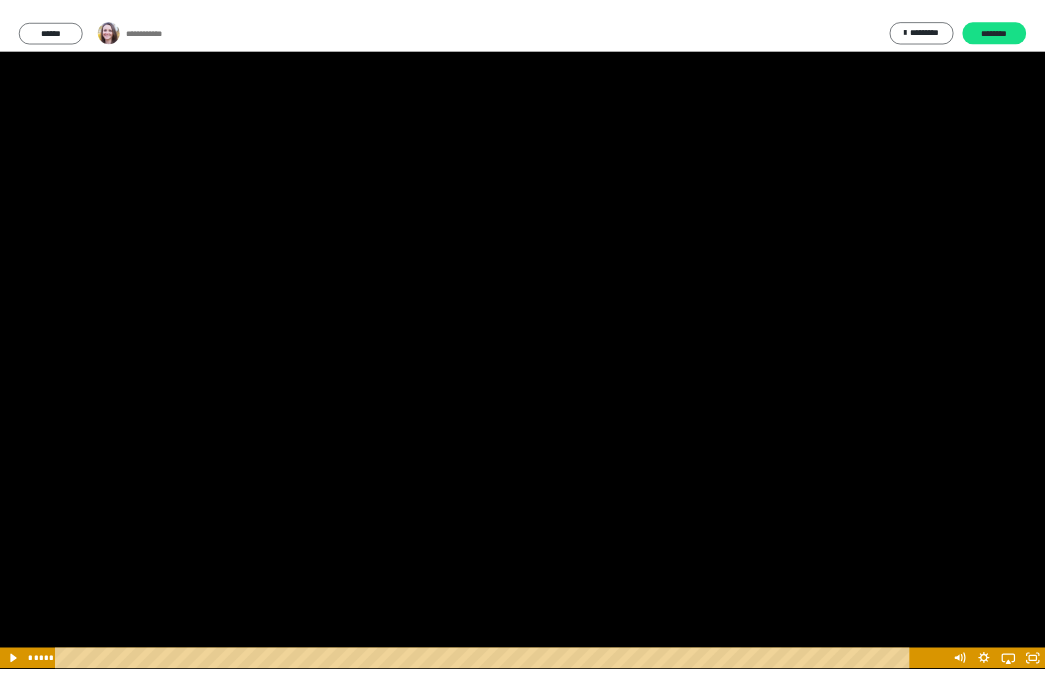 scroll, scrollTop: 83, scrollLeft: 0, axis: vertical 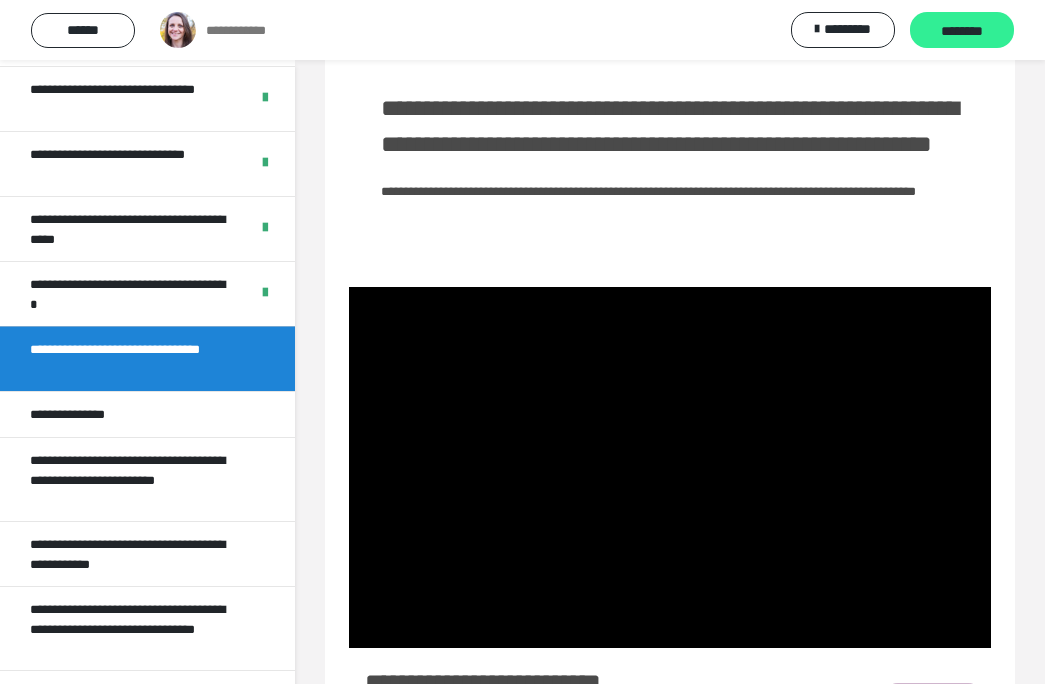 click on "********" at bounding box center (962, 31) 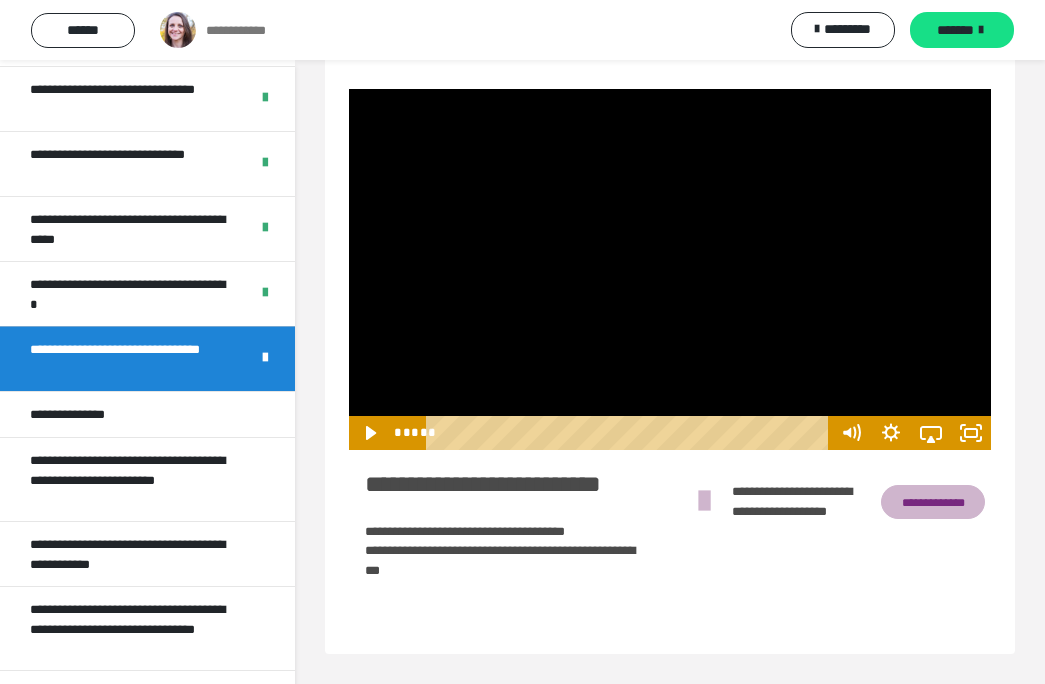 scroll, scrollTop: 281, scrollLeft: 0, axis: vertical 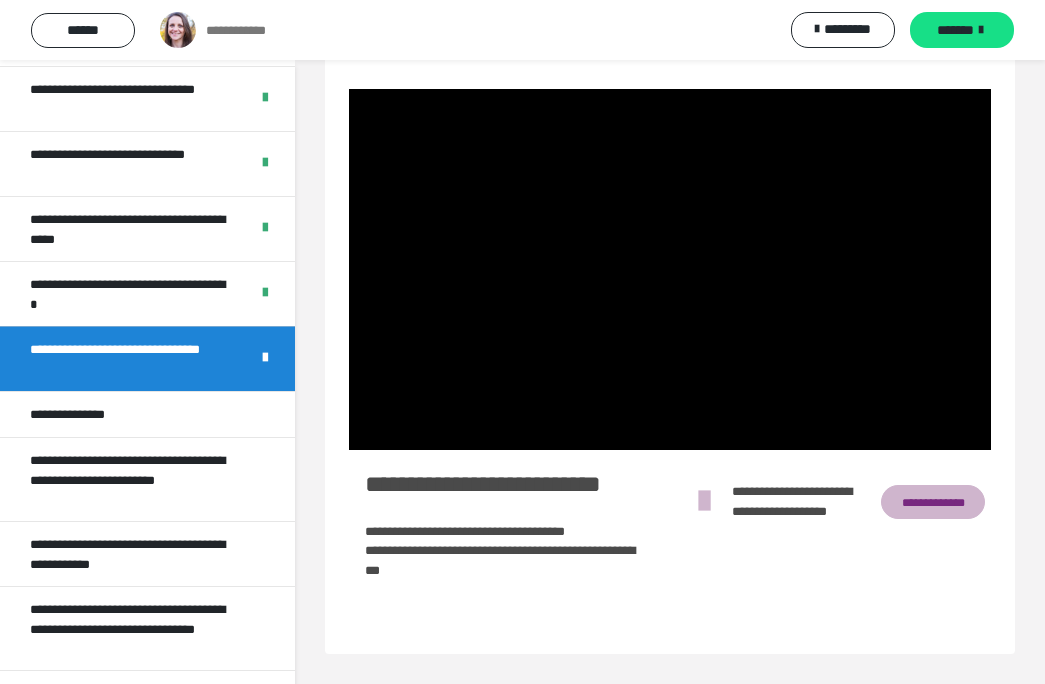 click on "**********" at bounding box center [933, 502] 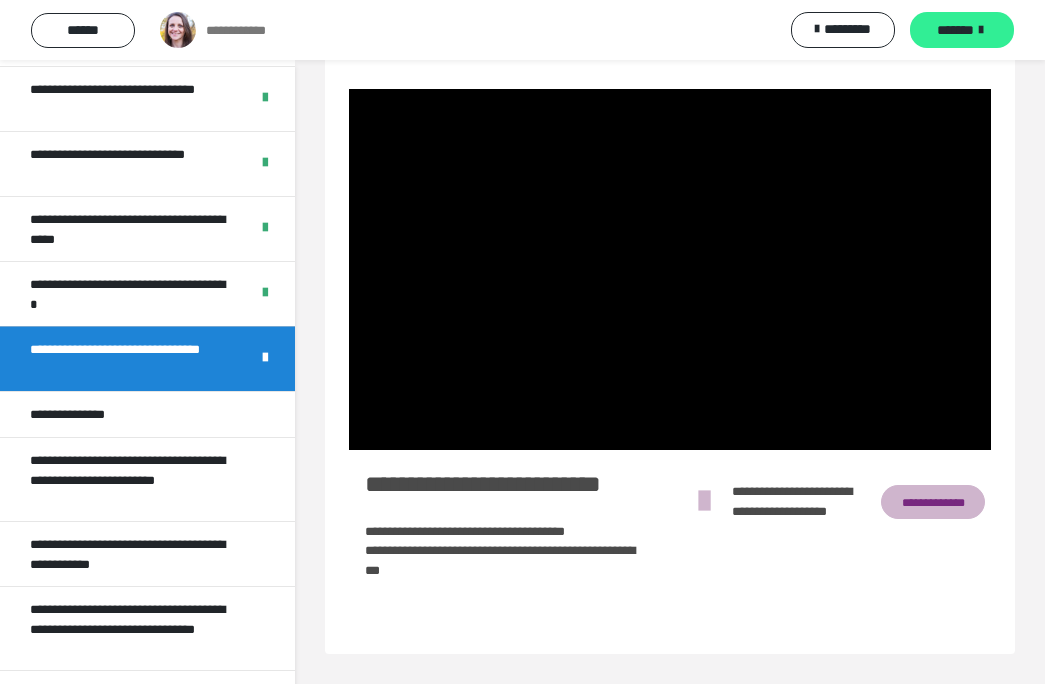 click on "*******" at bounding box center [955, 30] 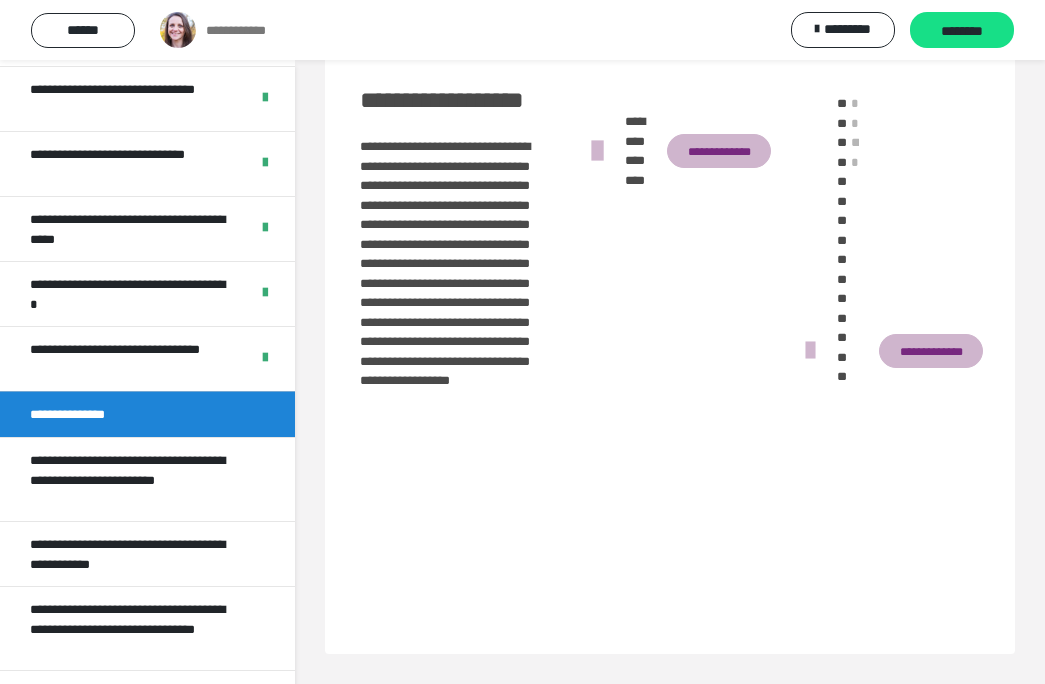 scroll, scrollTop: 235, scrollLeft: 0, axis: vertical 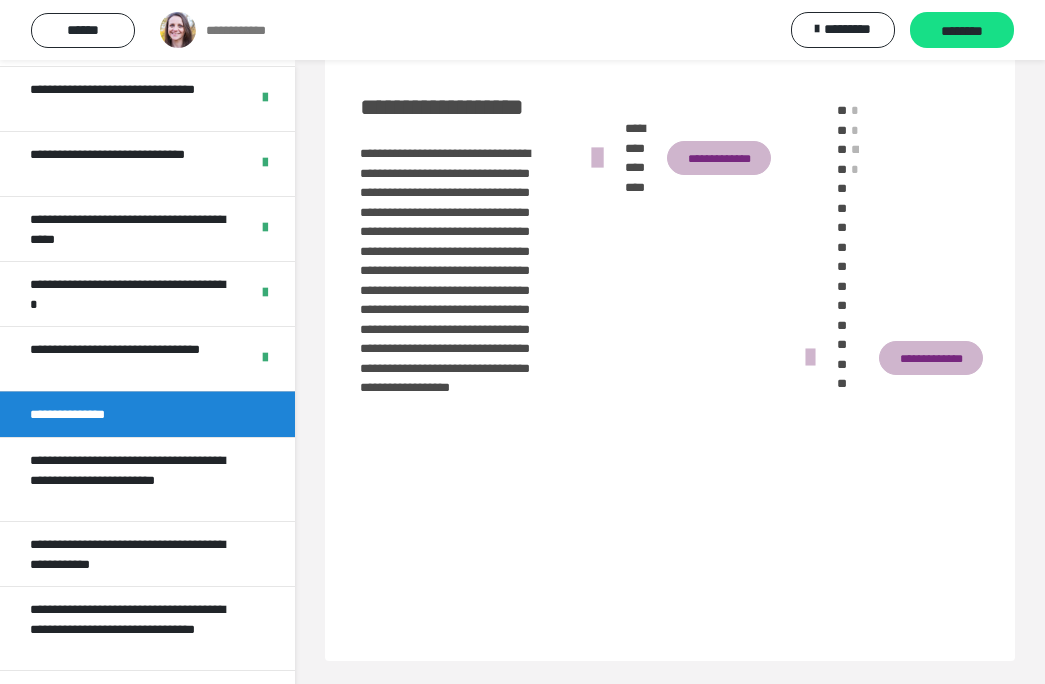 click on "**********" at bounding box center [719, 158] 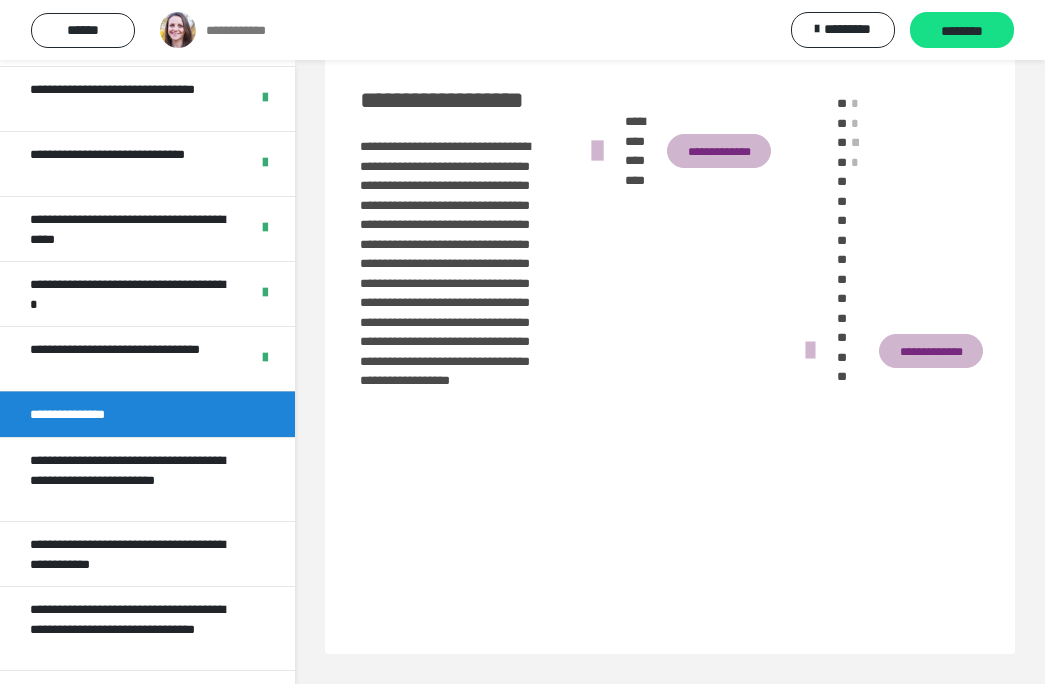scroll, scrollTop: 288, scrollLeft: 0, axis: vertical 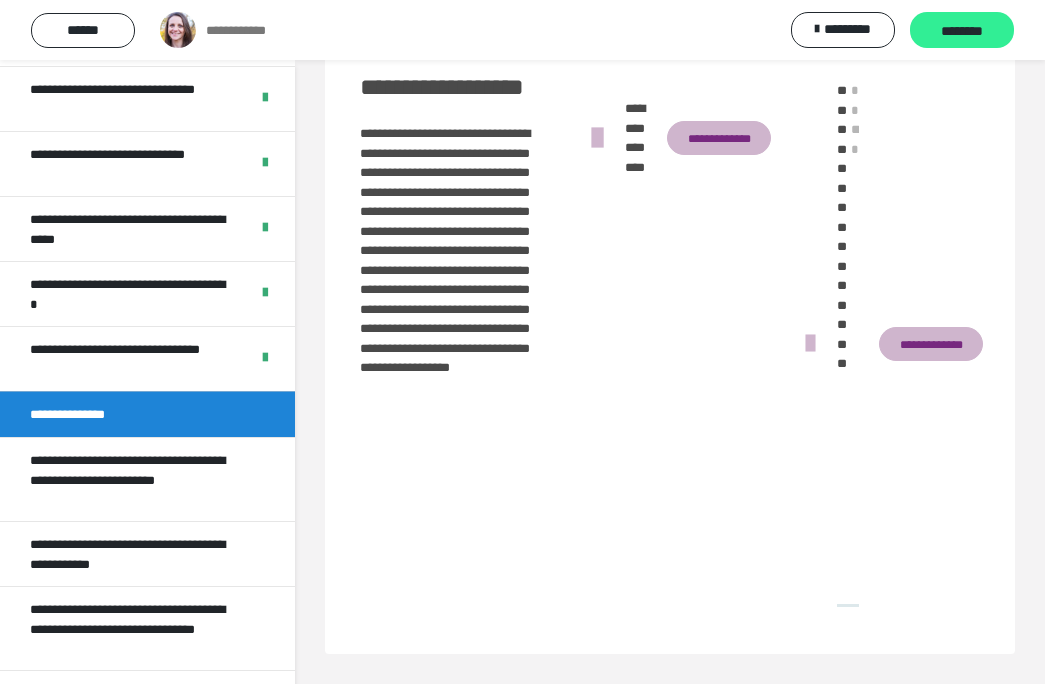 click on "********" at bounding box center [962, 31] 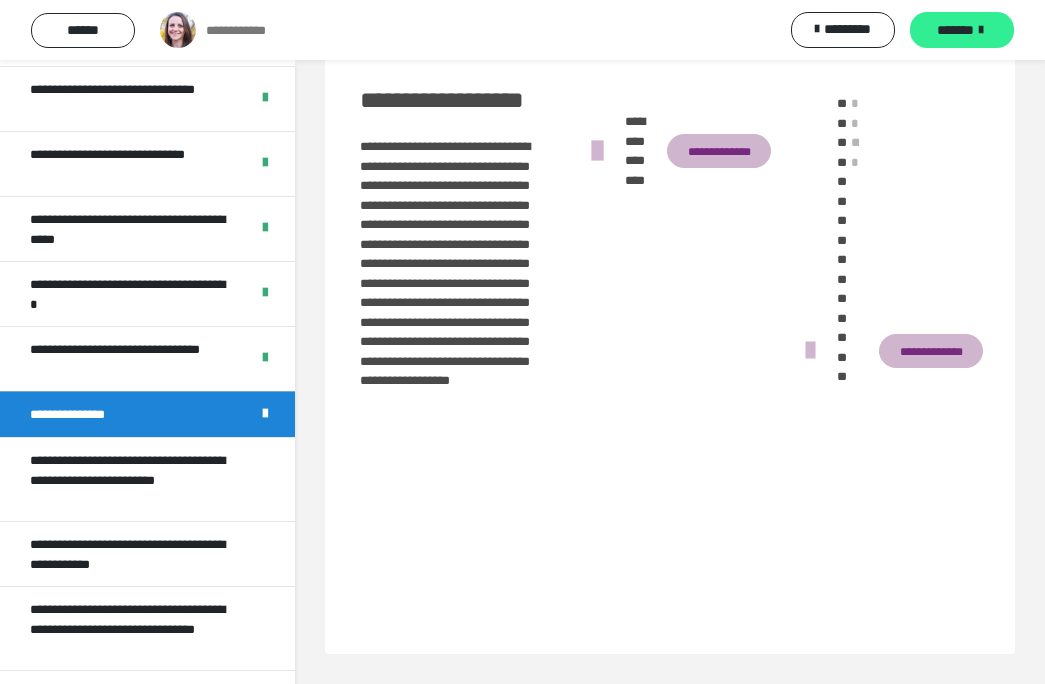 click on "*******" at bounding box center (955, 30) 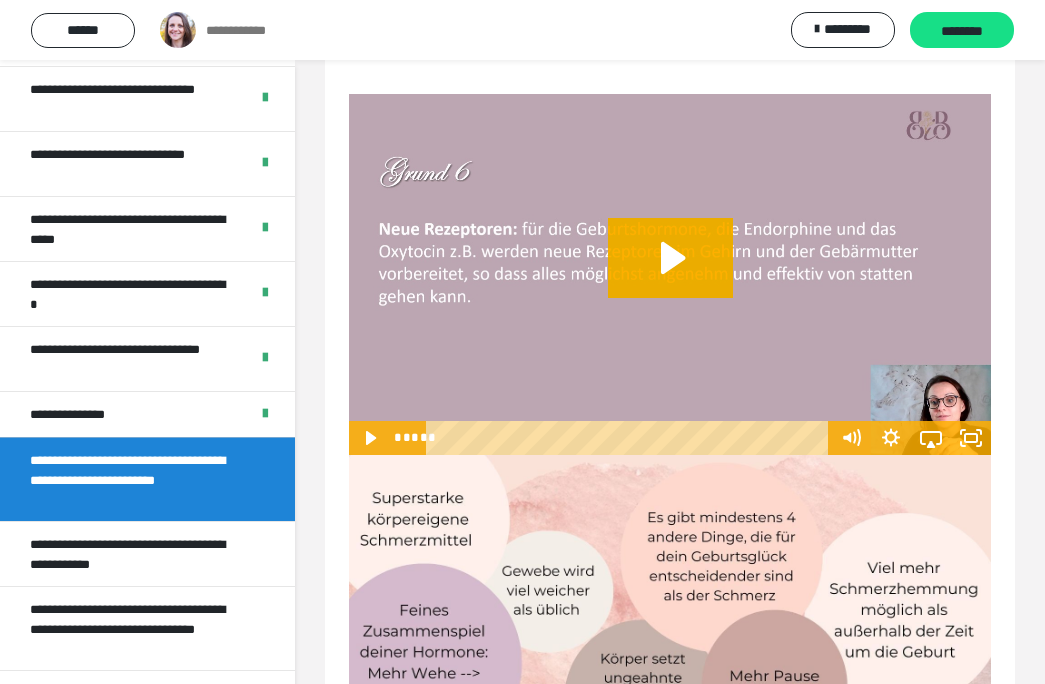 scroll, scrollTop: 355, scrollLeft: 0, axis: vertical 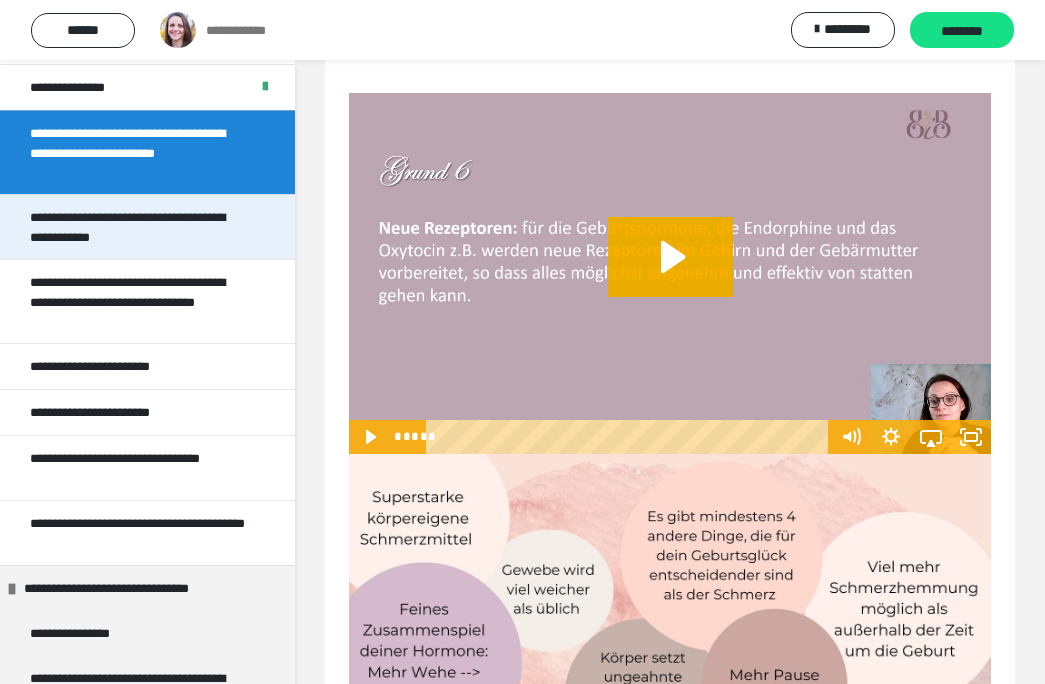 click on "**********" at bounding box center (139, 227) 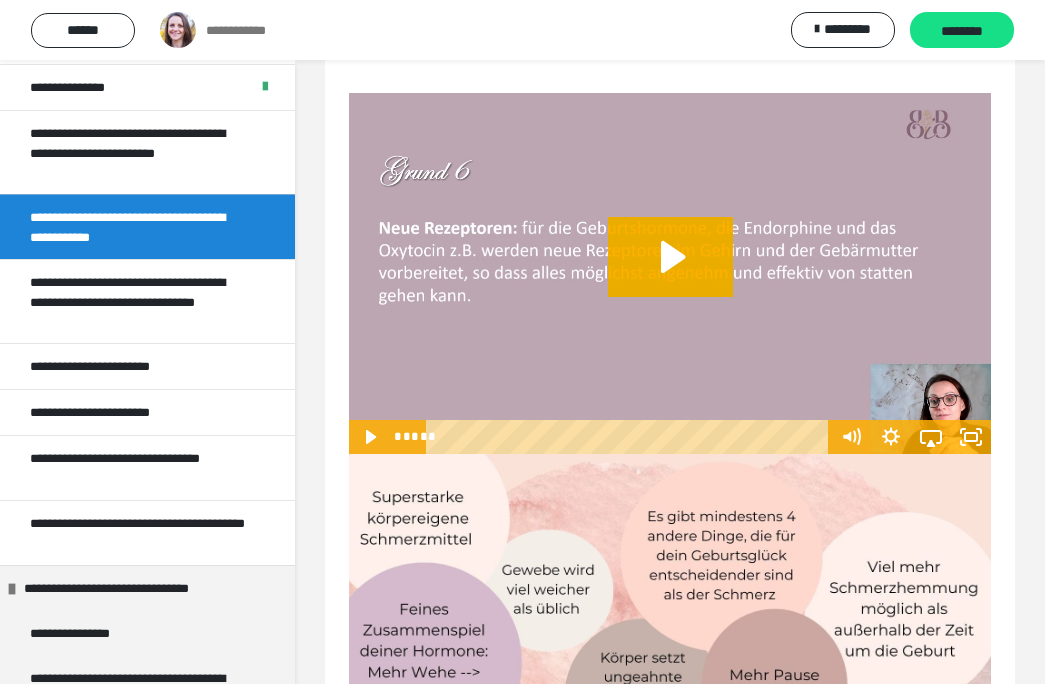 scroll, scrollTop: 60, scrollLeft: 0, axis: vertical 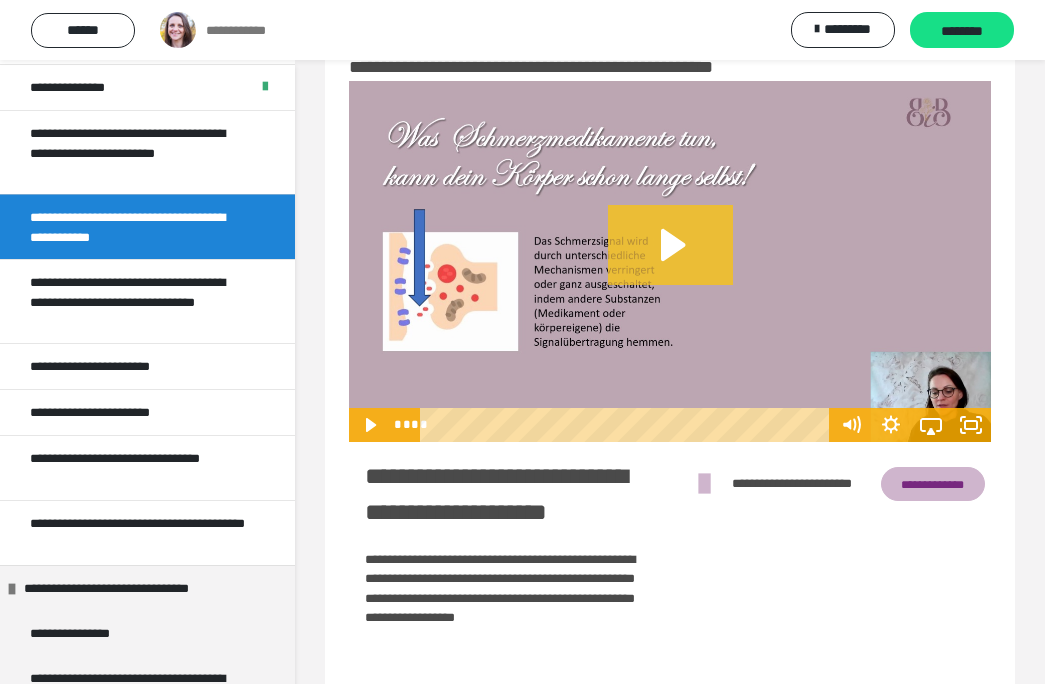 click 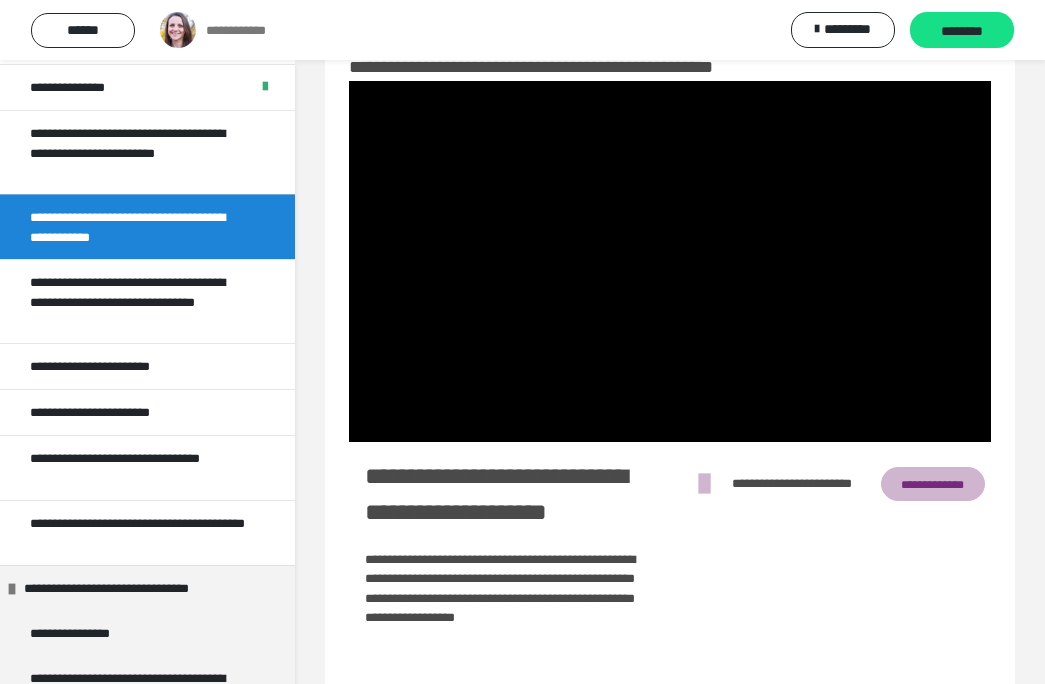 click on "**********" at bounding box center (933, 484) 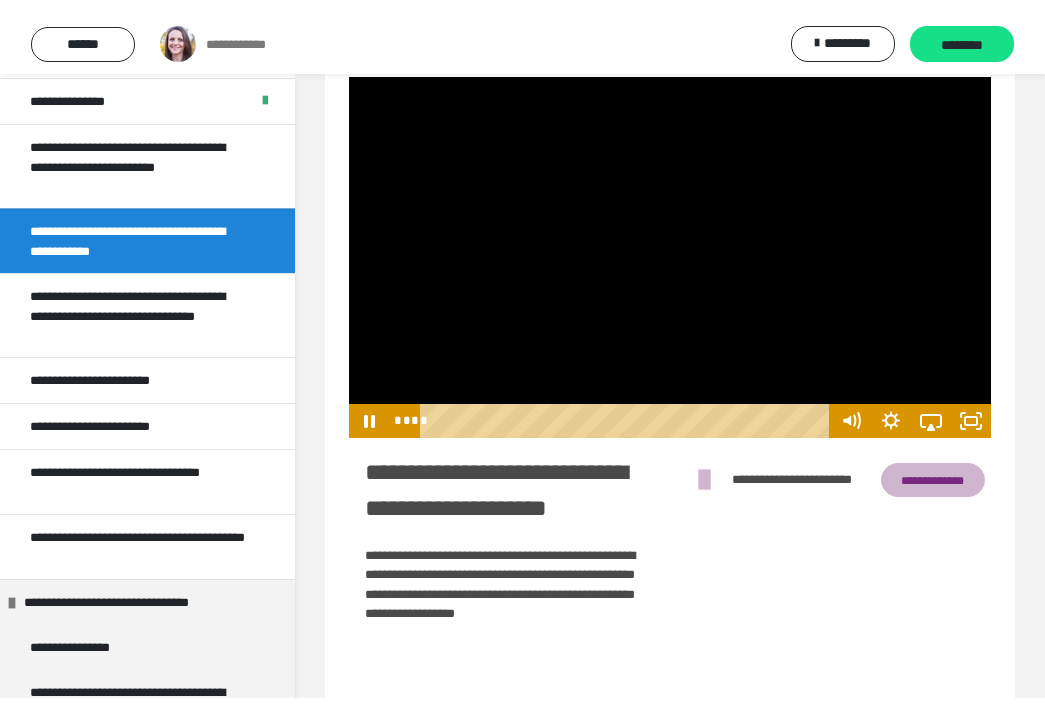 scroll, scrollTop: 75, scrollLeft: 0, axis: vertical 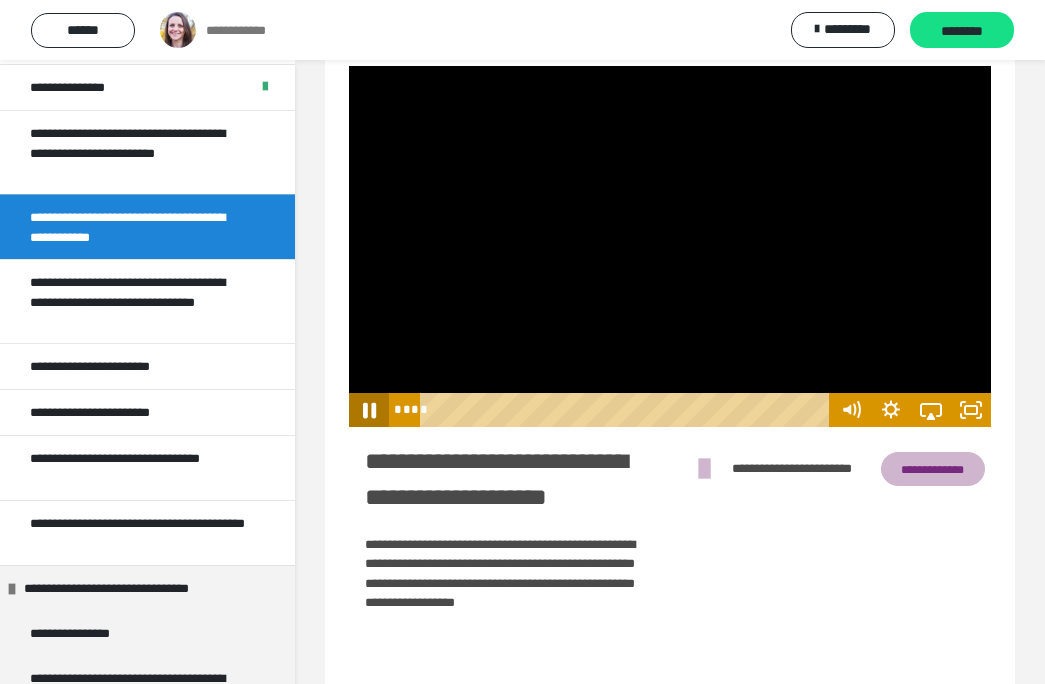 click 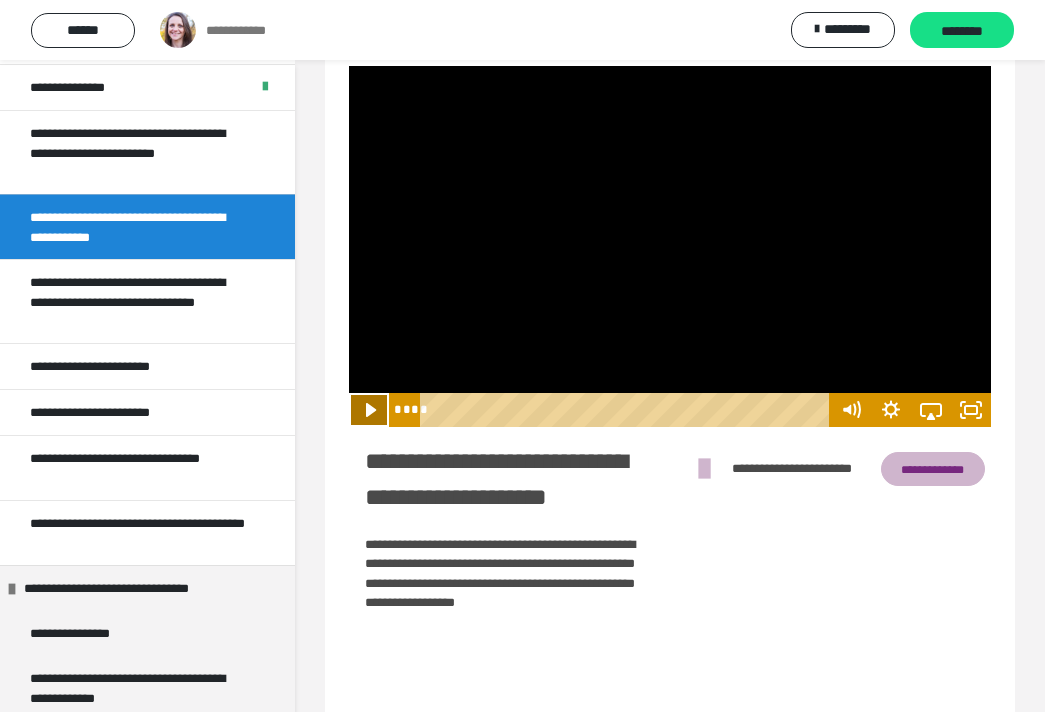 click 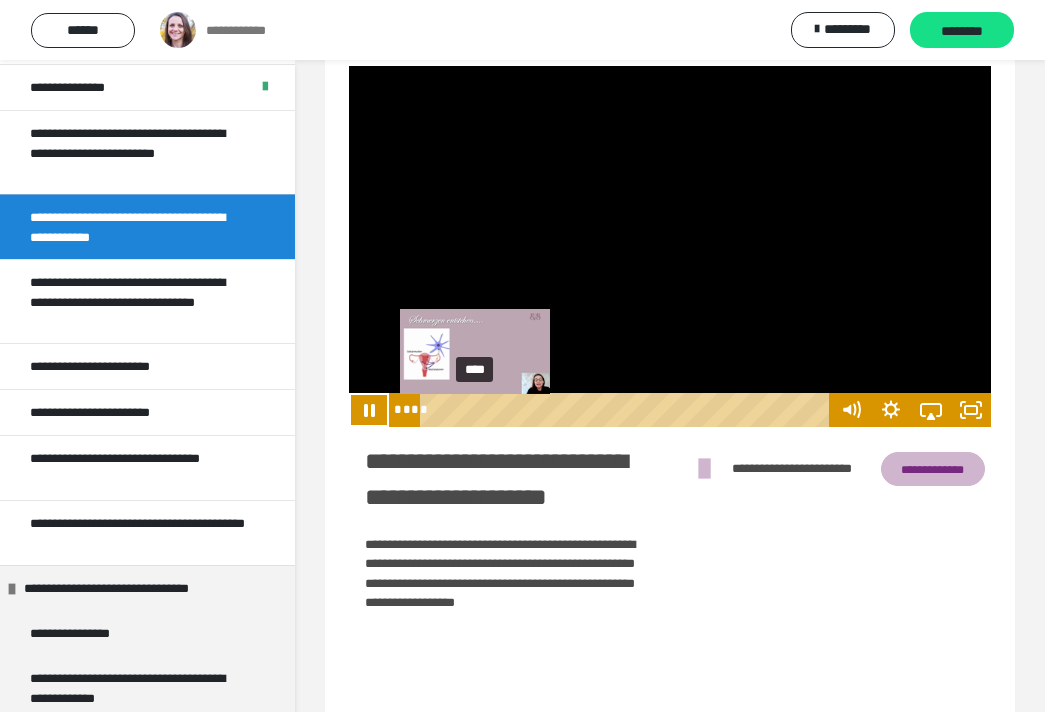 click on "****" at bounding box center (628, 410) 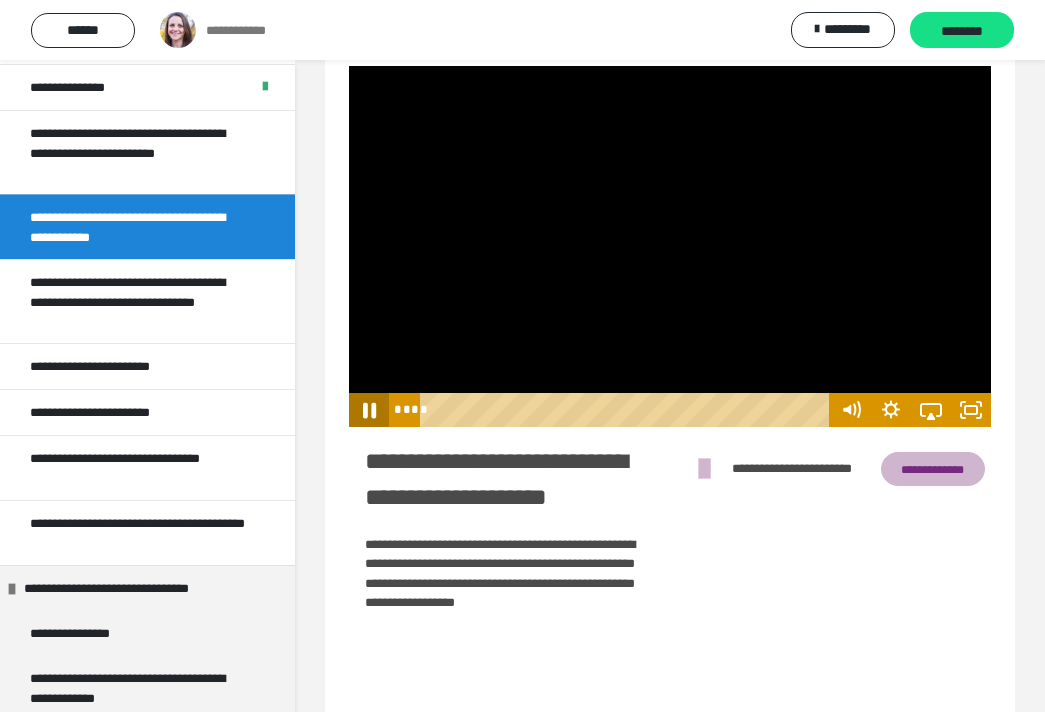 click 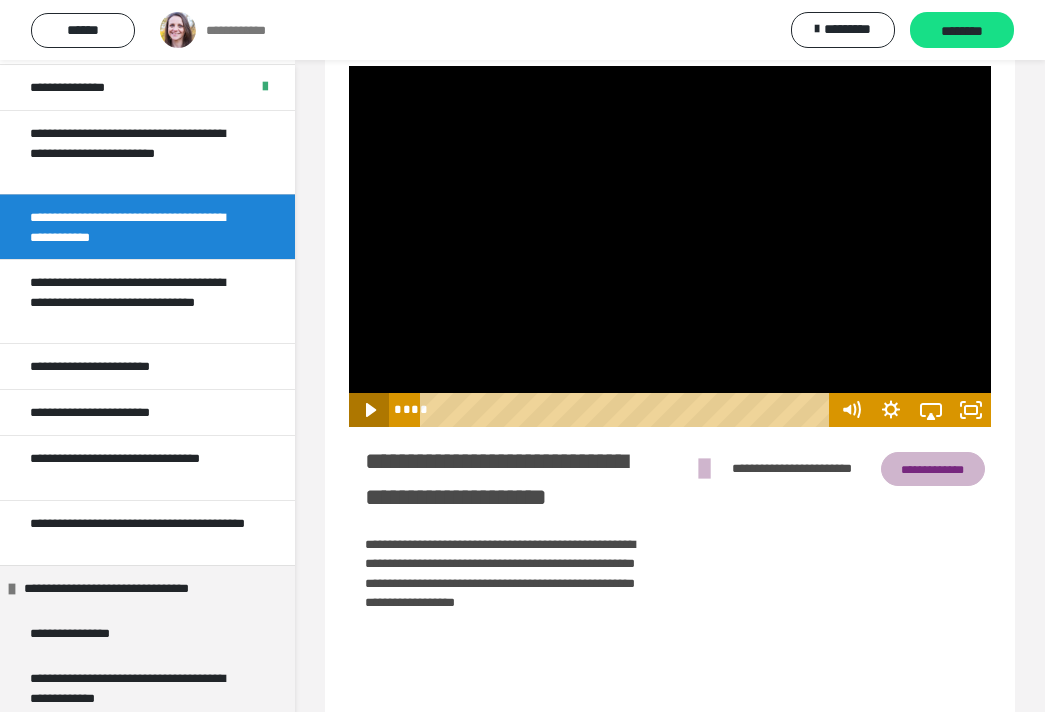 click 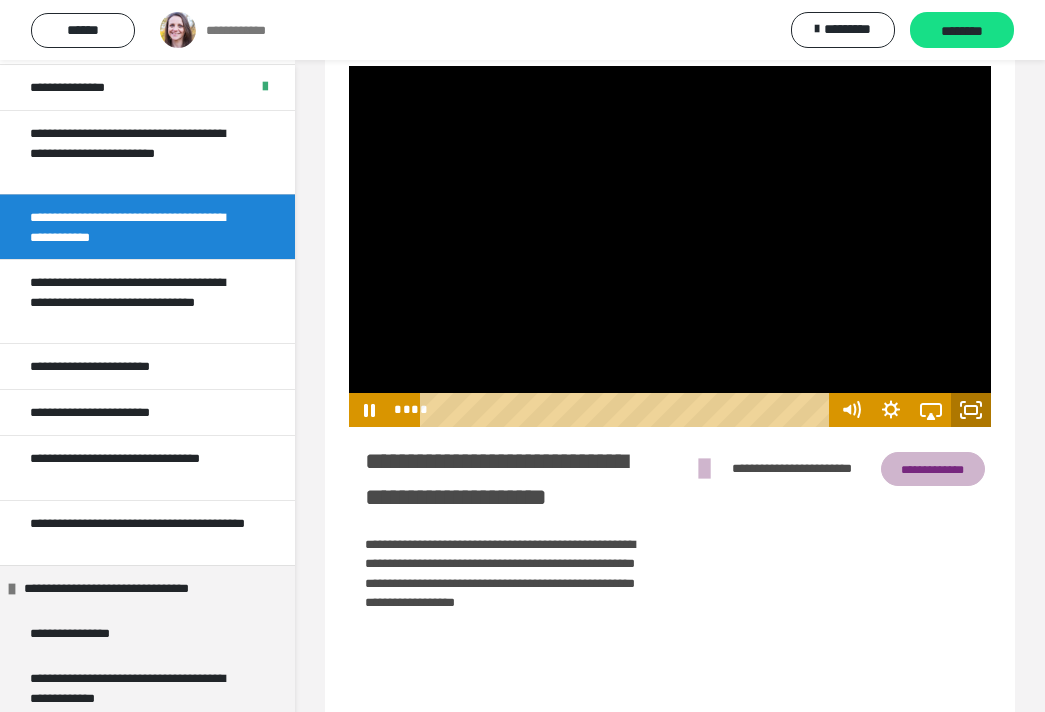 click 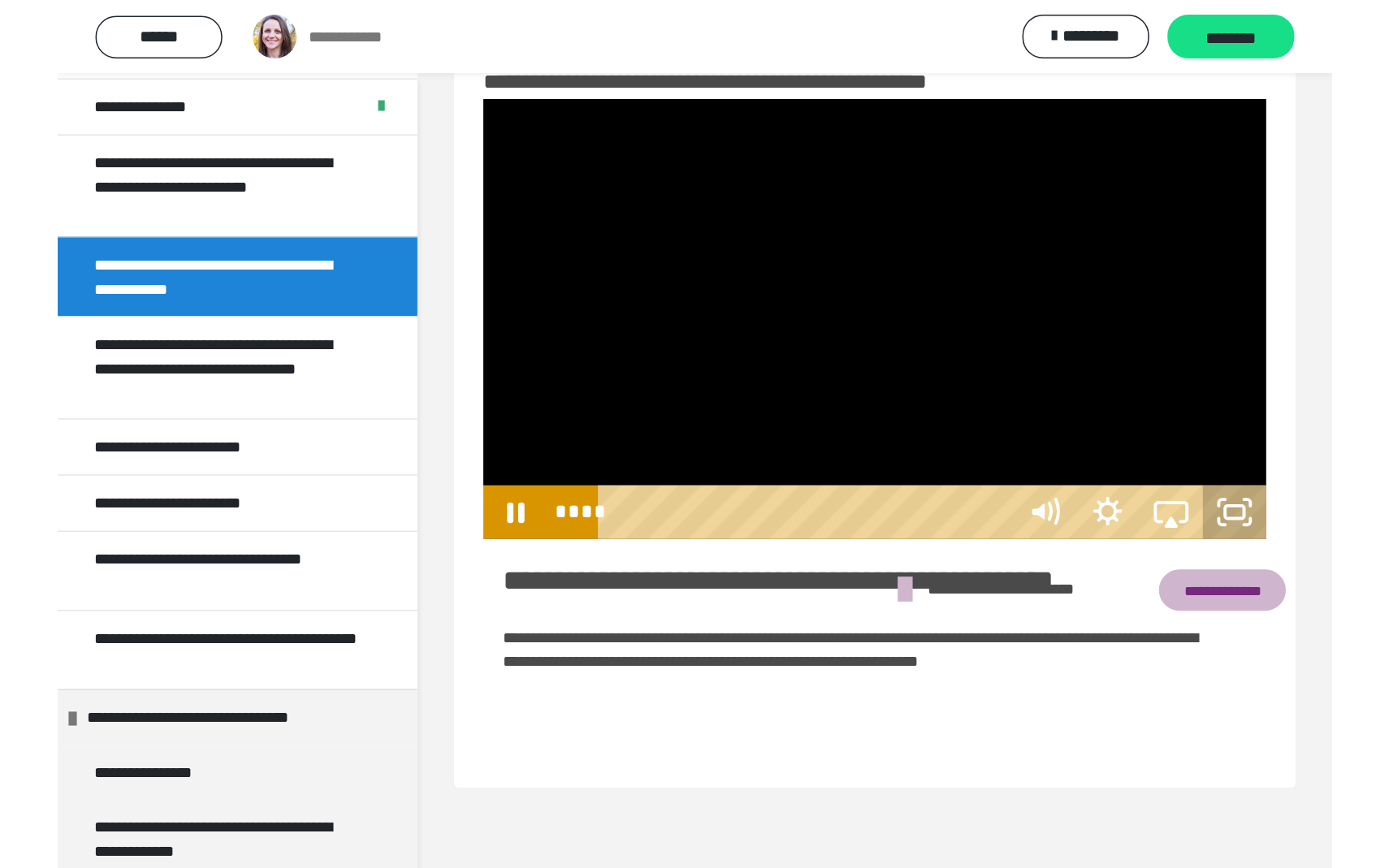 scroll, scrollTop: 0, scrollLeft: 0, axis: both 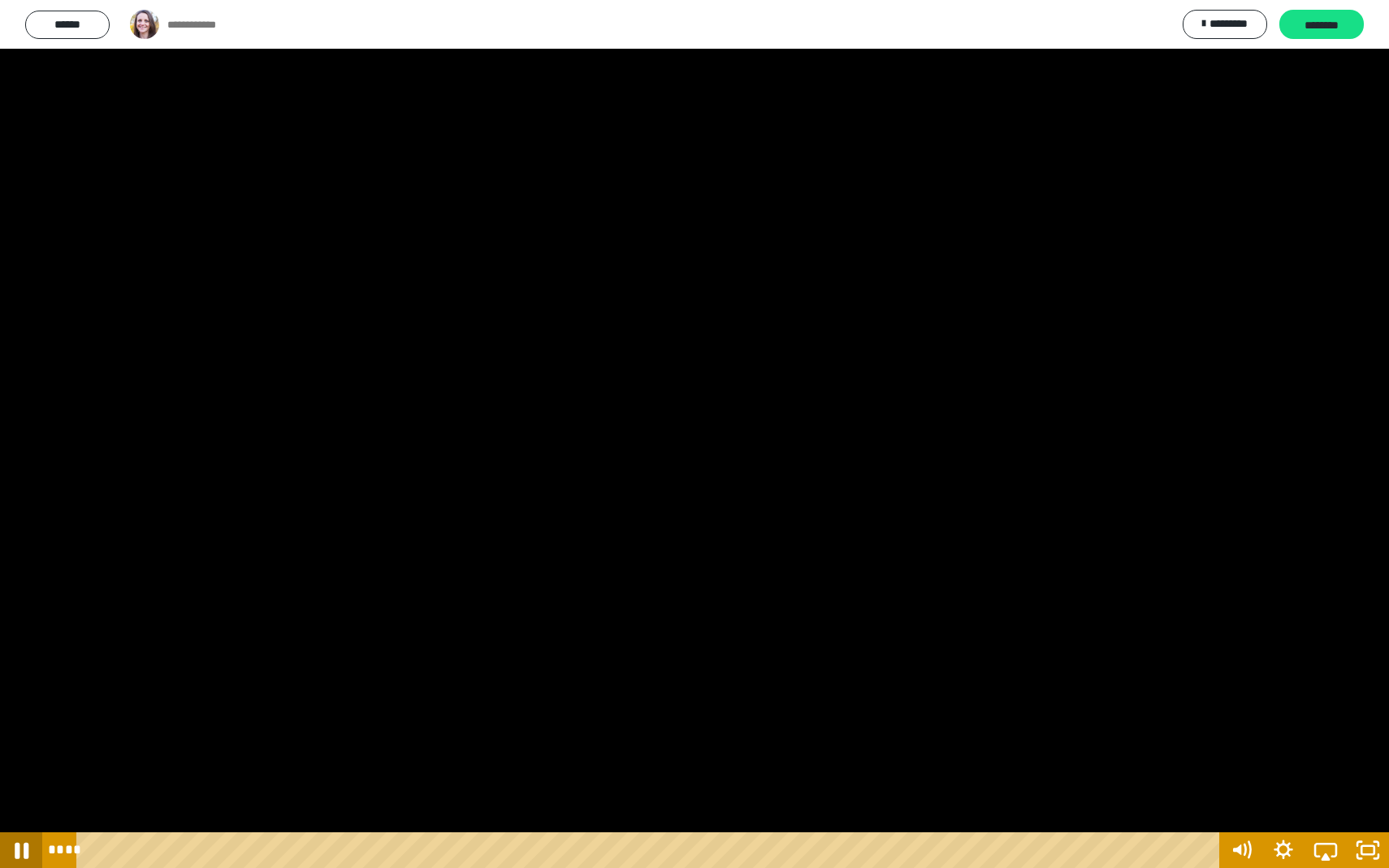 click 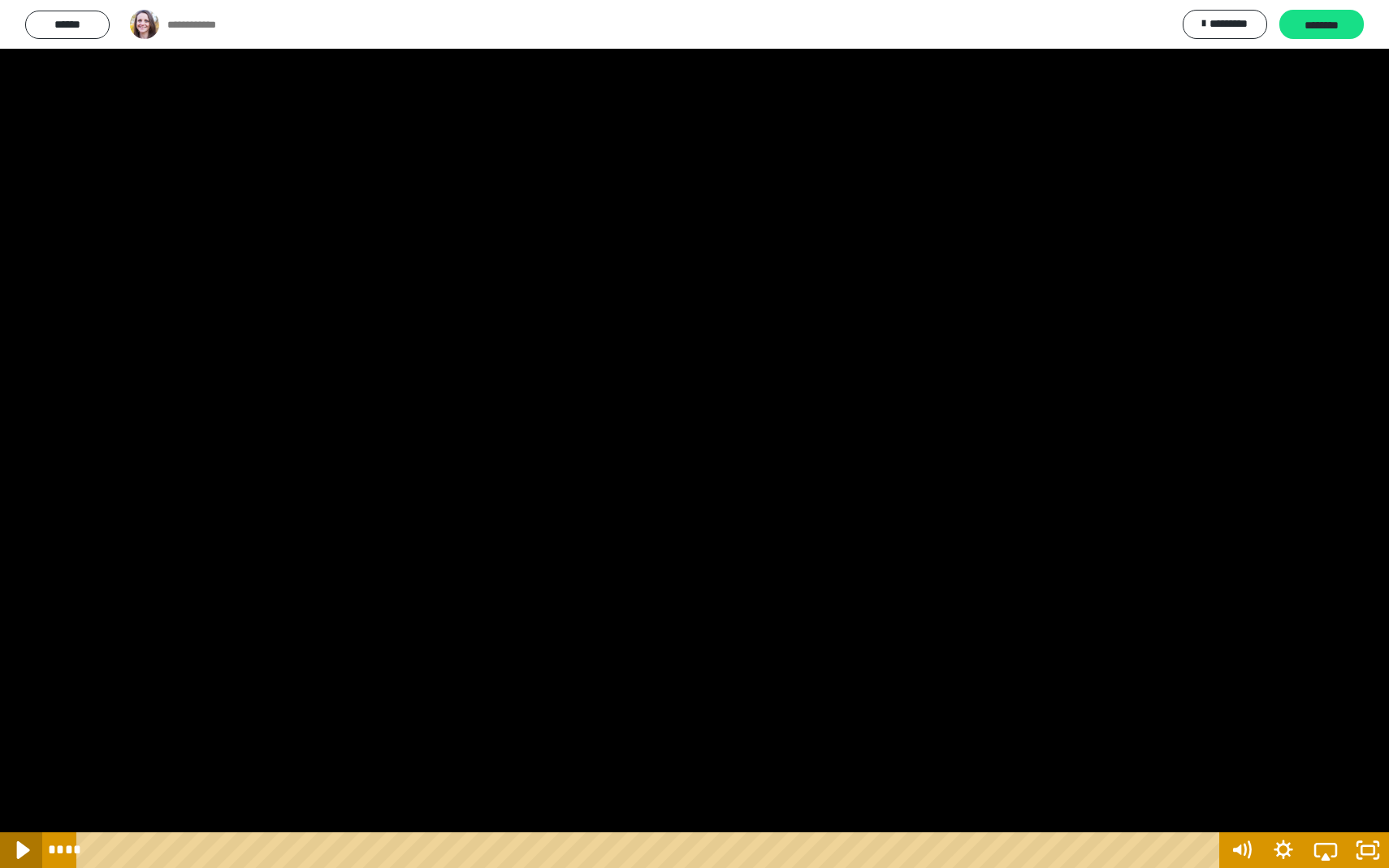 click 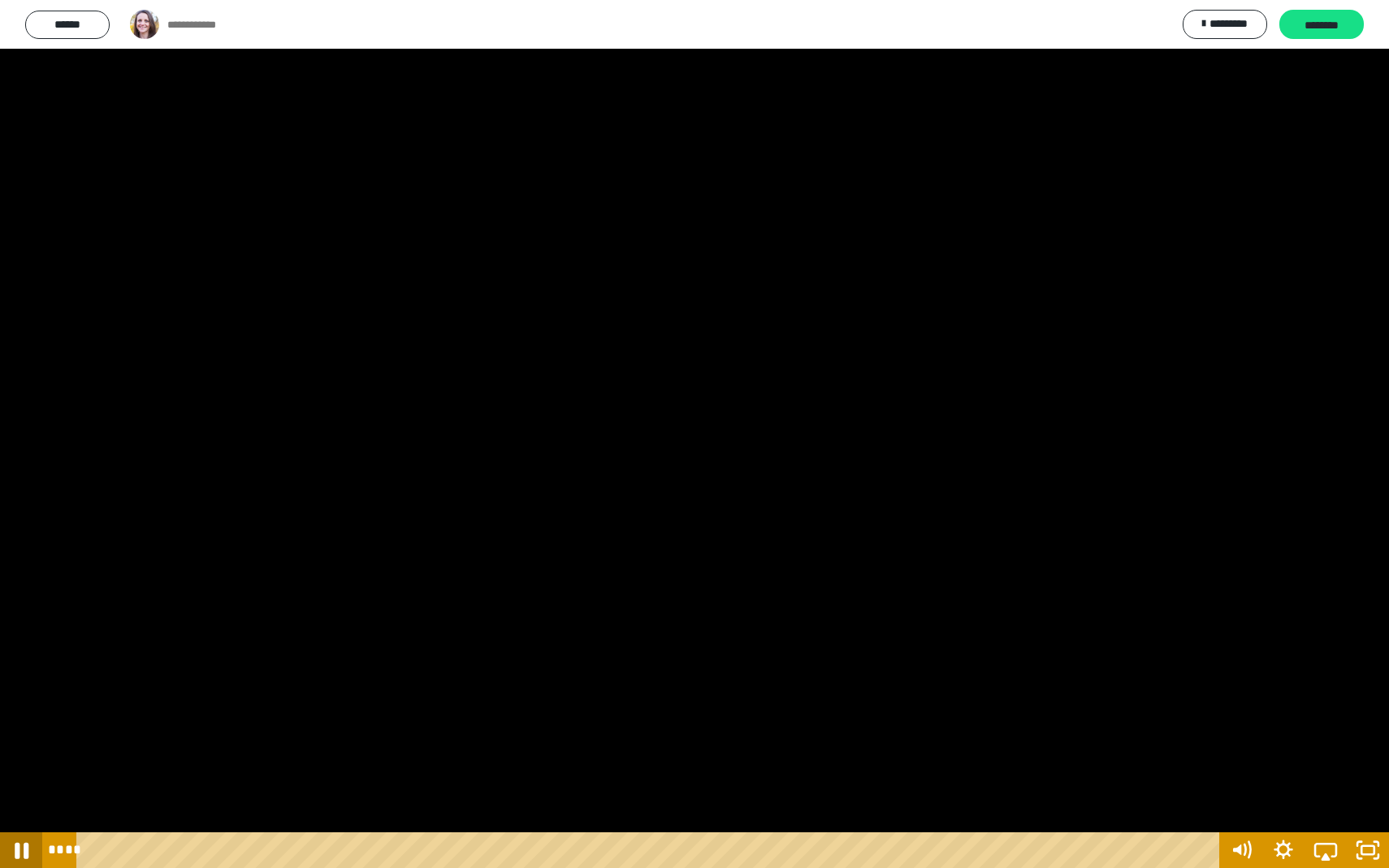 click 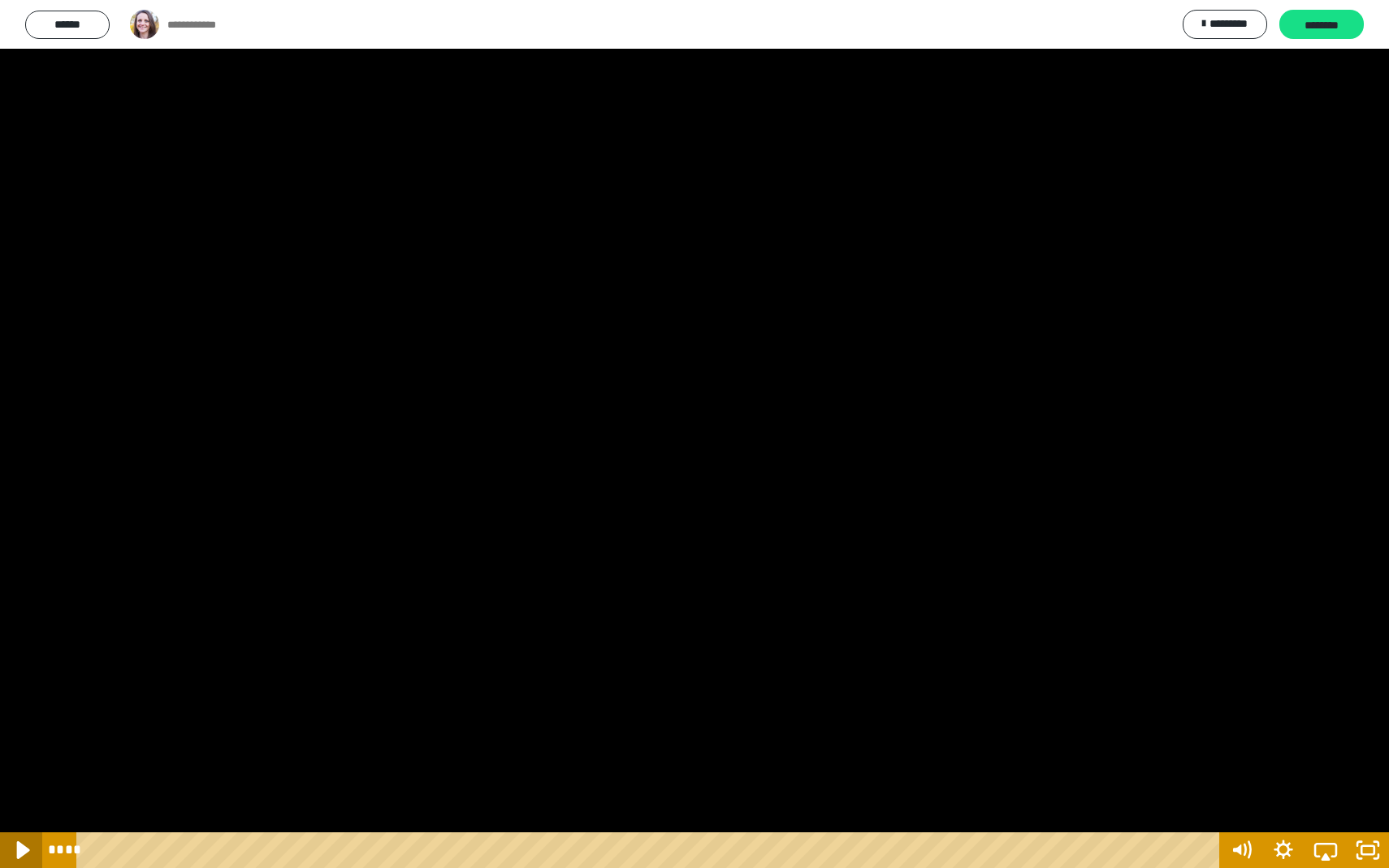 click 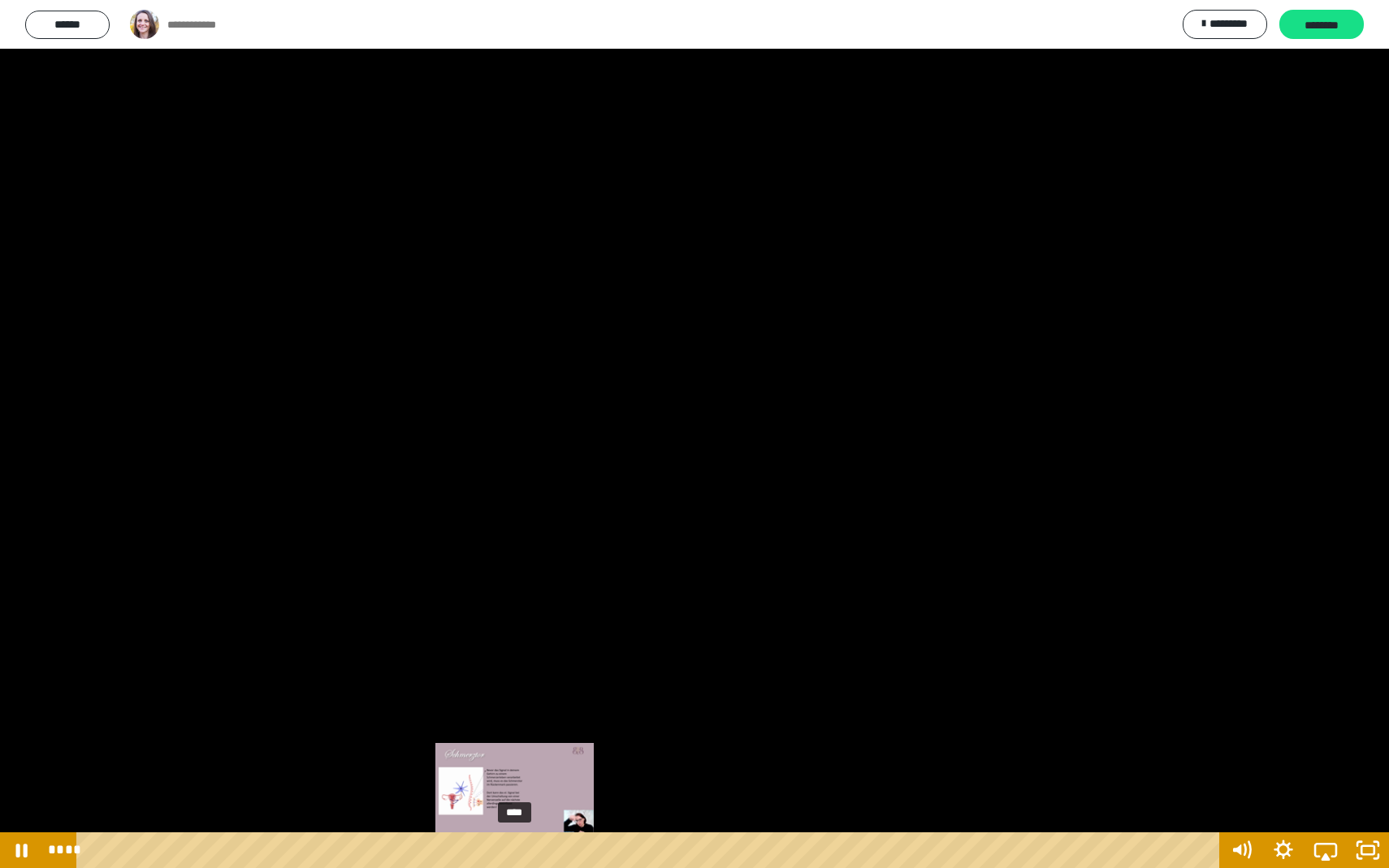 click on "****" at bounding box center [651, 850] 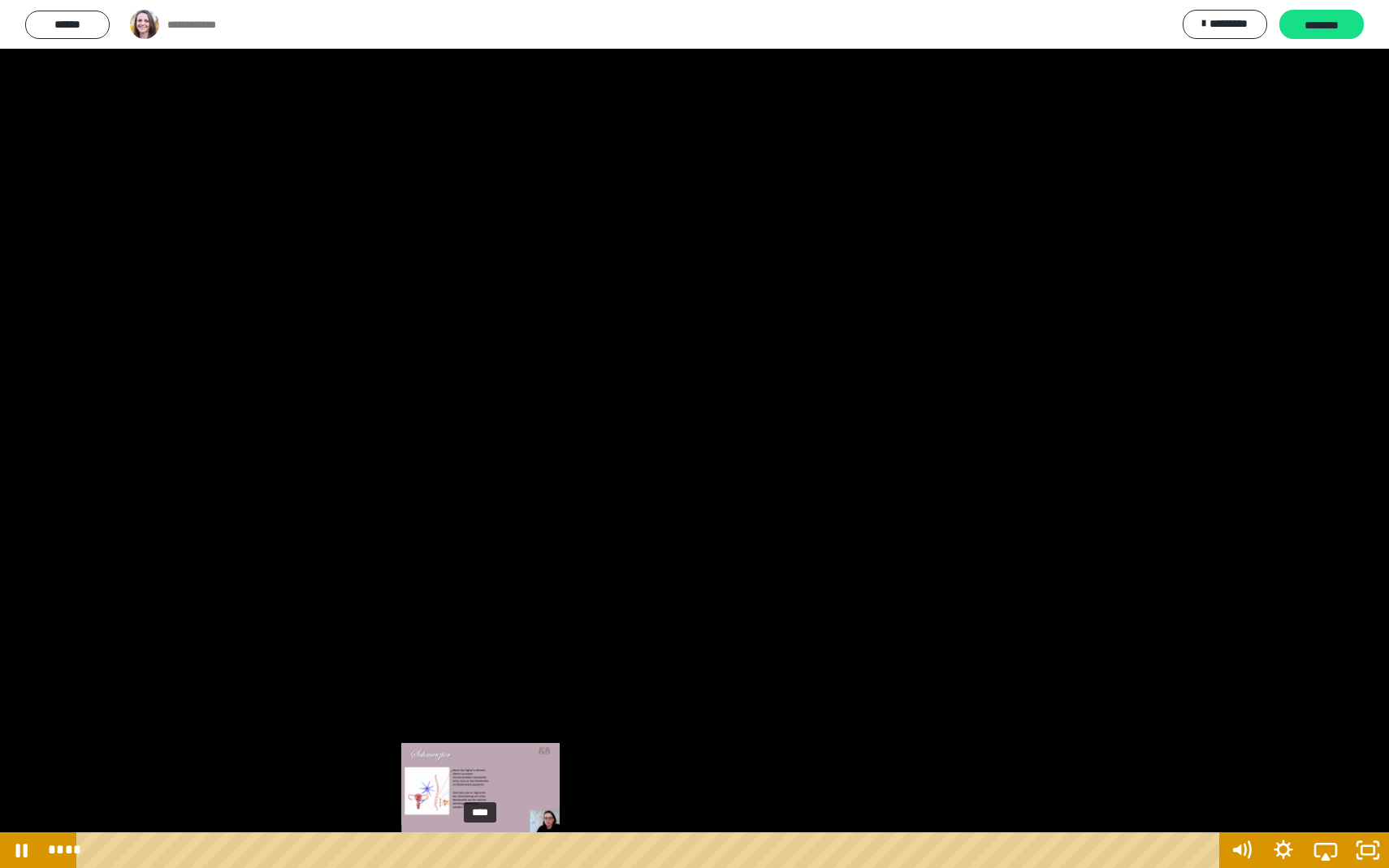 click on "****" at bounding box center (651, 850) 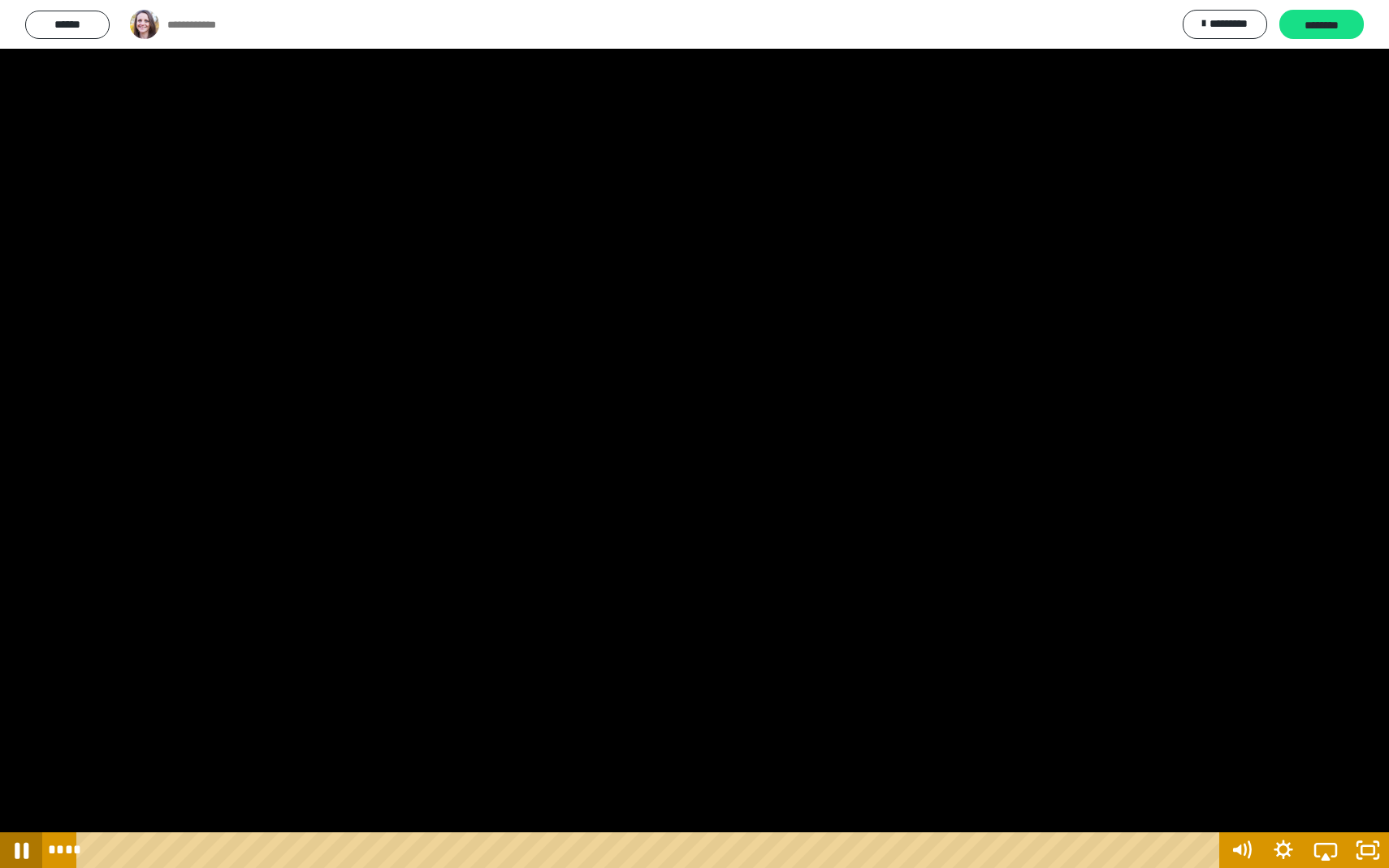 click 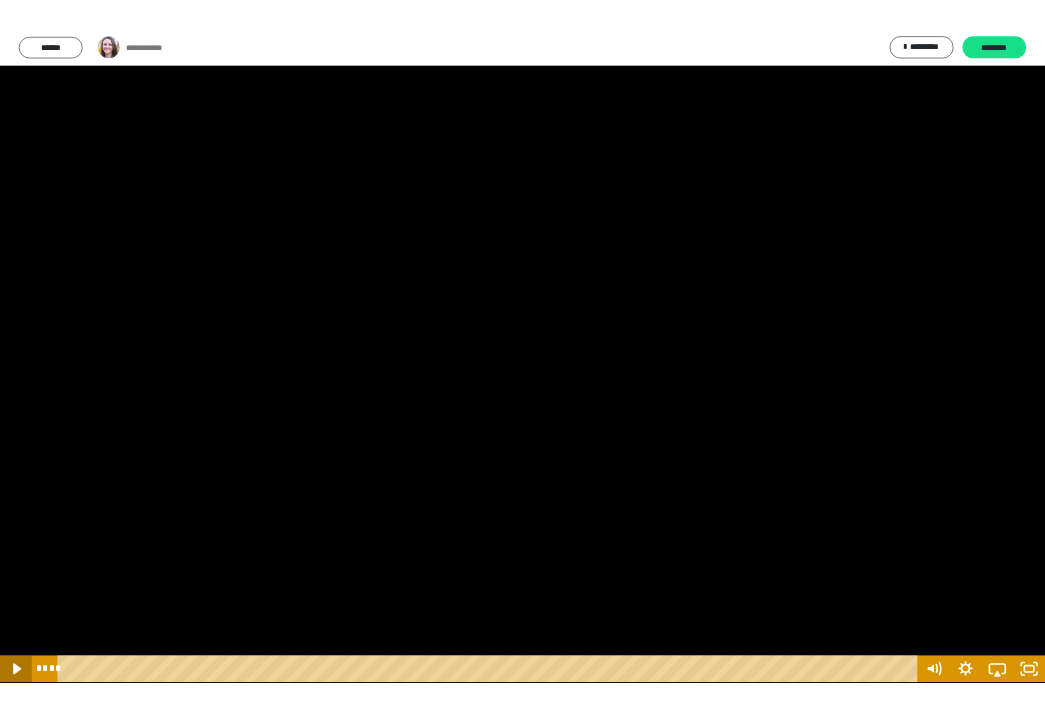 scroll, scrollTop: 75, scrollLeft: 0, axis: vertical 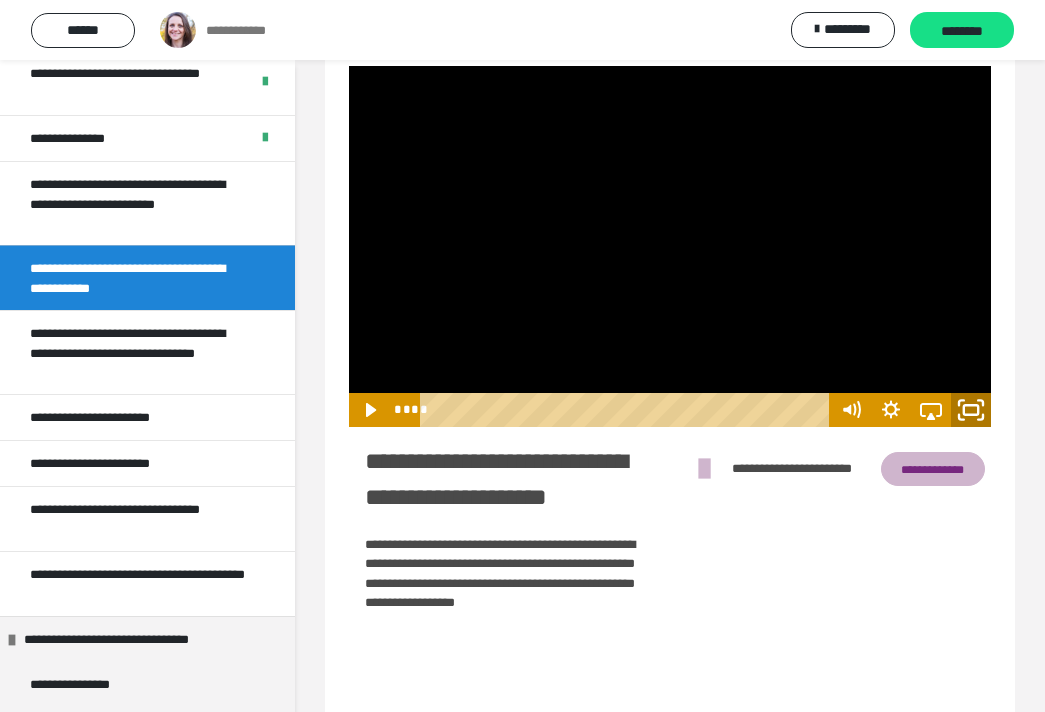 click 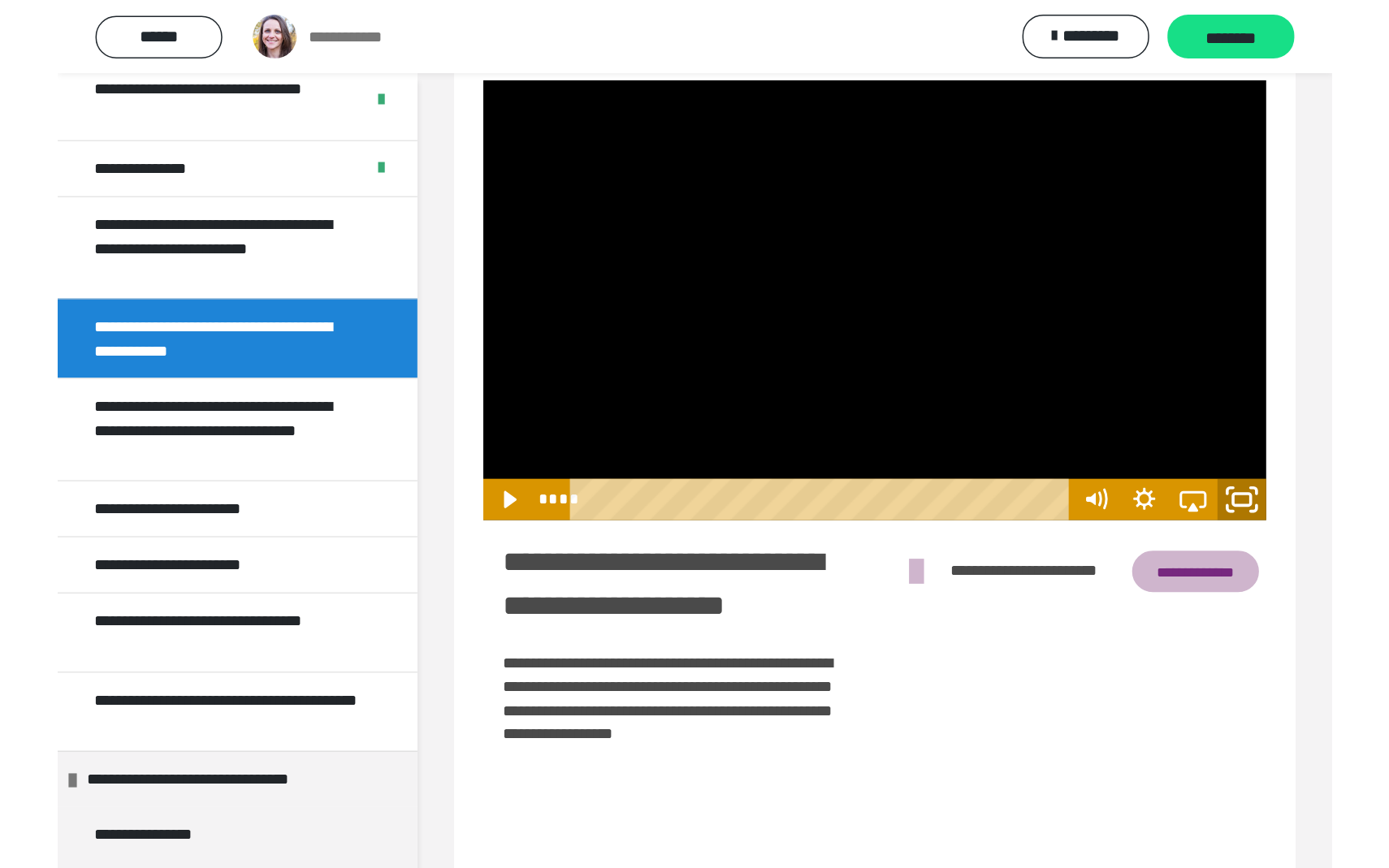 scroll, scrollTop: 0, scrollLeft: 0, axis: both 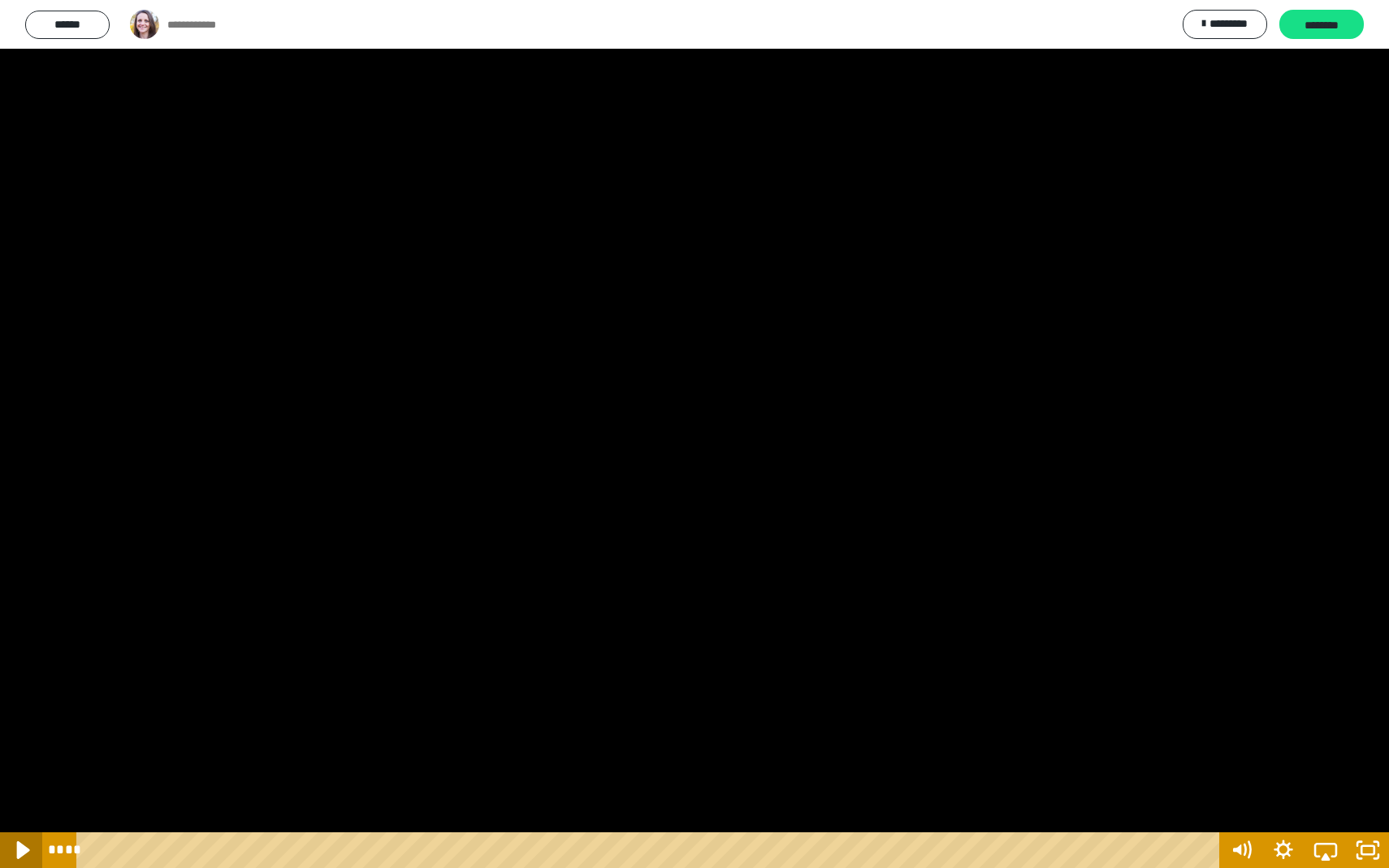 click 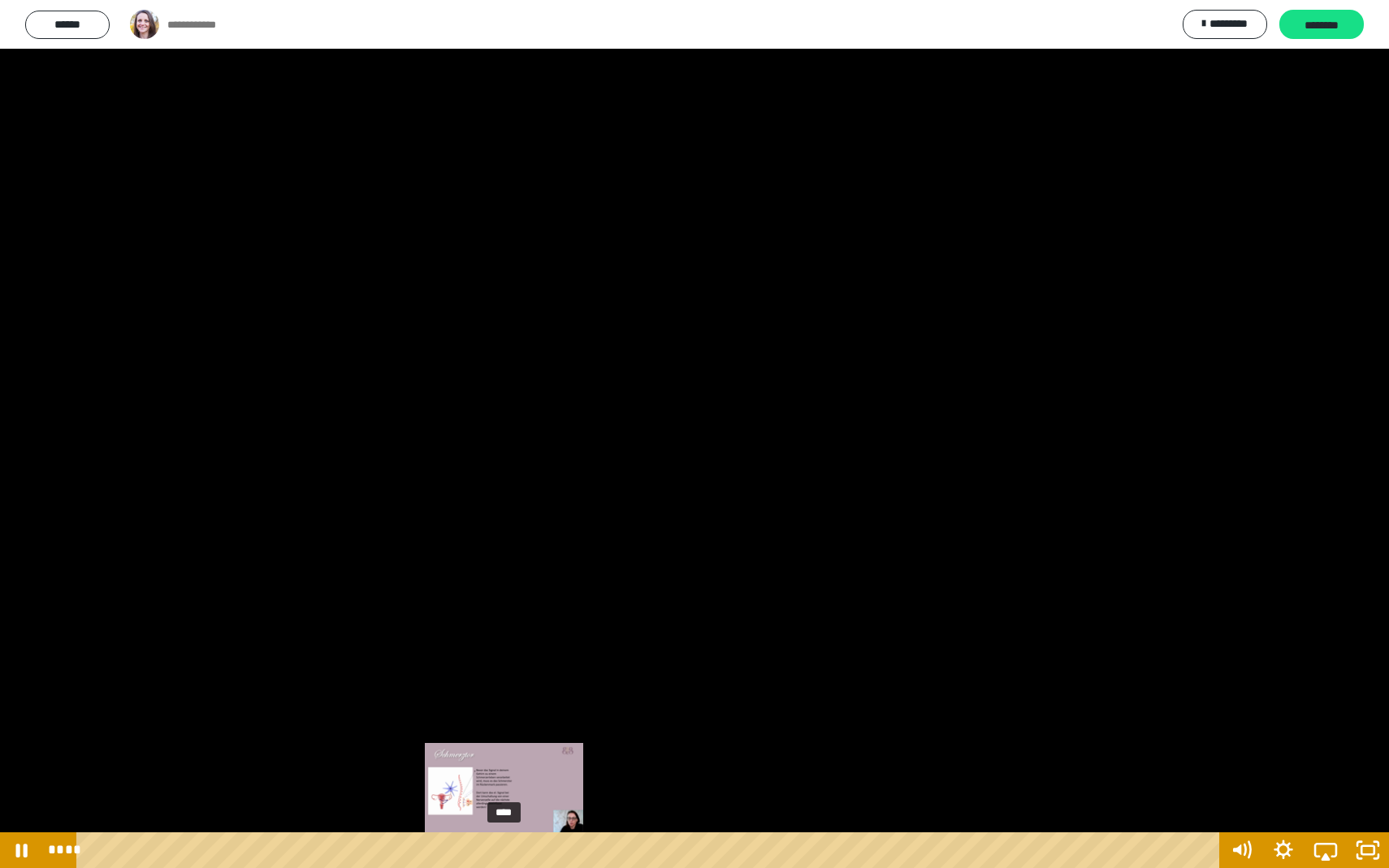 click on "****" at bounding box center (651, 850) 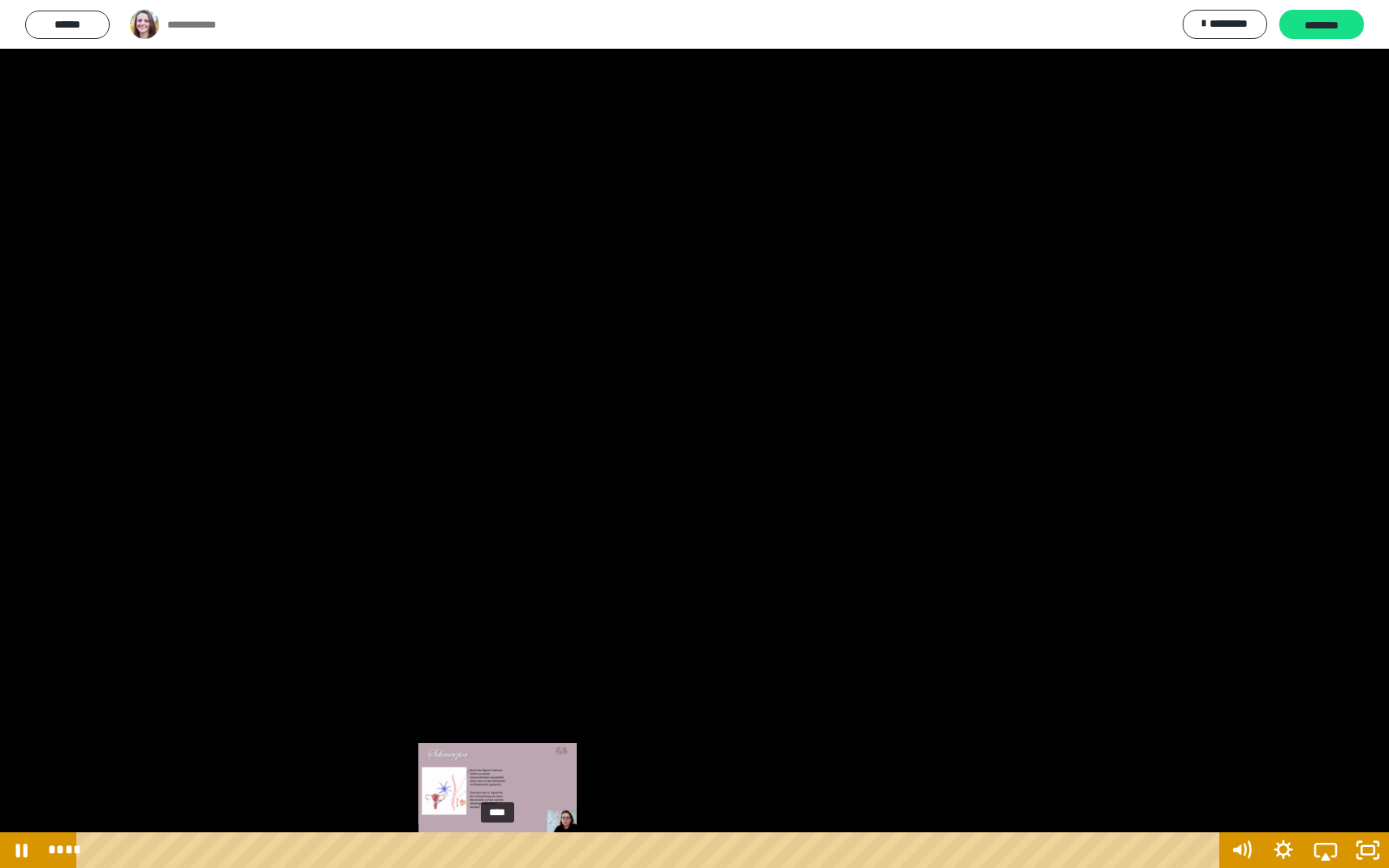 click on "****" at bounding box center (651, 850) 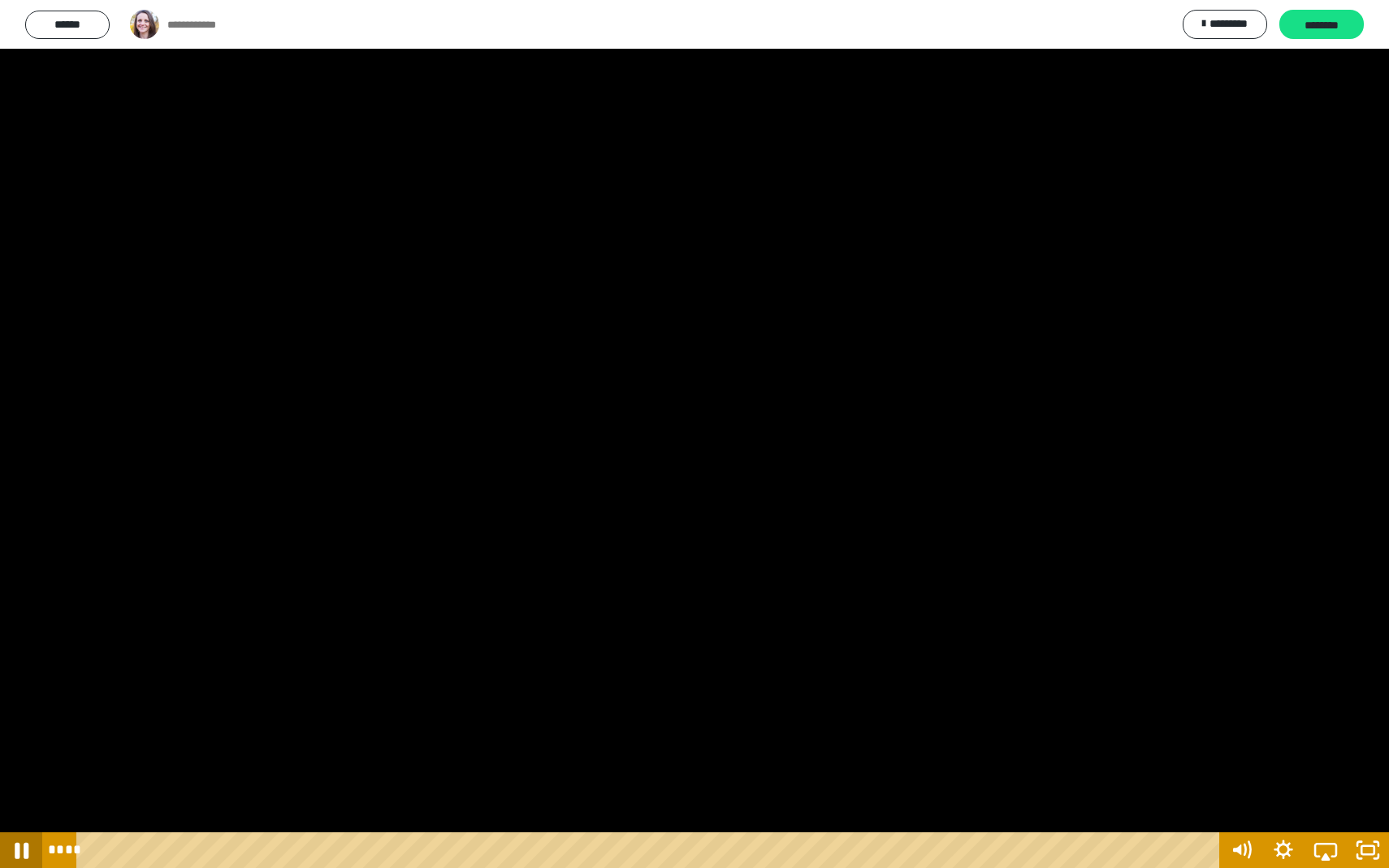 click 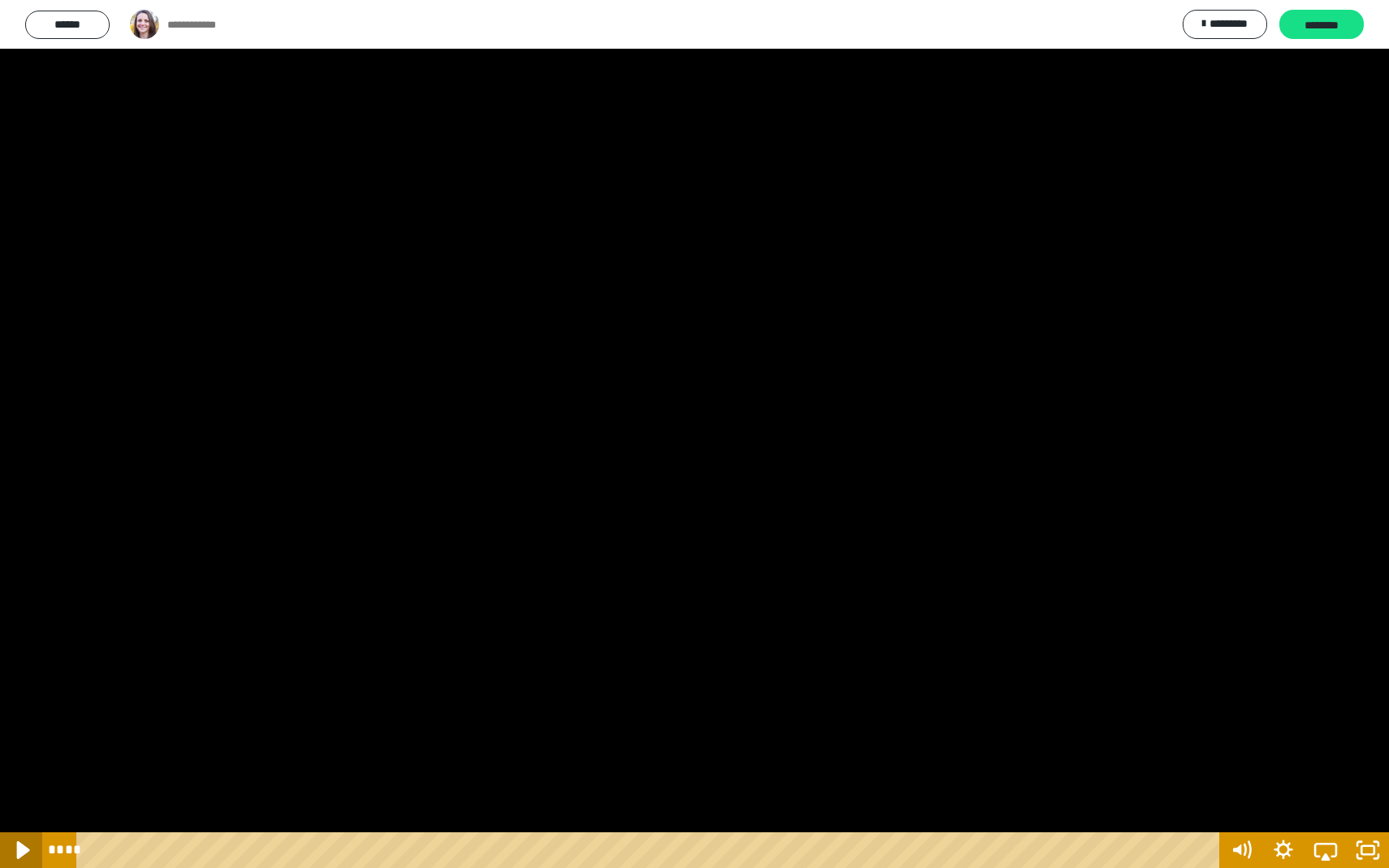 click 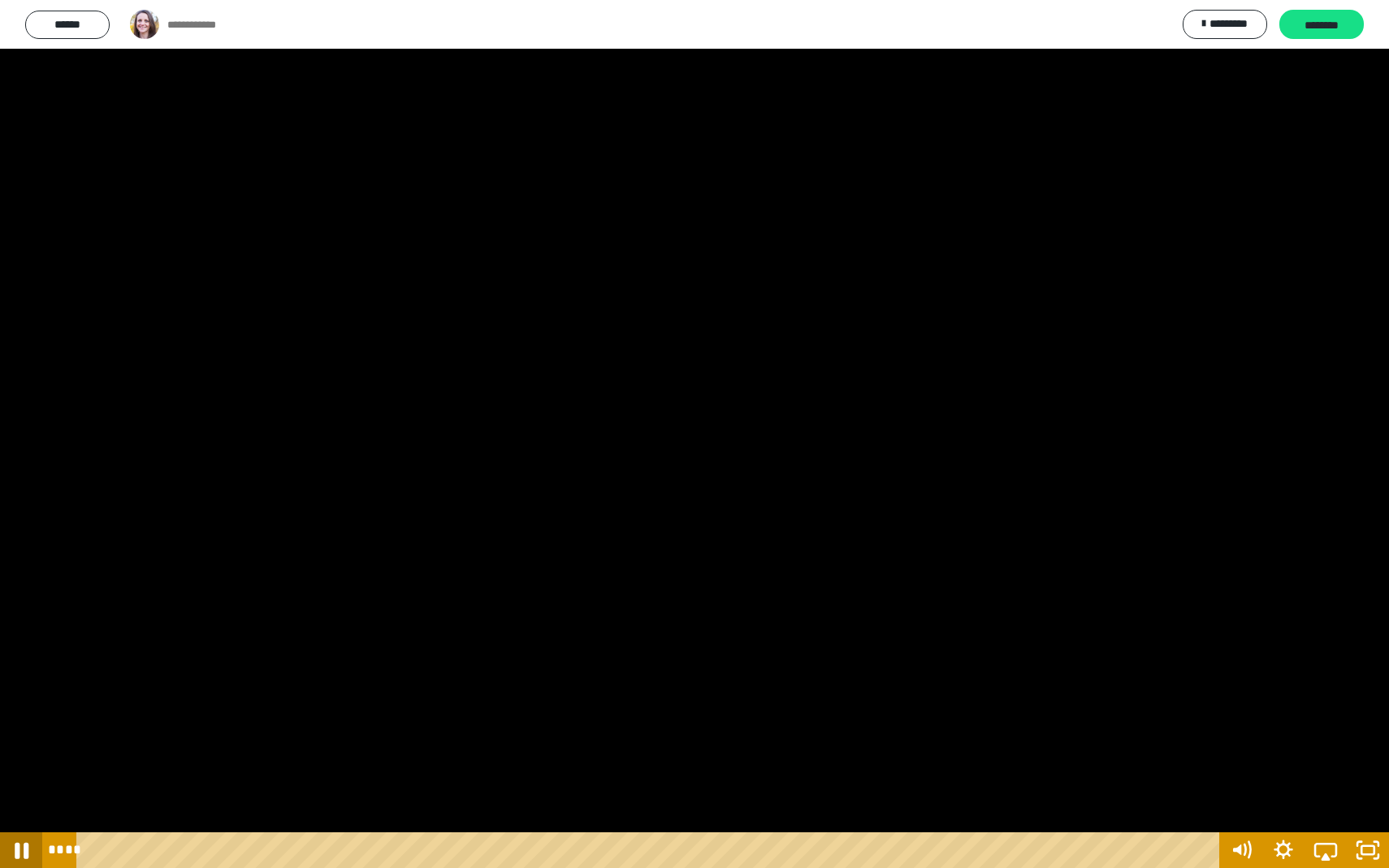 click 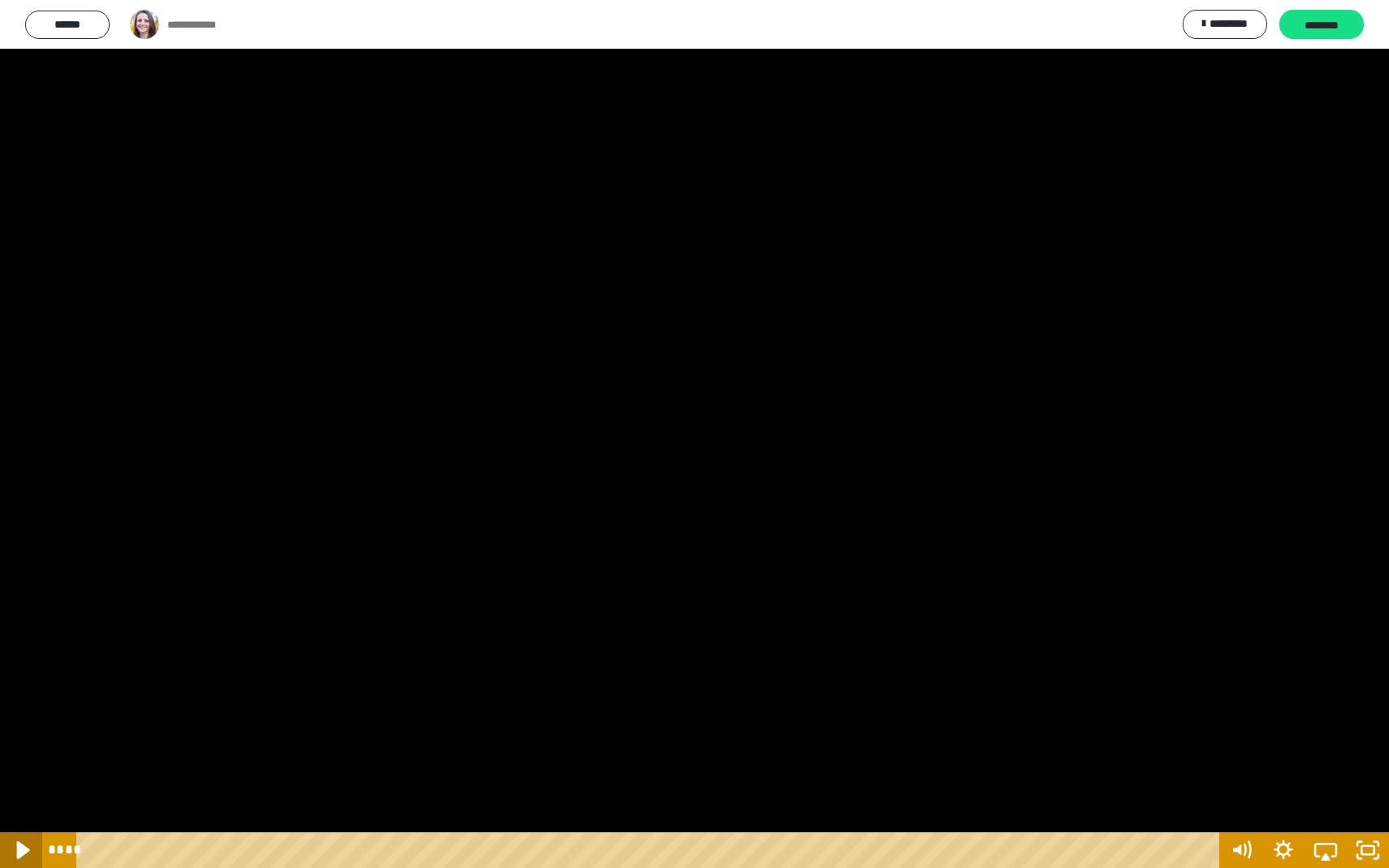 click 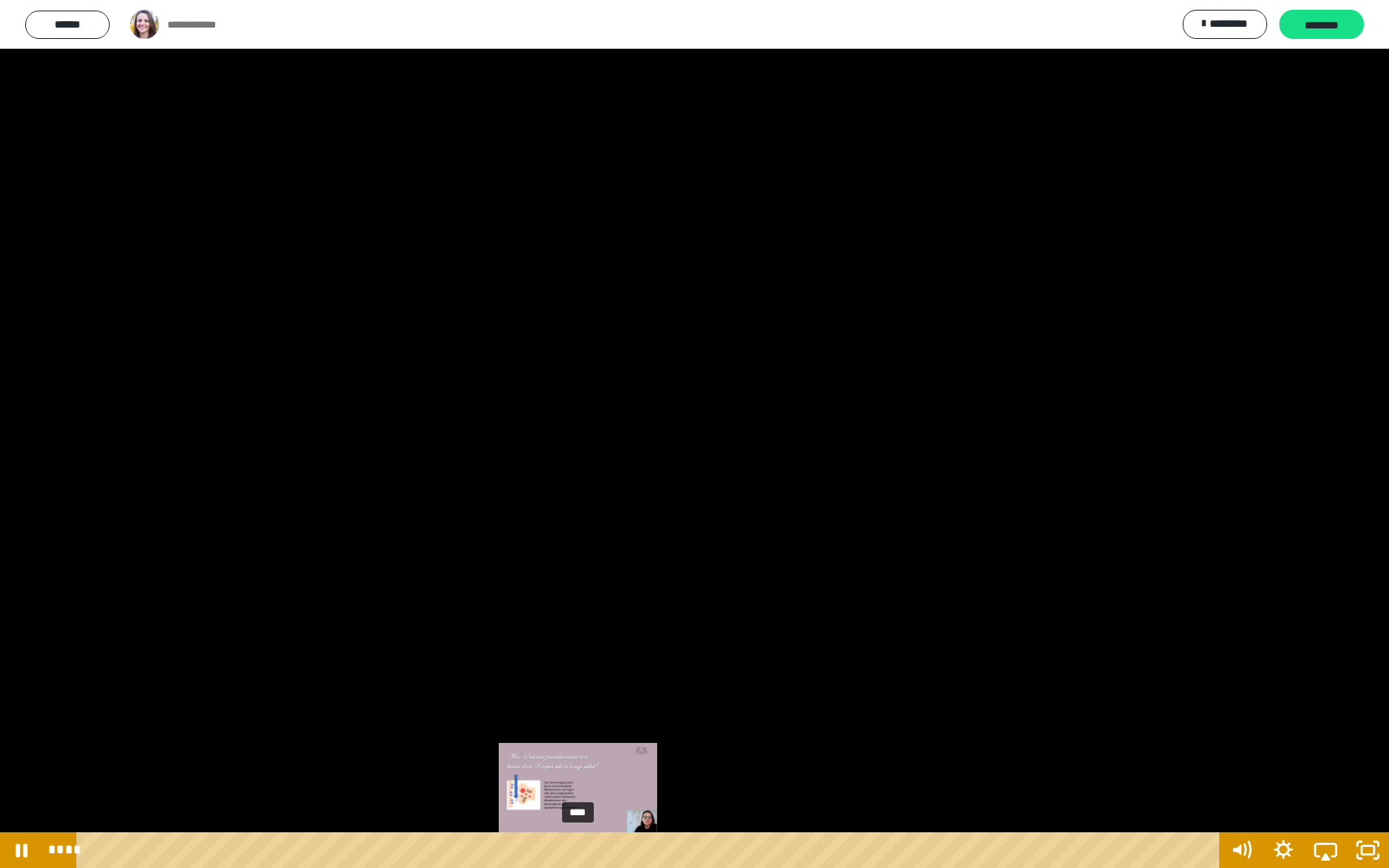 click on "****" at bounding box center [651, 850] 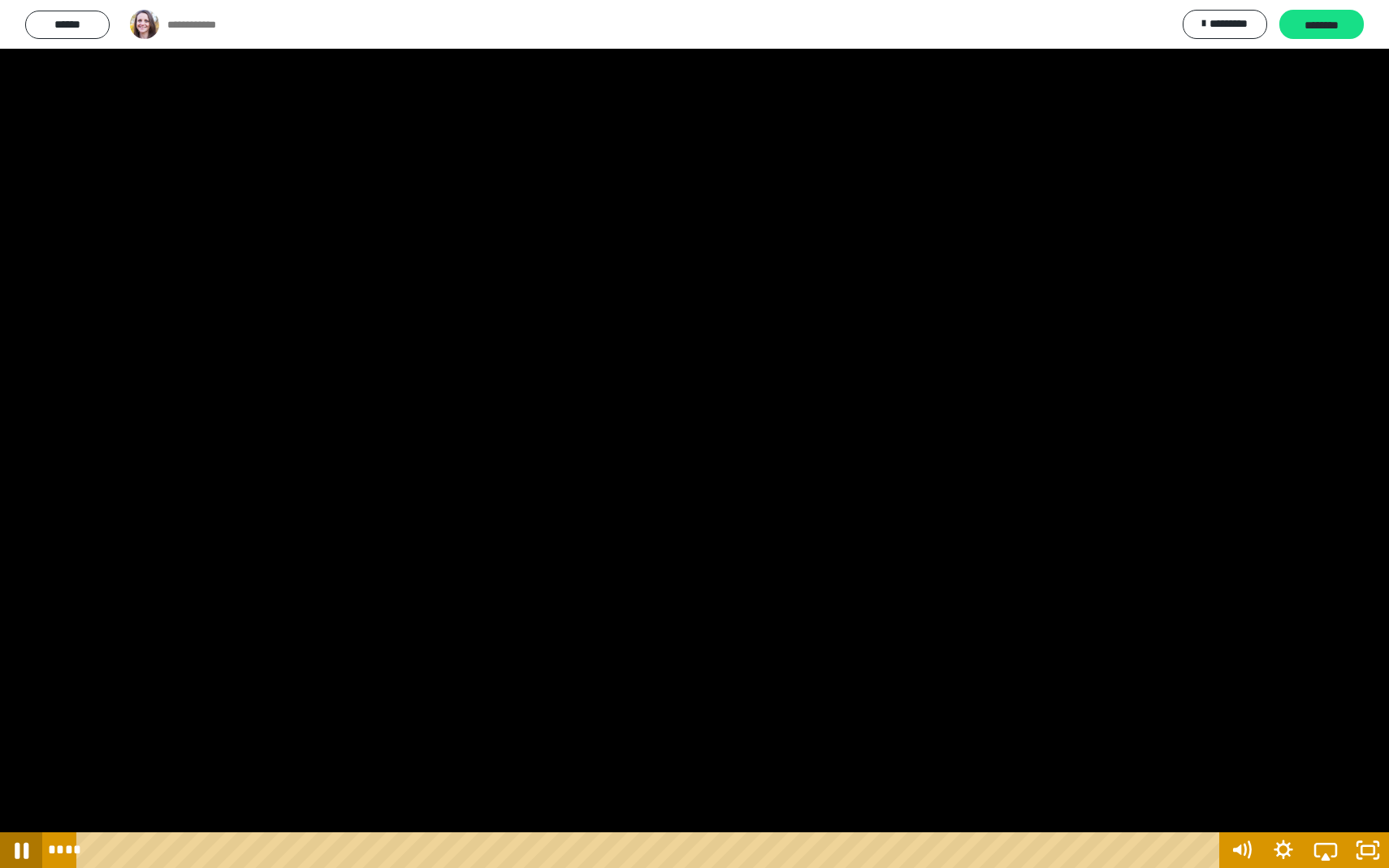 click 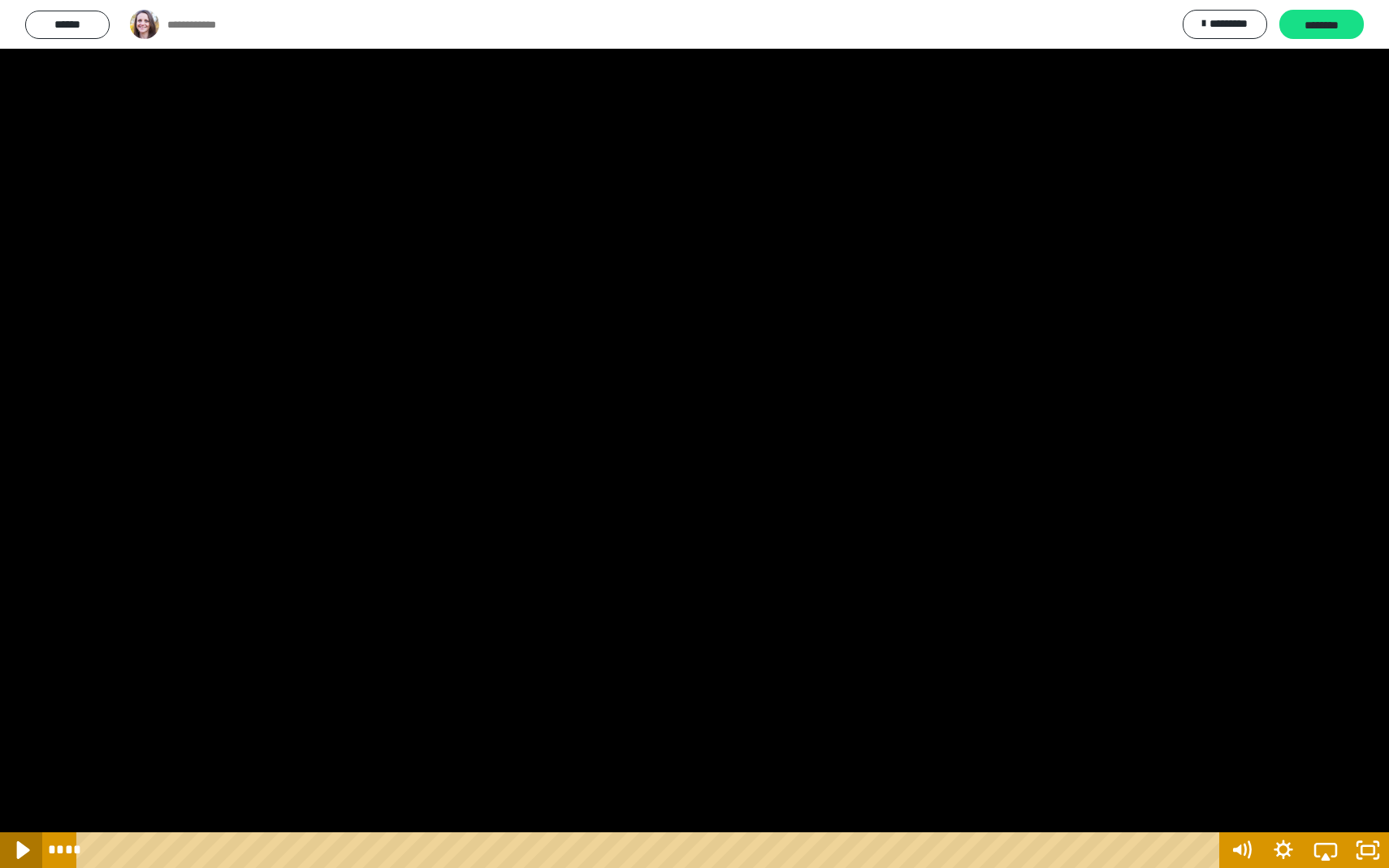 click 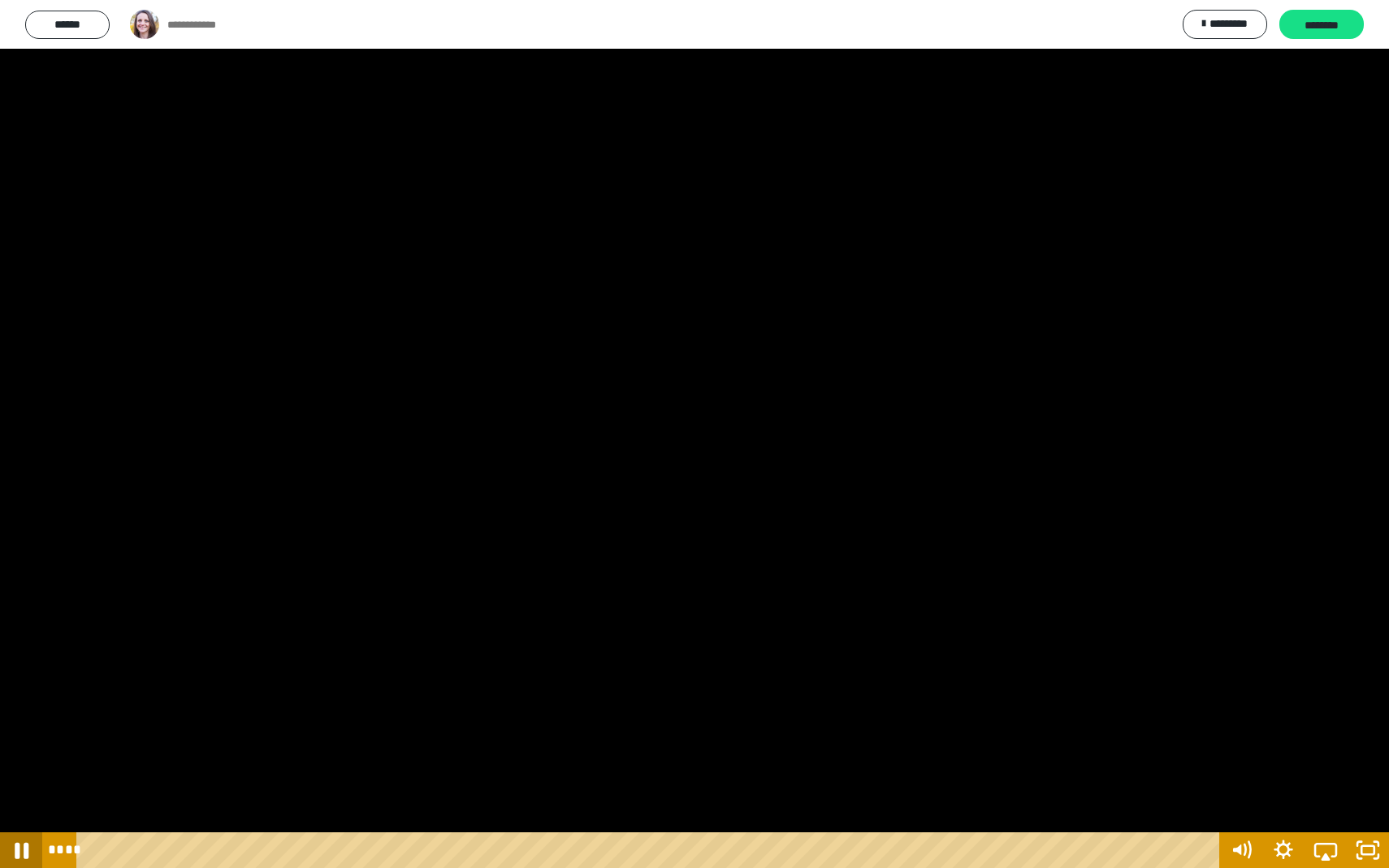 click 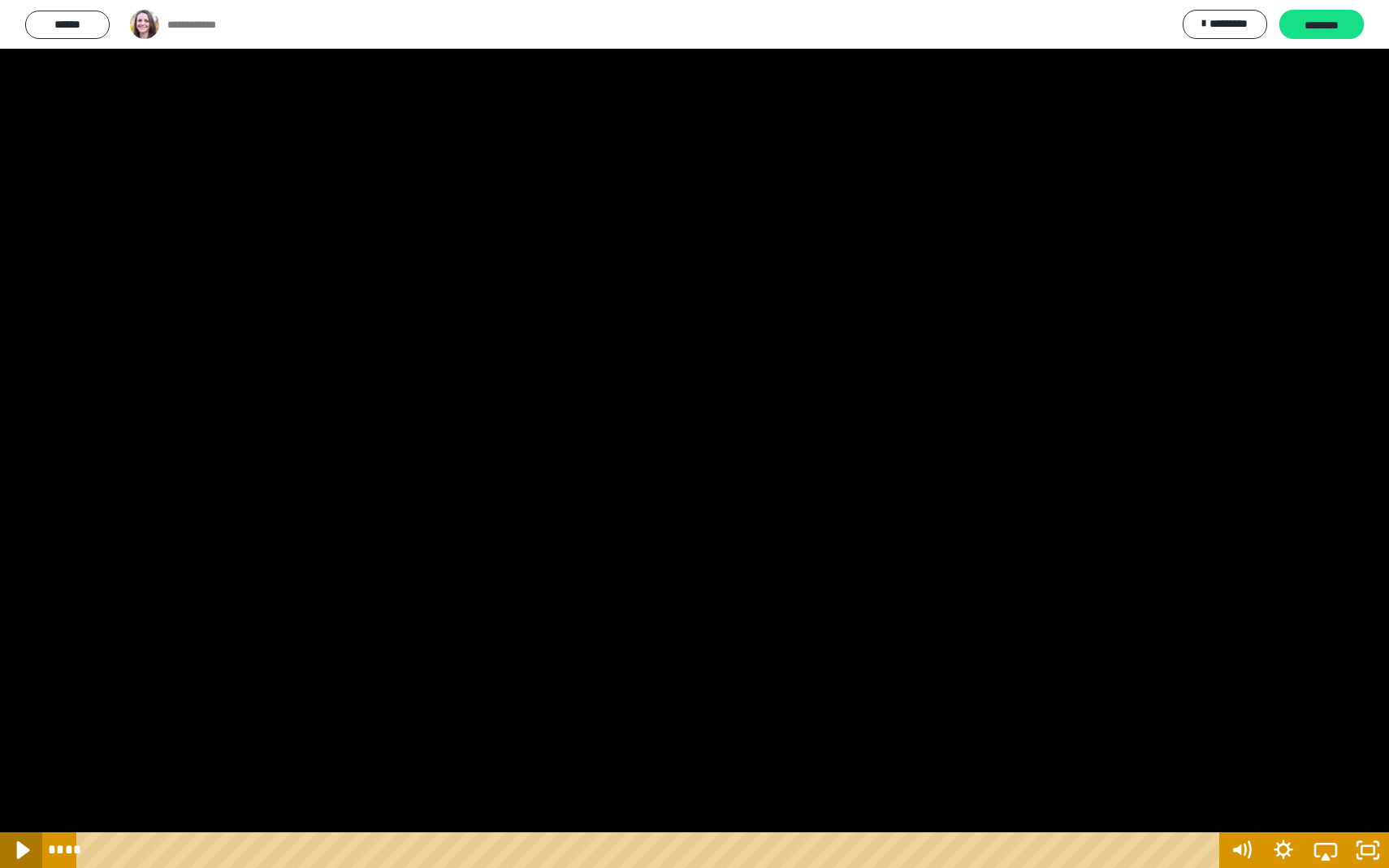 click 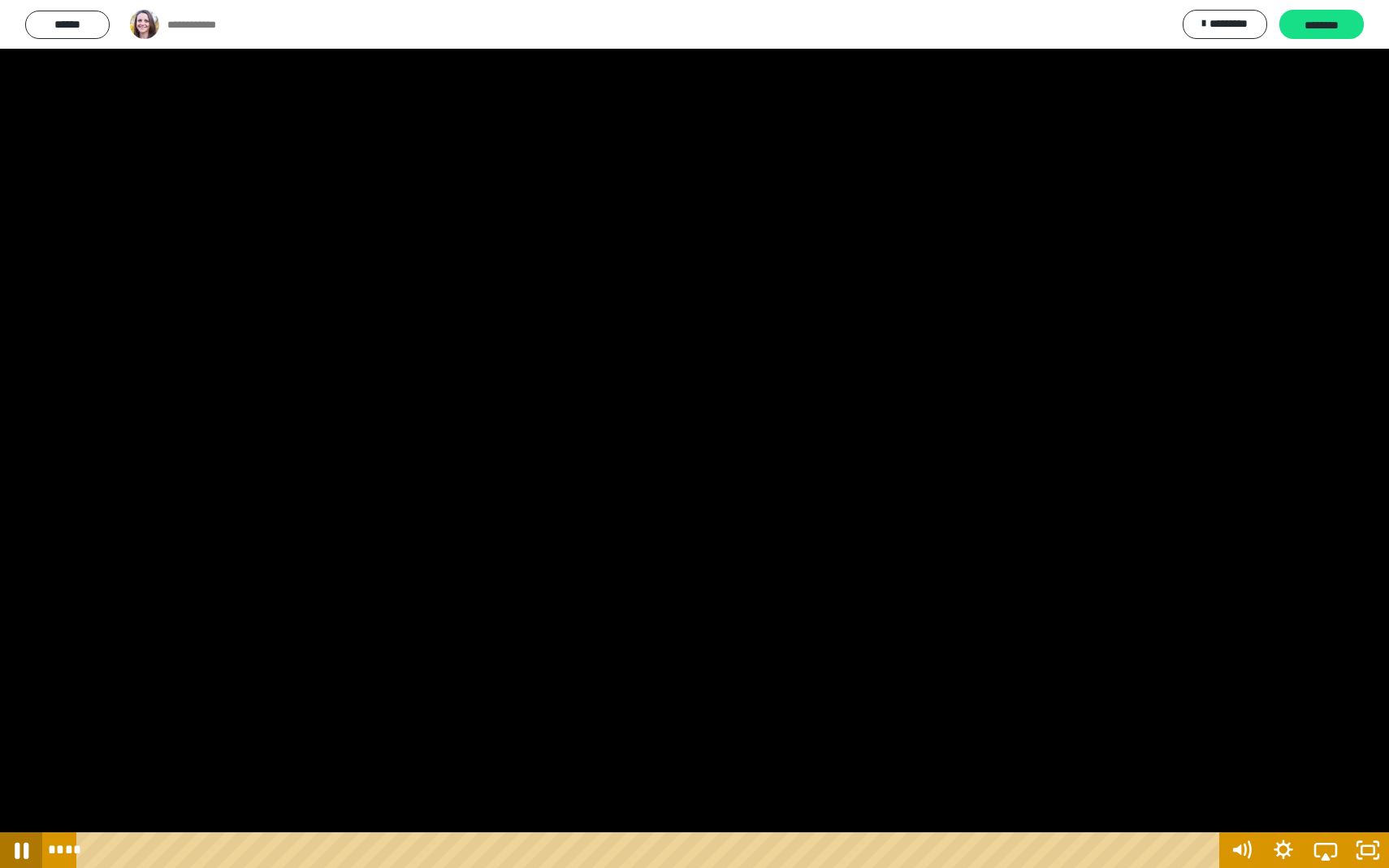 click 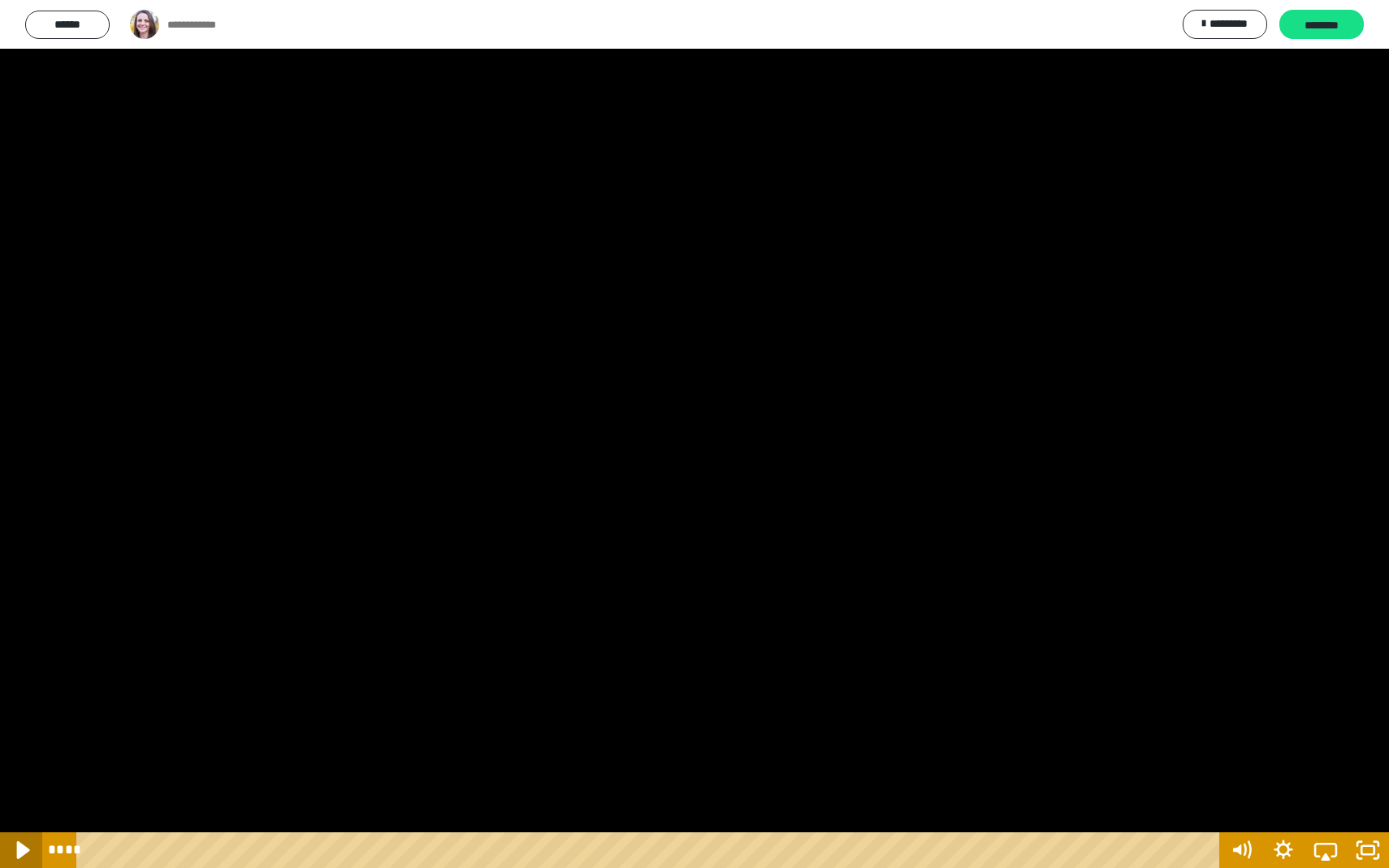 click 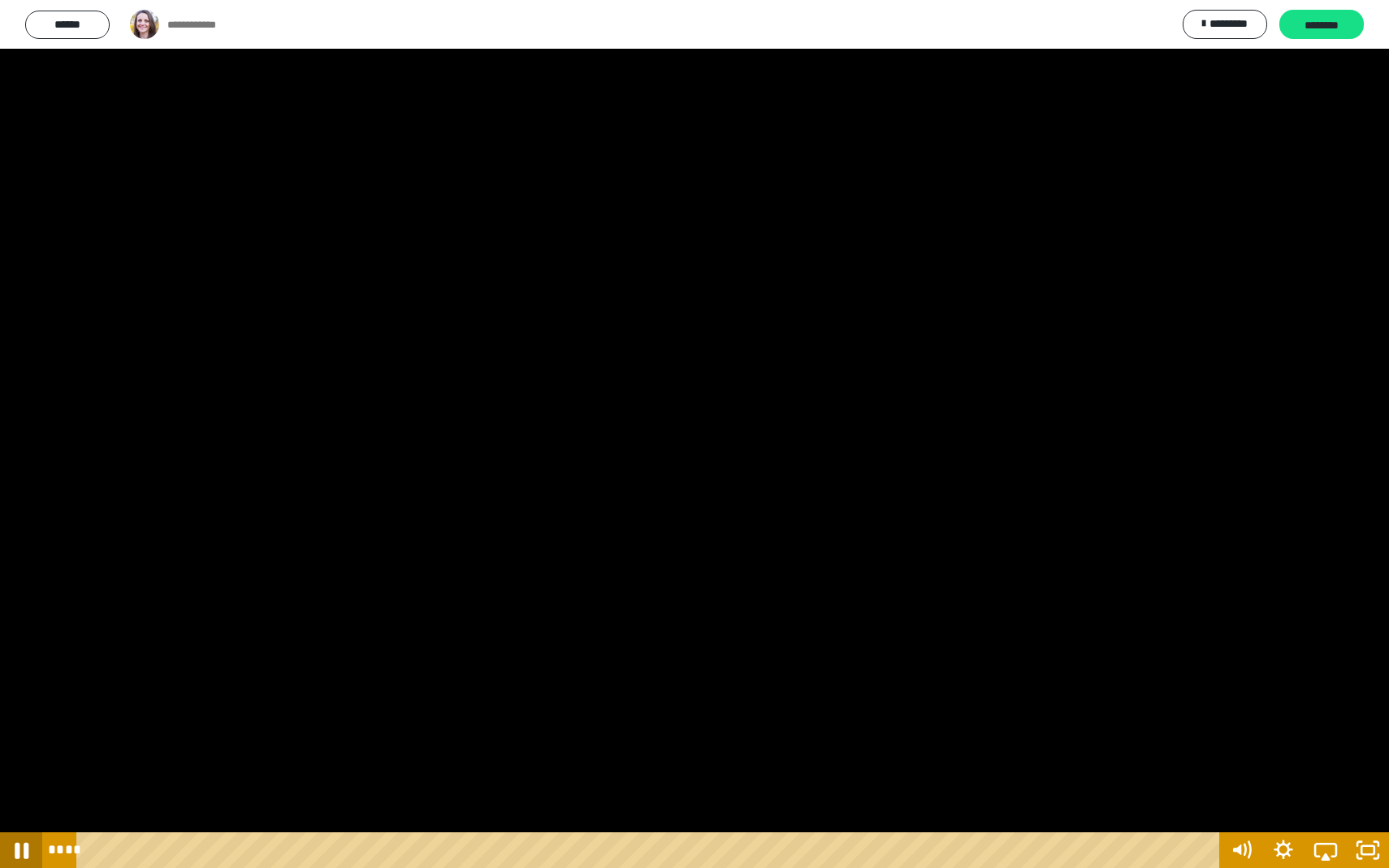 click 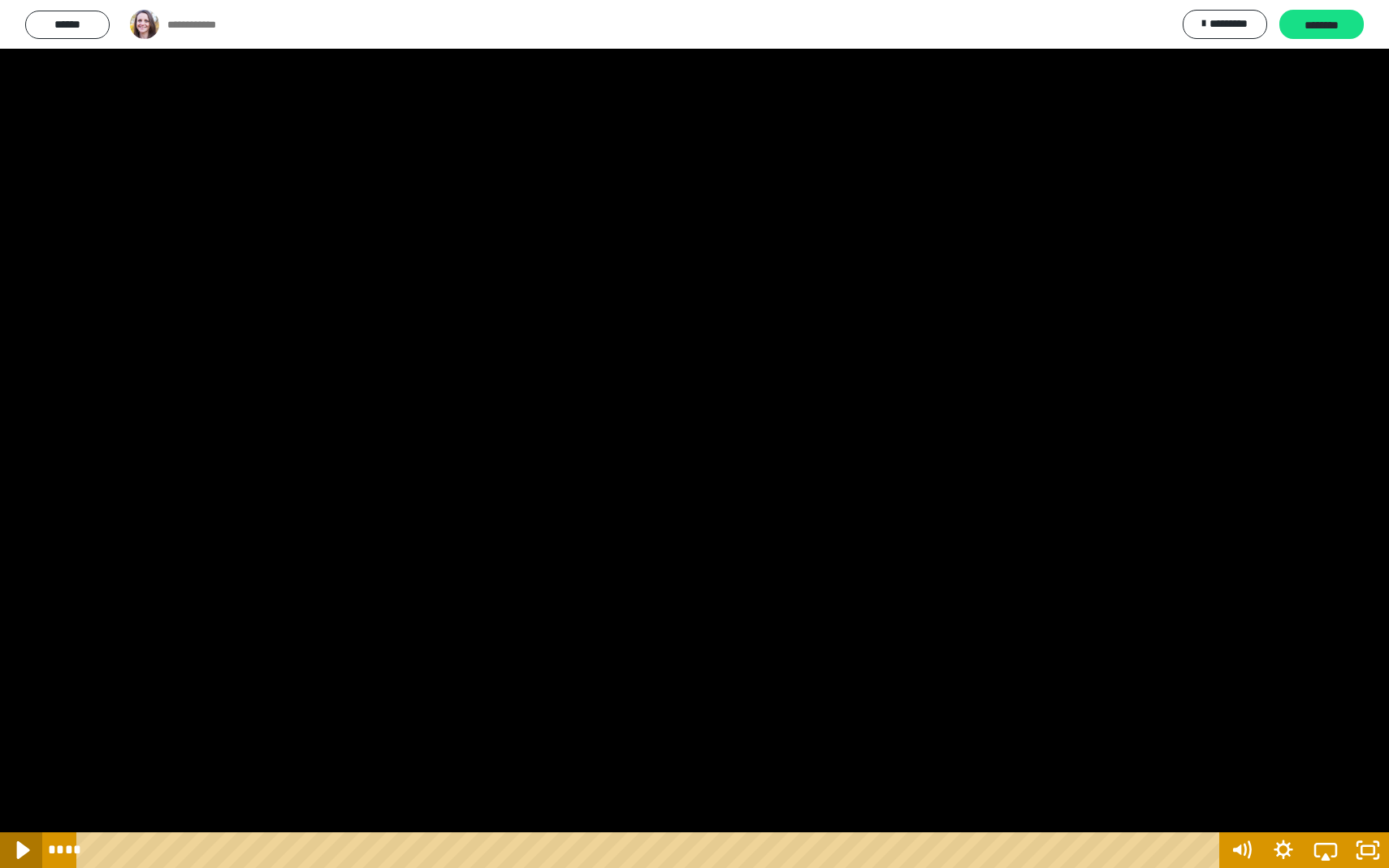 click 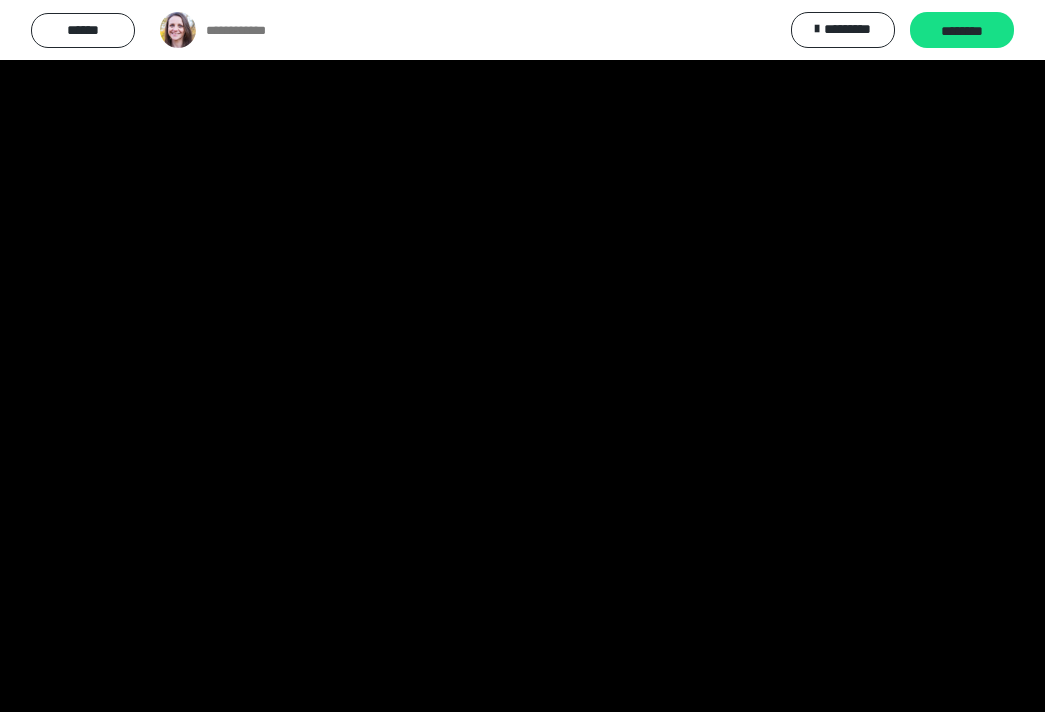scroll, scrollTop: 117, scrollLeft: 0, axis: vertical 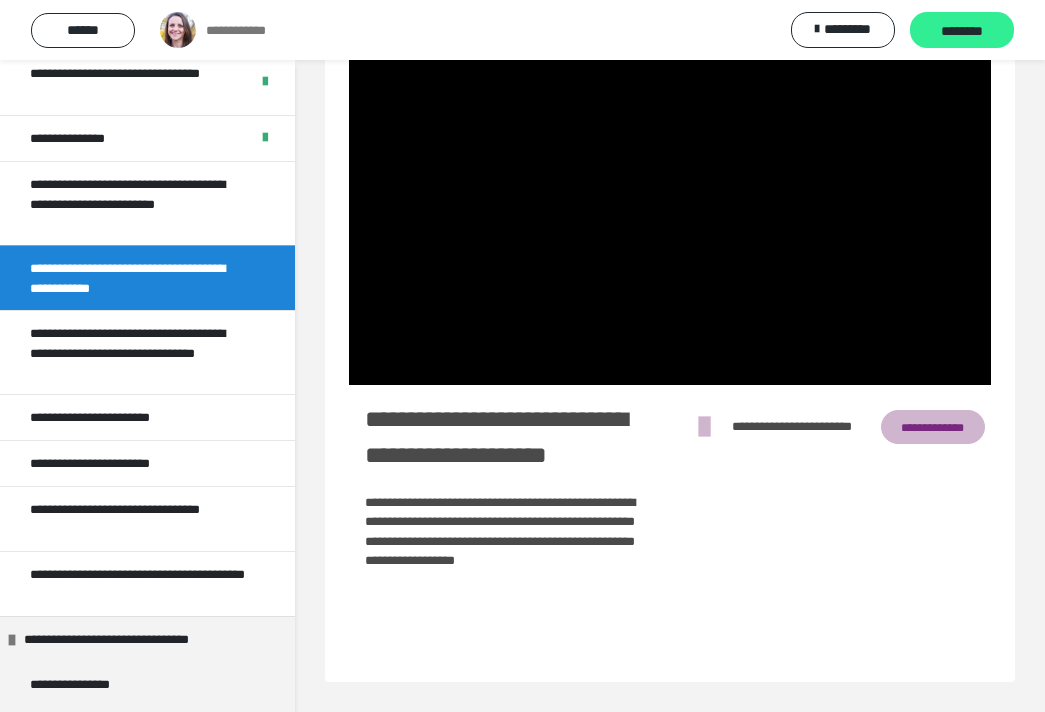 click on "********" at bounding box center (962, 31) 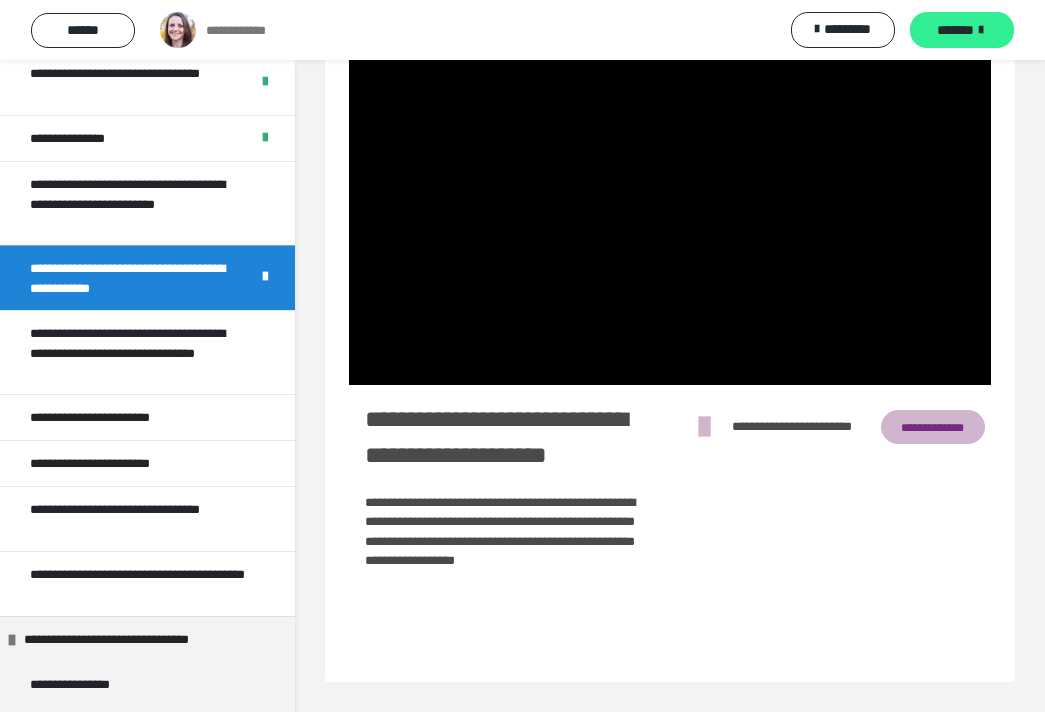 click on "*******" at bounding box center [962, 30] 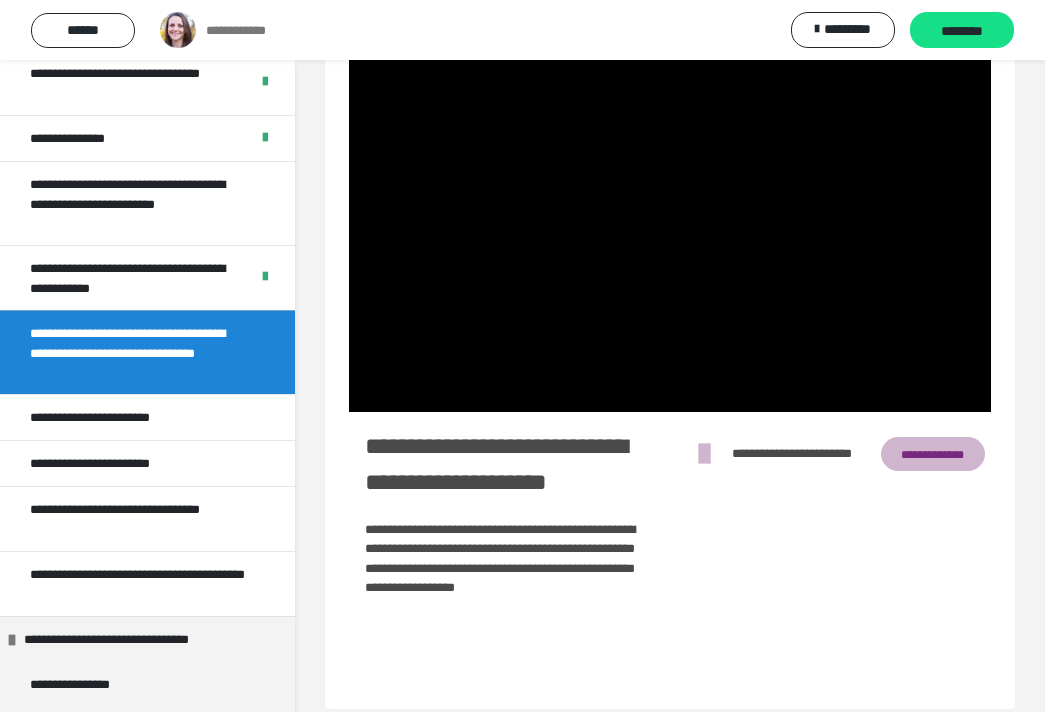 scroll, scrollTop: 60, scrollLeft: 0, axis: vertical 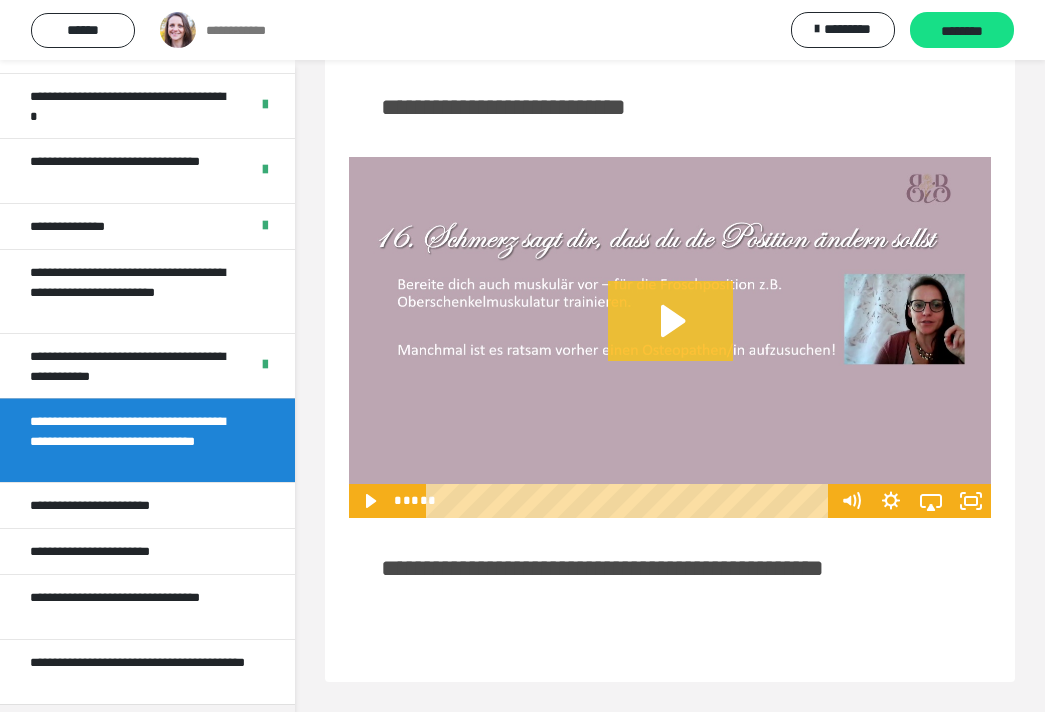 click 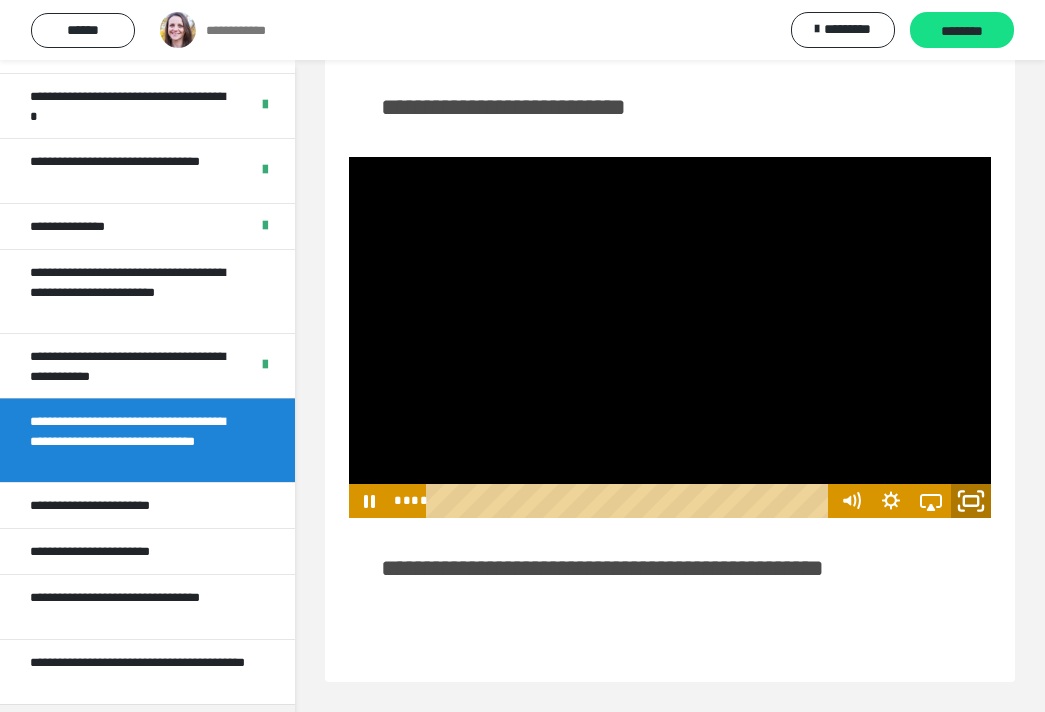 click 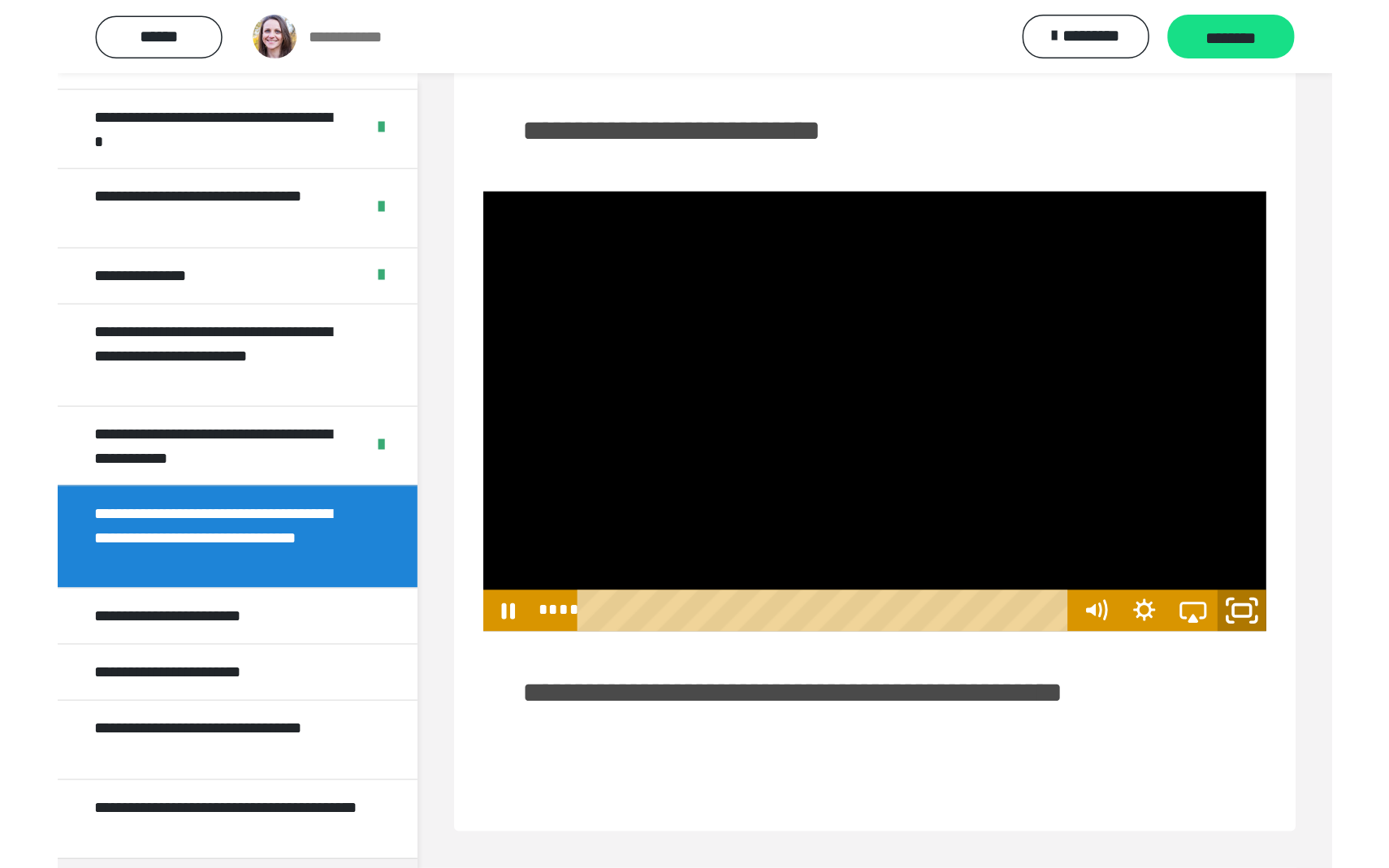 scroll, scrollTop: 0, scrollLeft: 0, axis: both 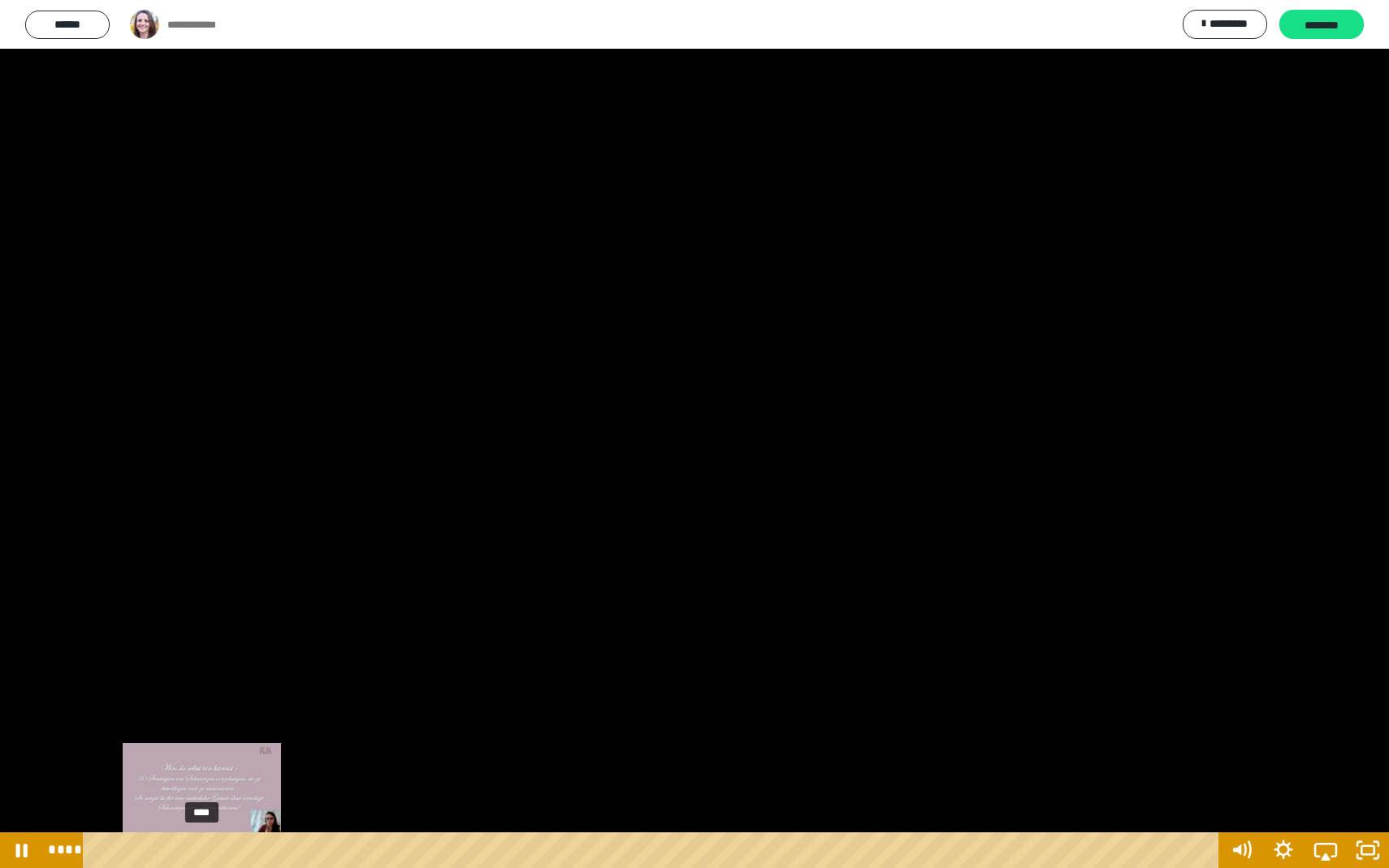 click on "****" at bounding box center [654, 850] 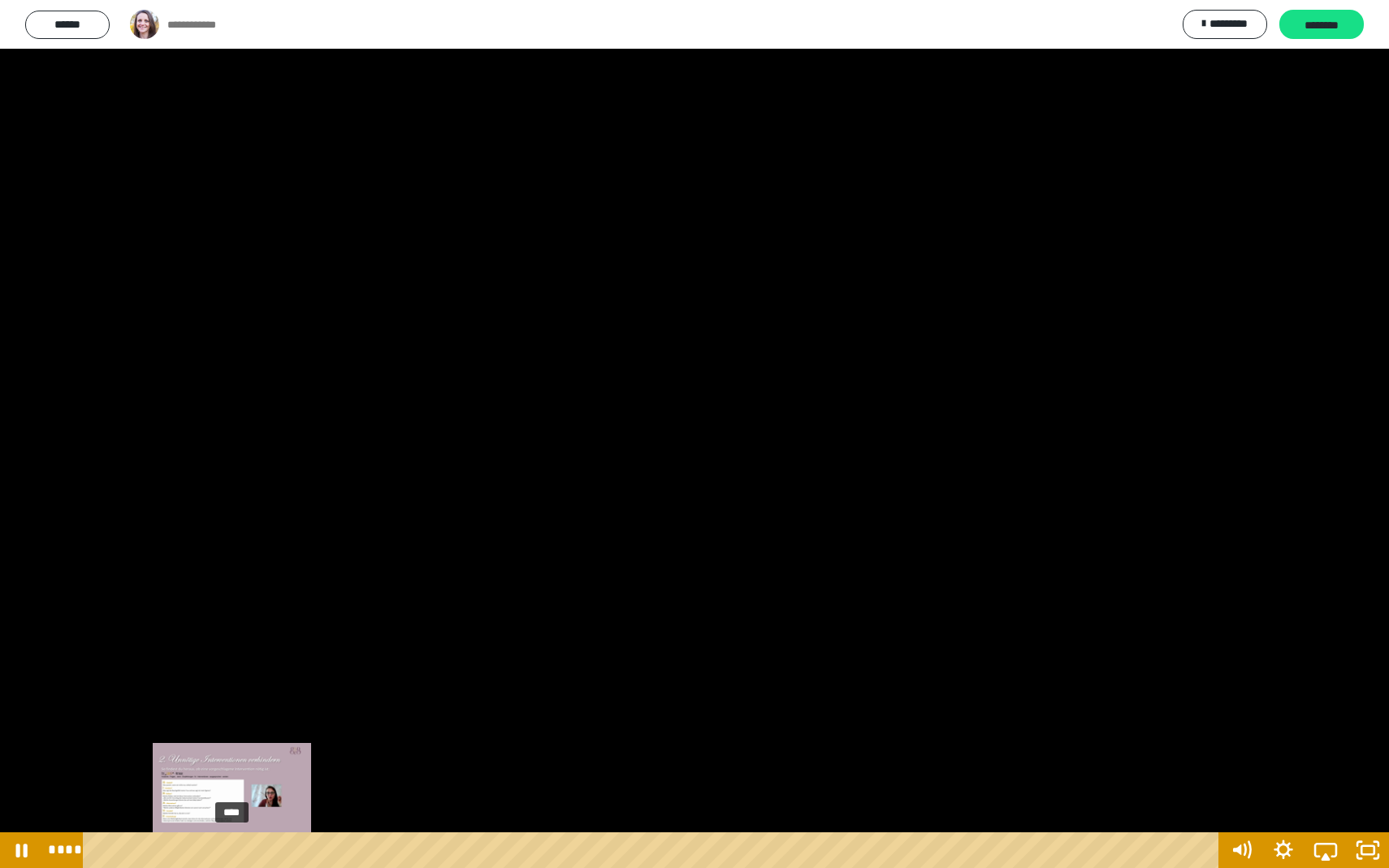 click on "****" at bounding box center (654, 850) 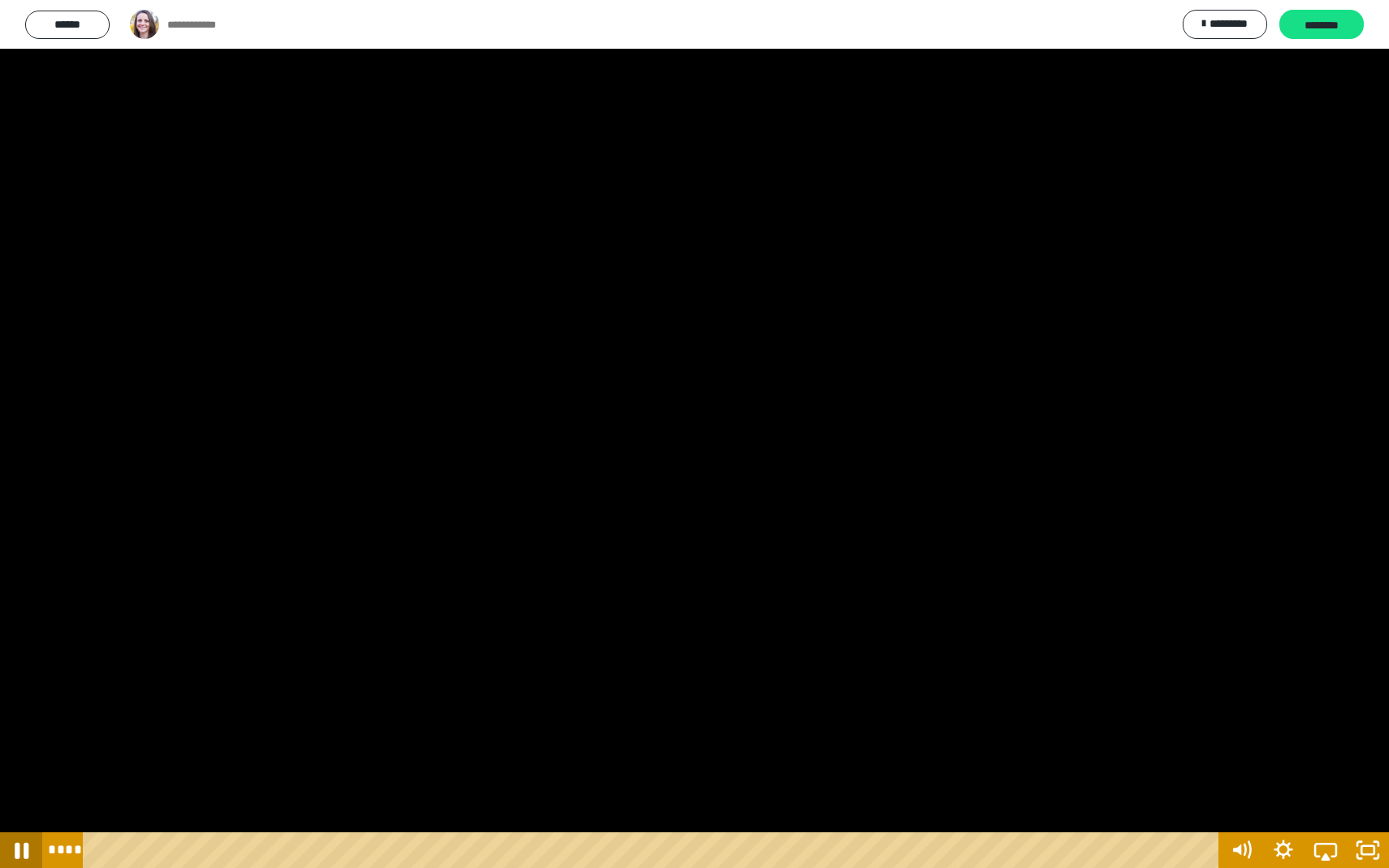 click 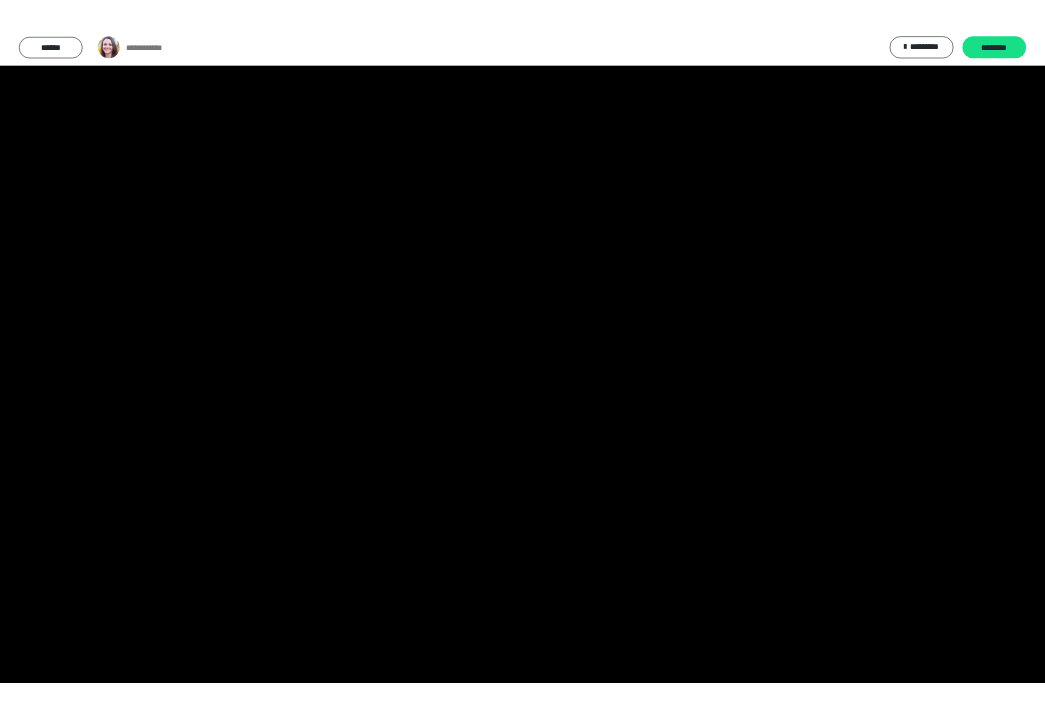 scroll, scrollTop: 146, scrollLeft: 0, axis: vertical 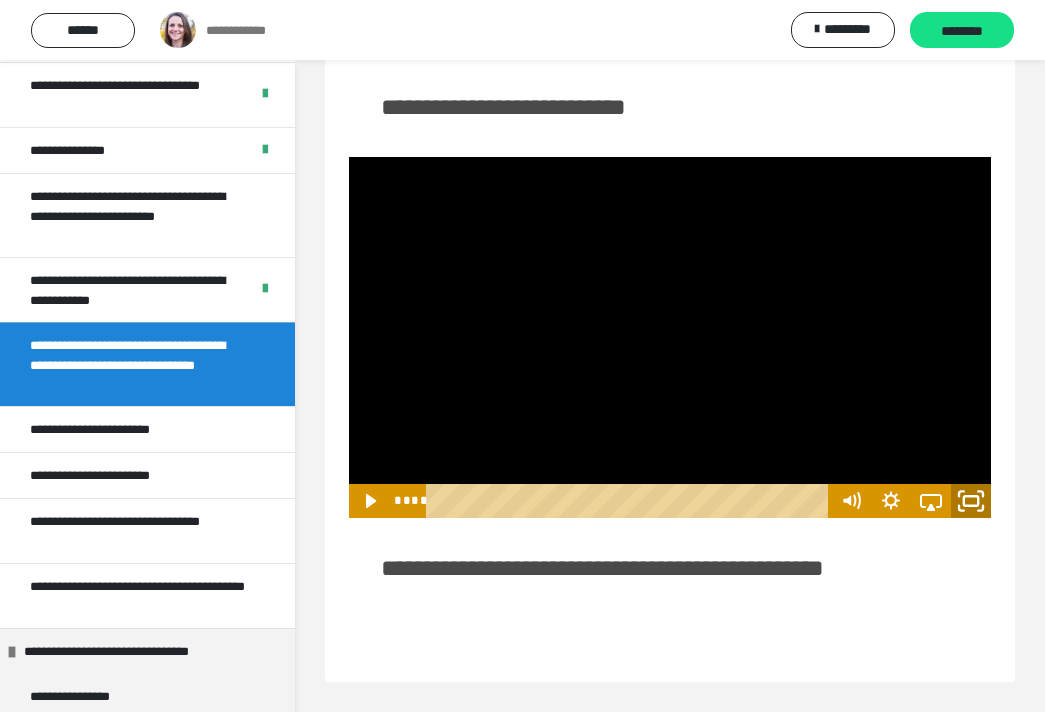 click 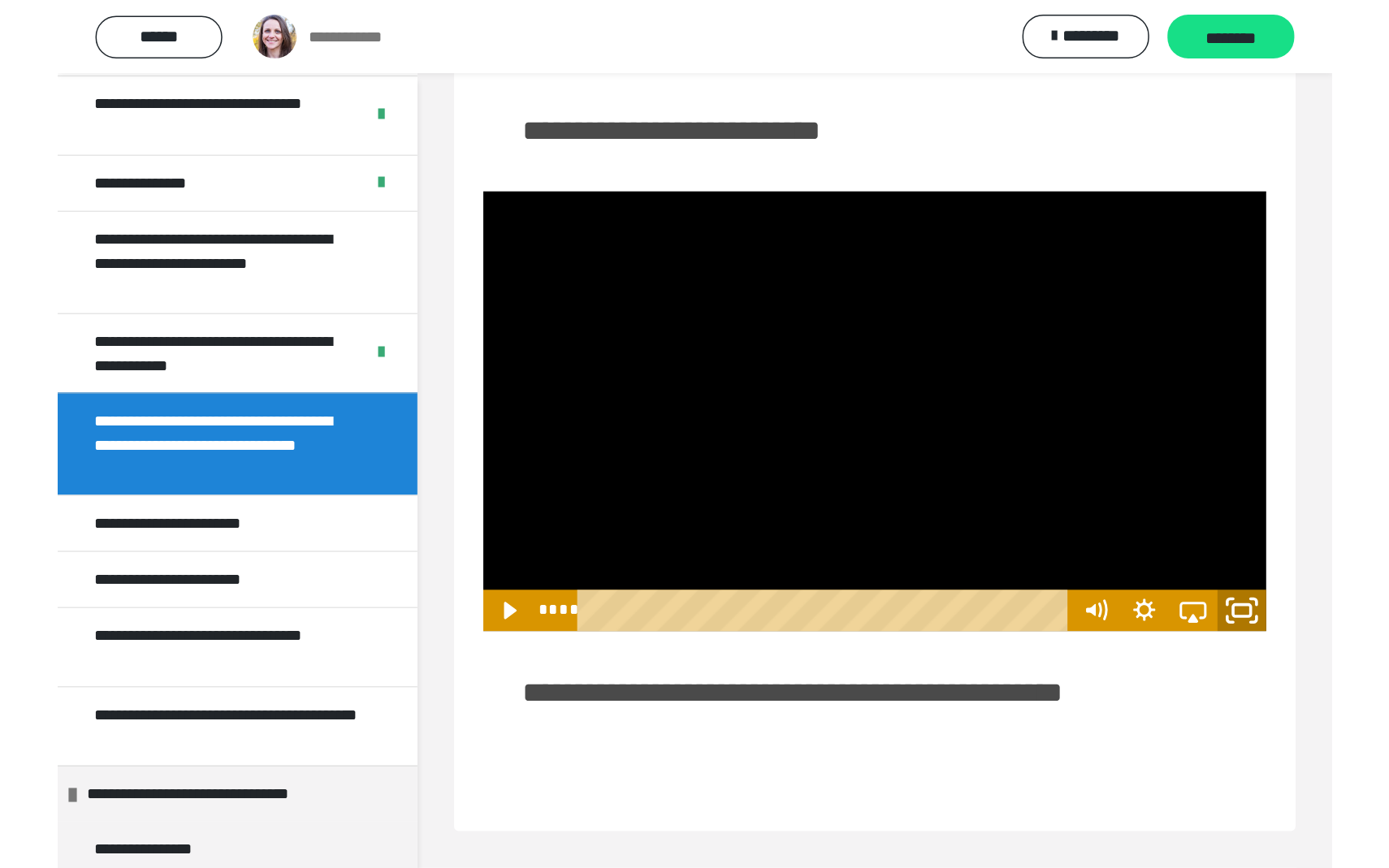 scroll, scrollTop: 0, scrollLeft: 0, axis: both 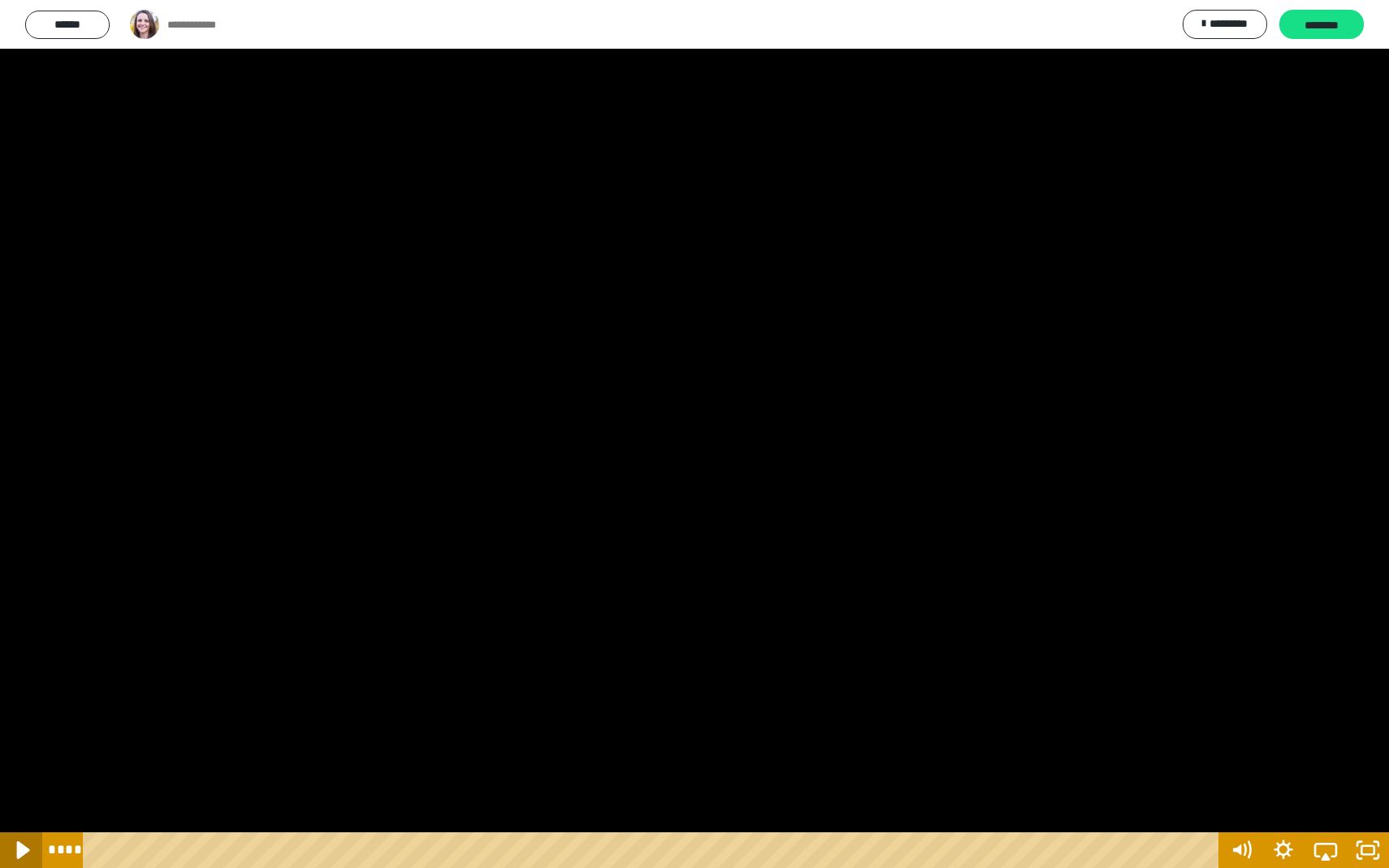 click 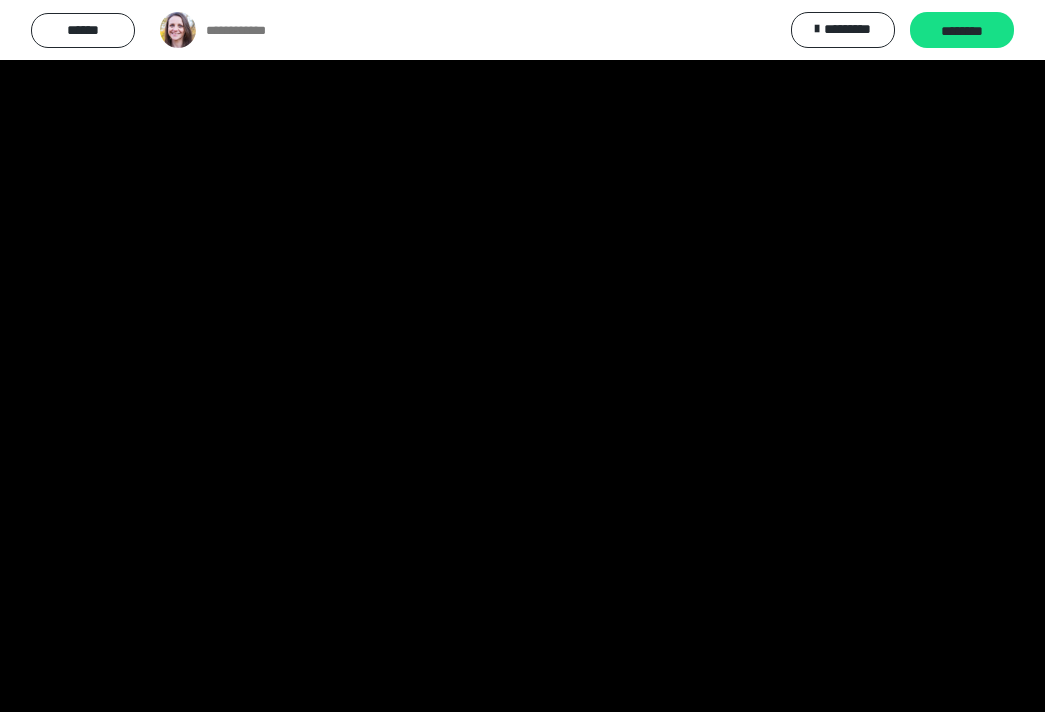 scroll, scrollTop: 146, scrollLeft: 0, axis: vertical 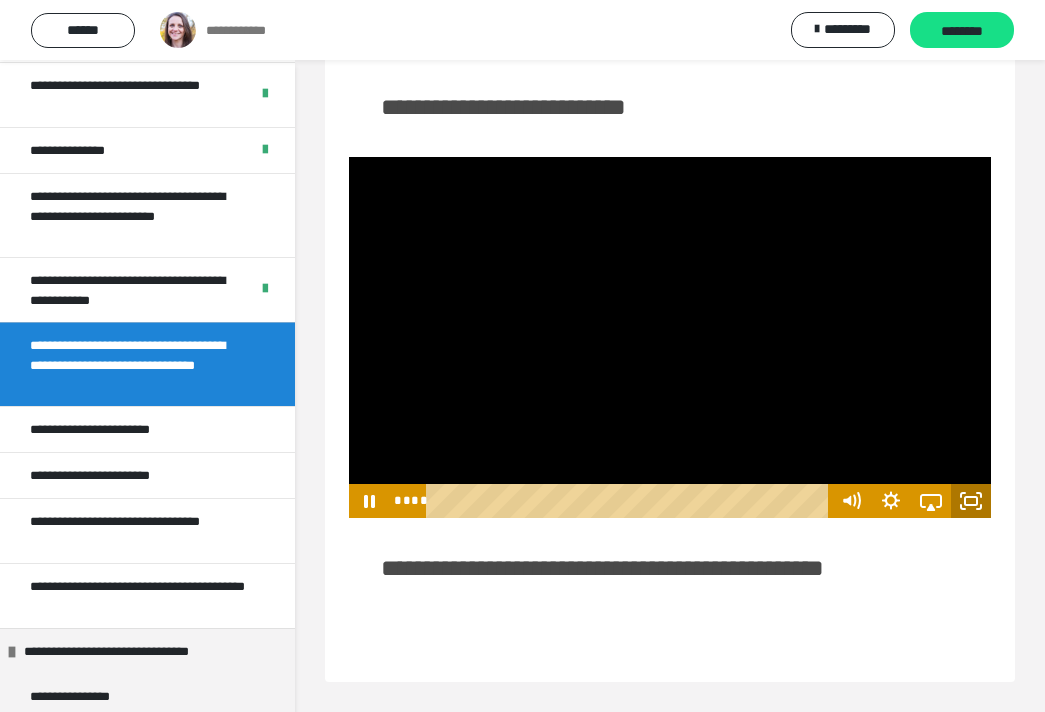 click 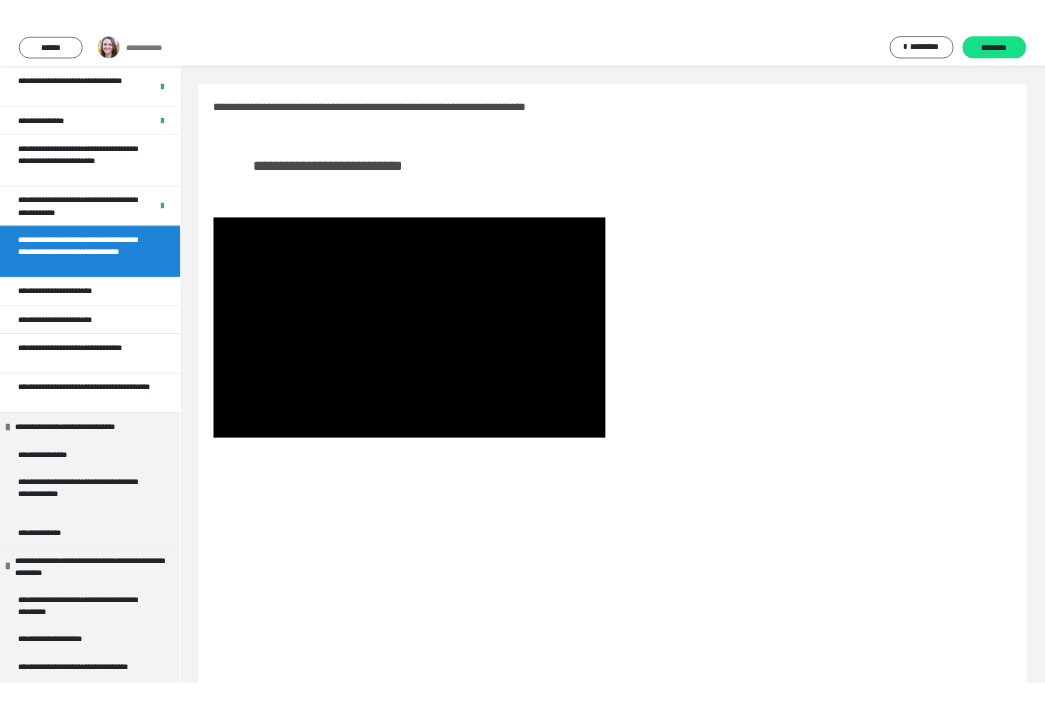 scroll, scrollTop: 146, scrollLeft: 0, axis: vertical 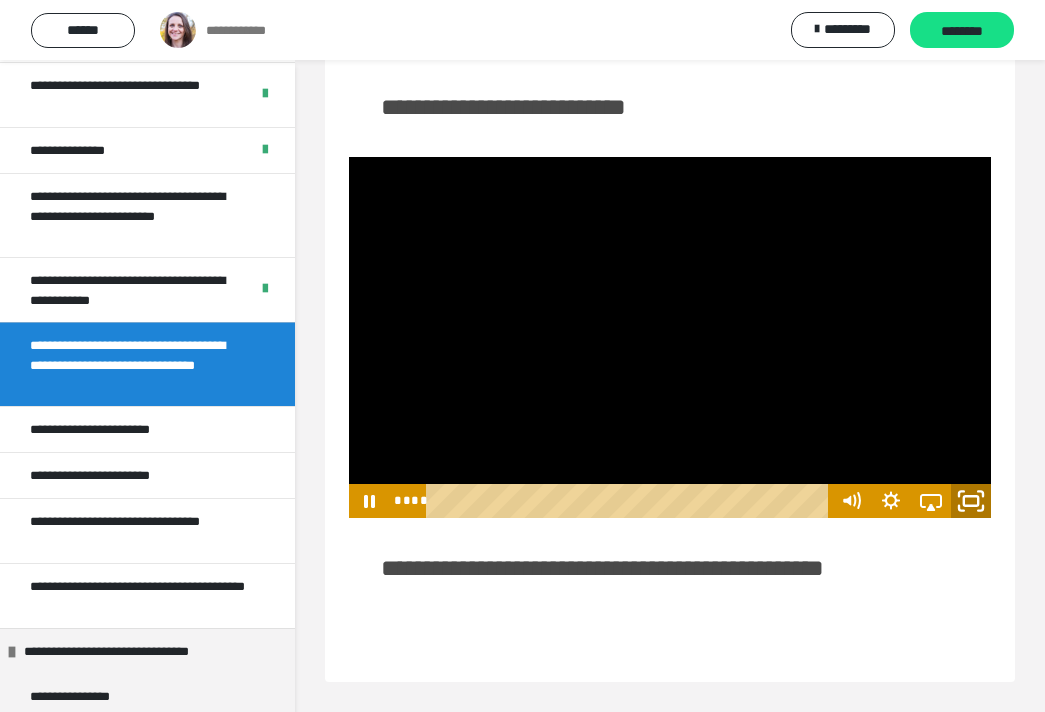 click 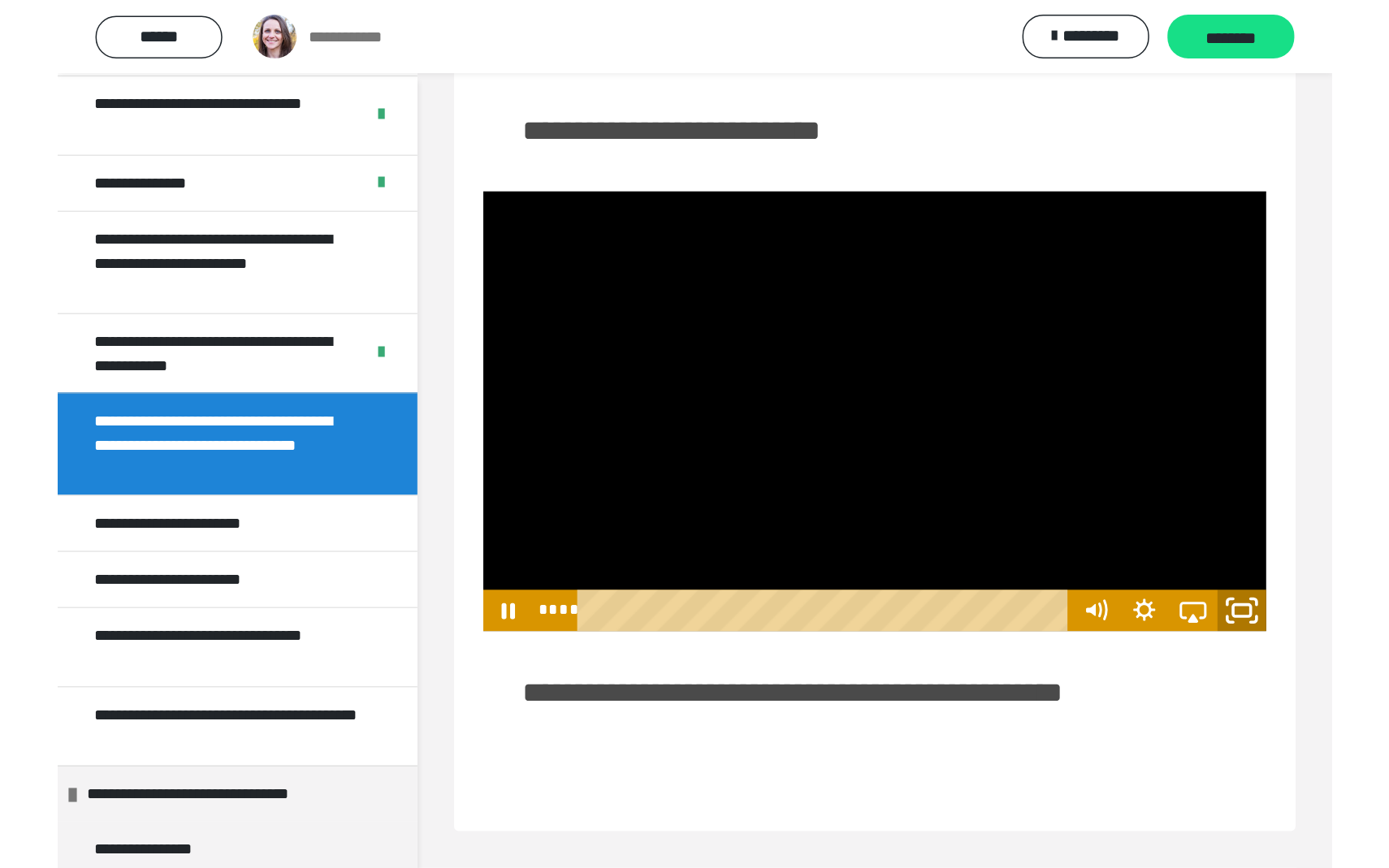 scroll, scrollTop: 0, scrollLeft: 0, axis: both 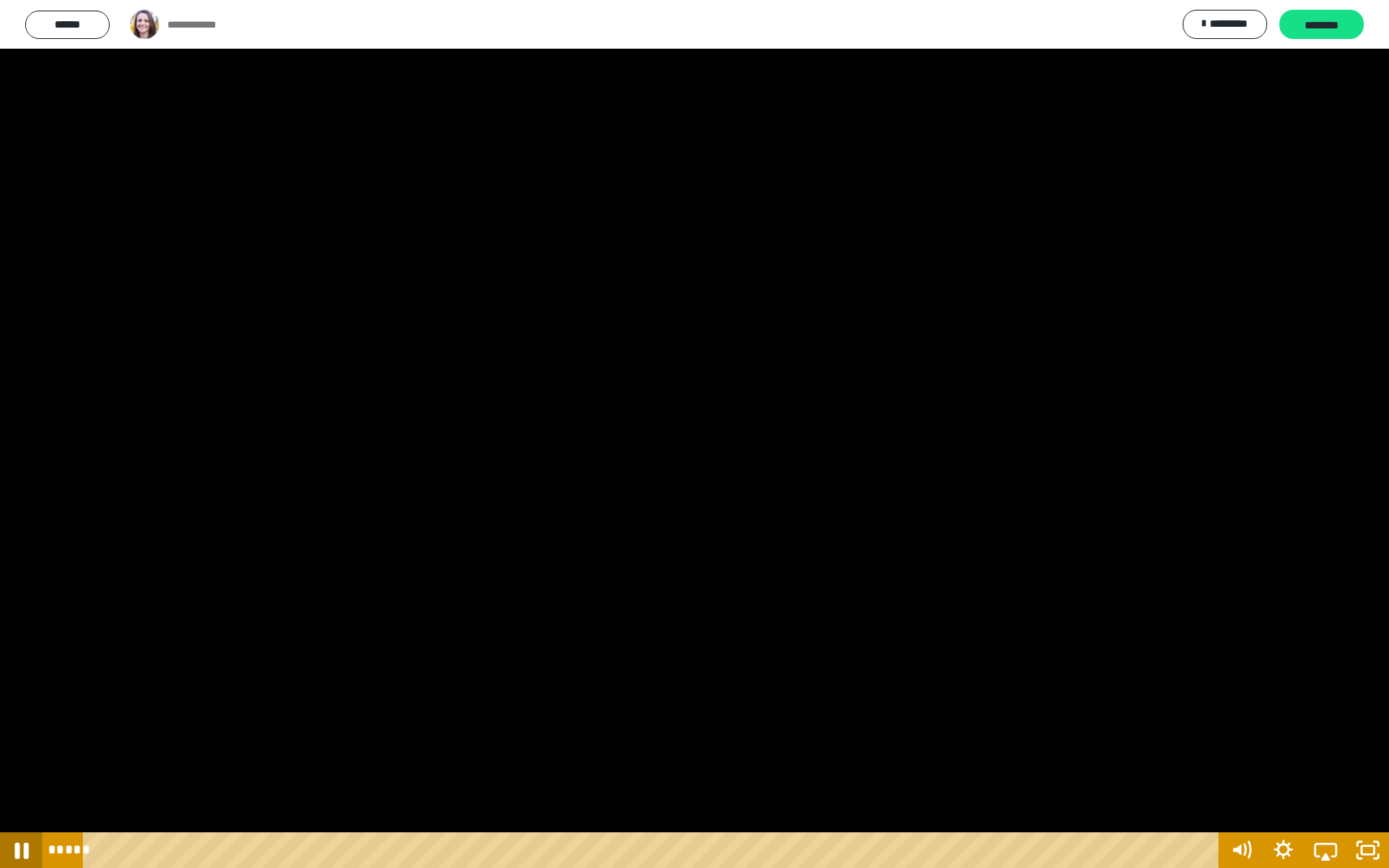 click 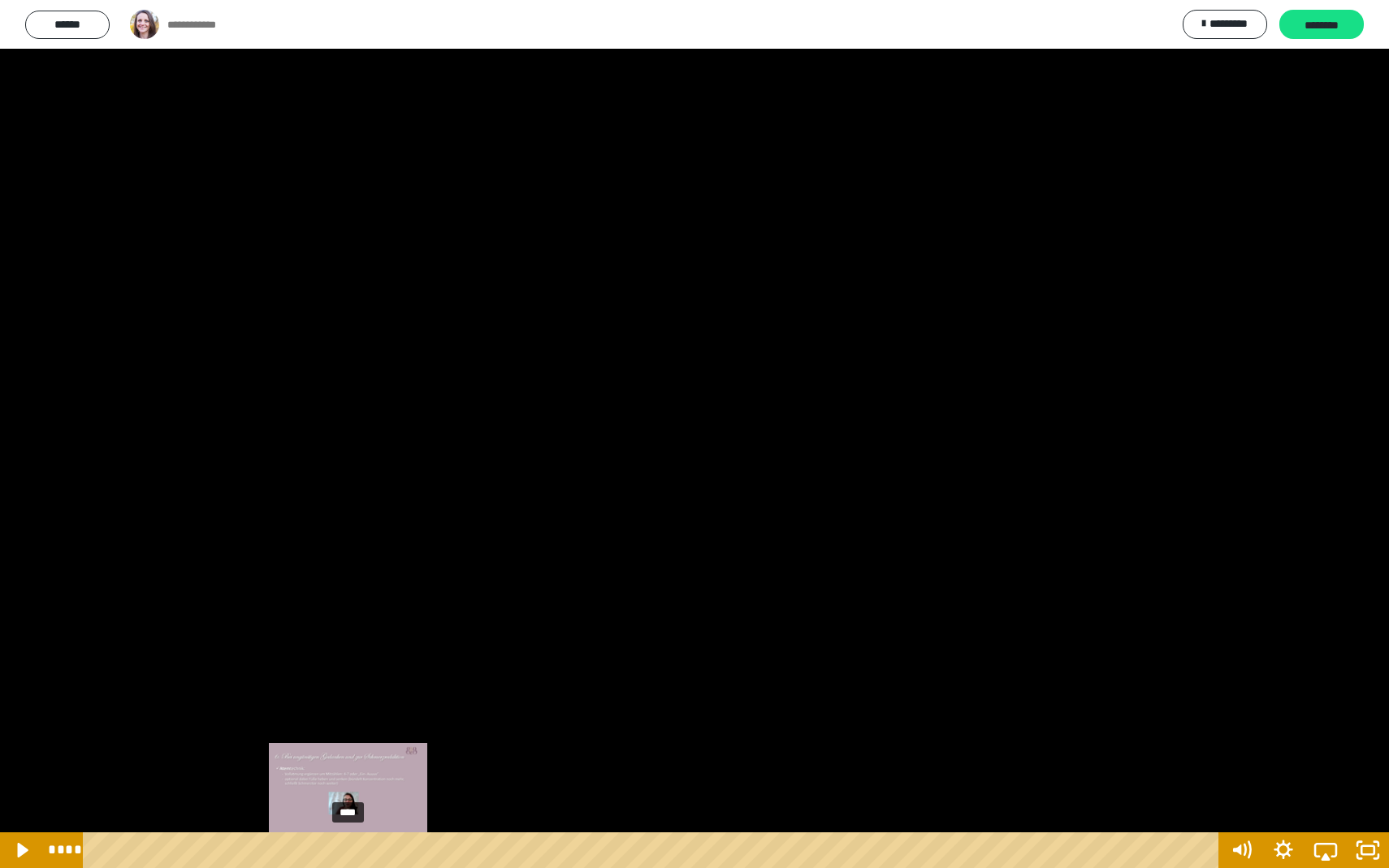 click at bounding box center (348, 850) 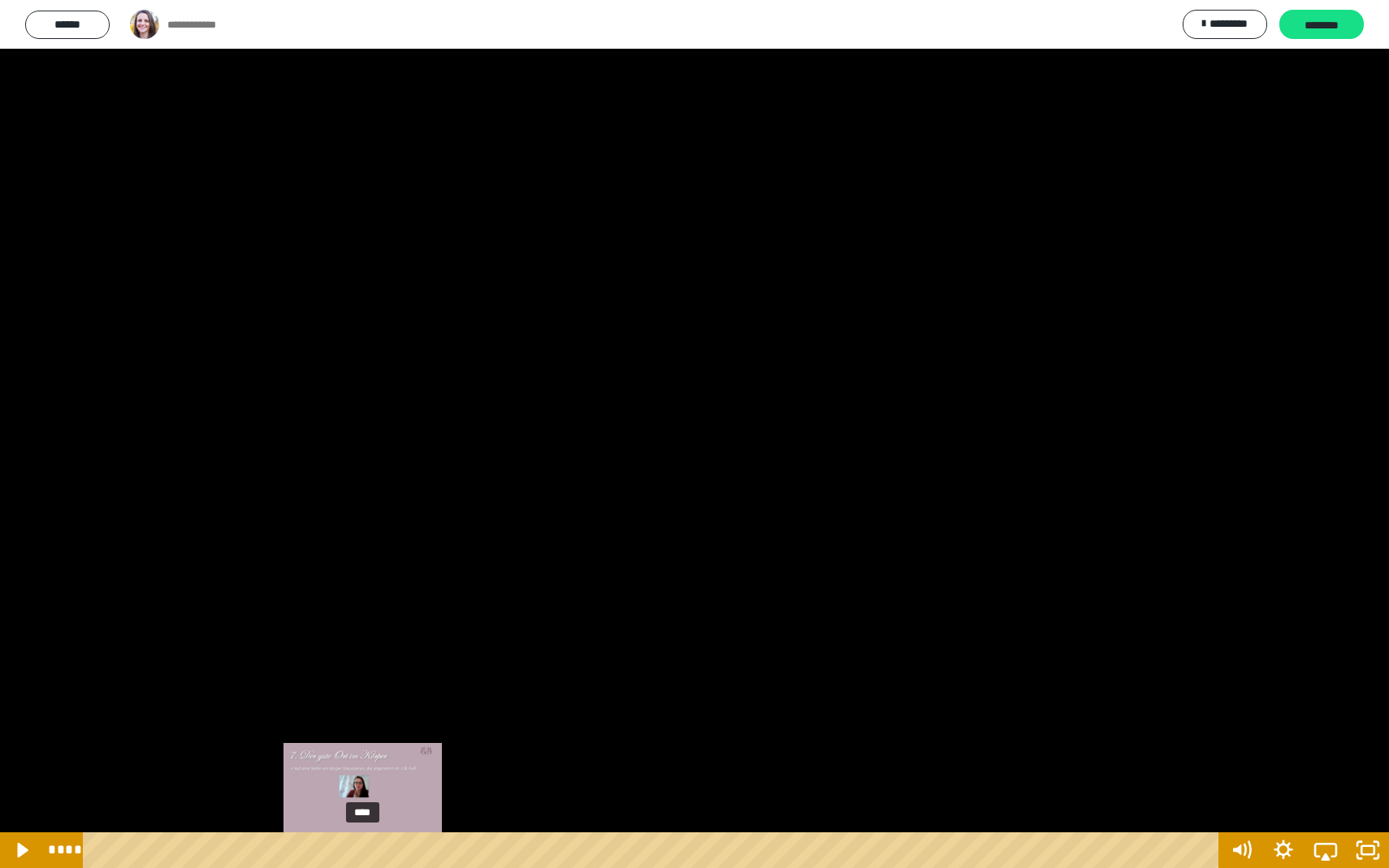 click at bounding box center (362, 850) 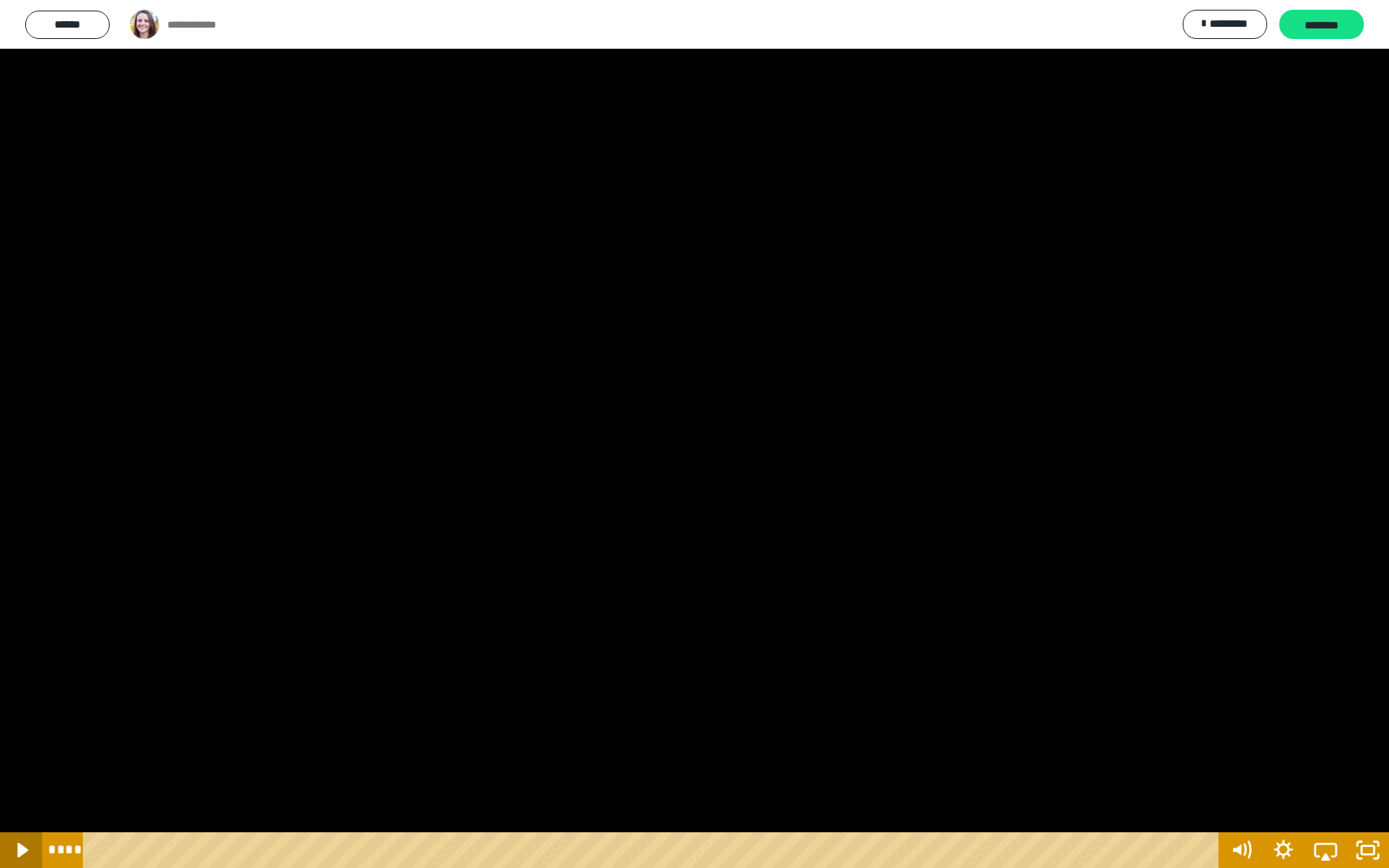 click 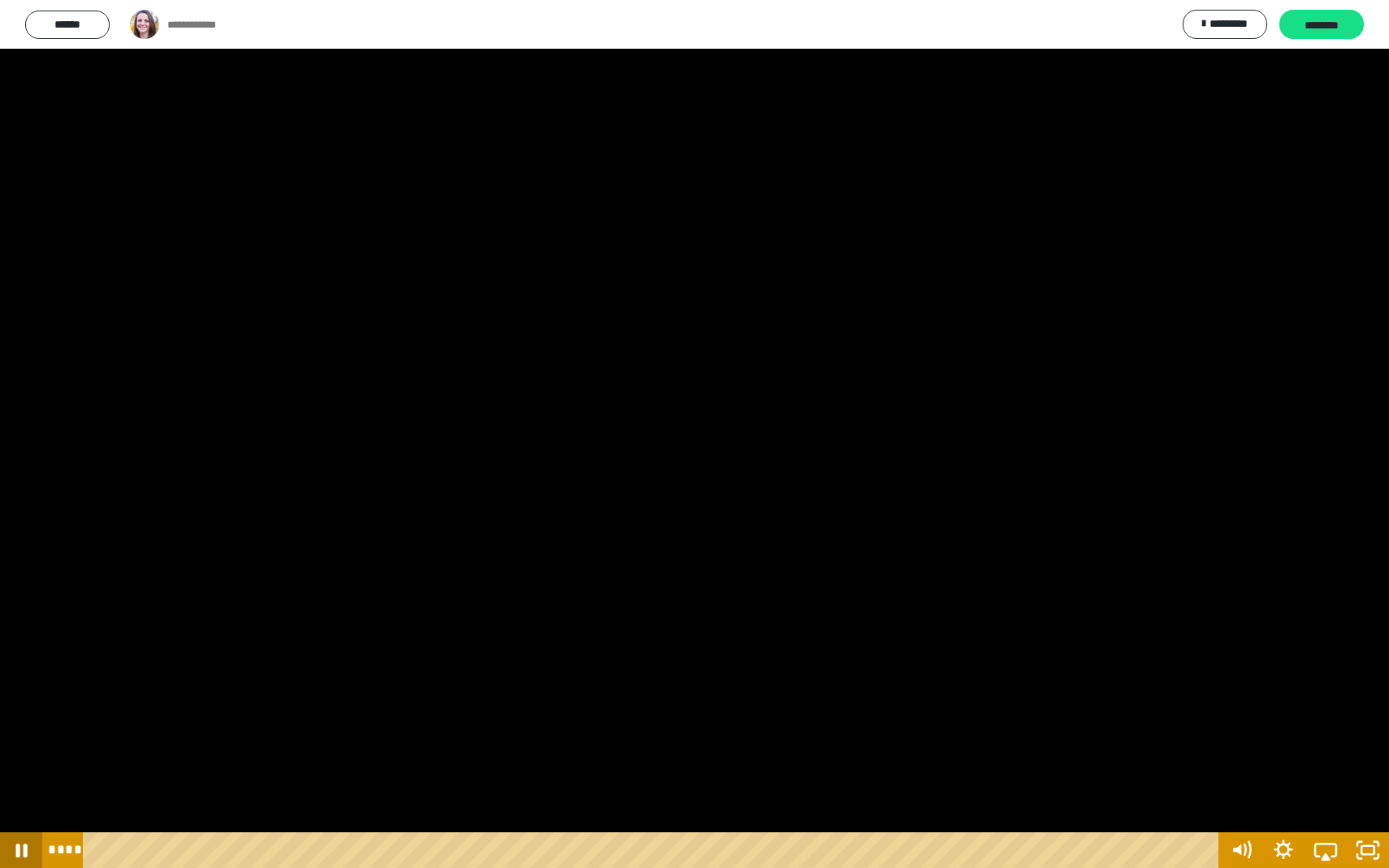 click 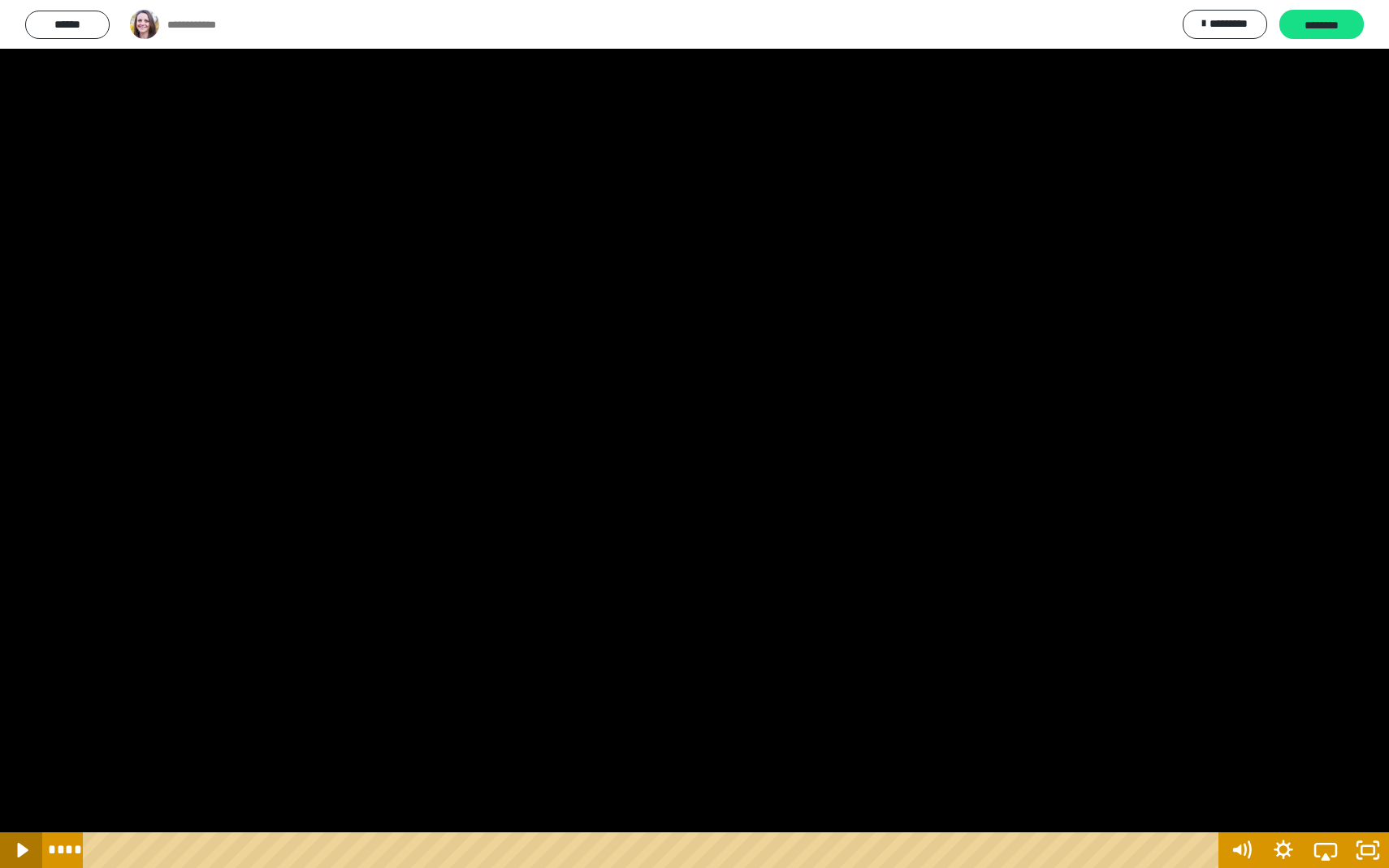 click 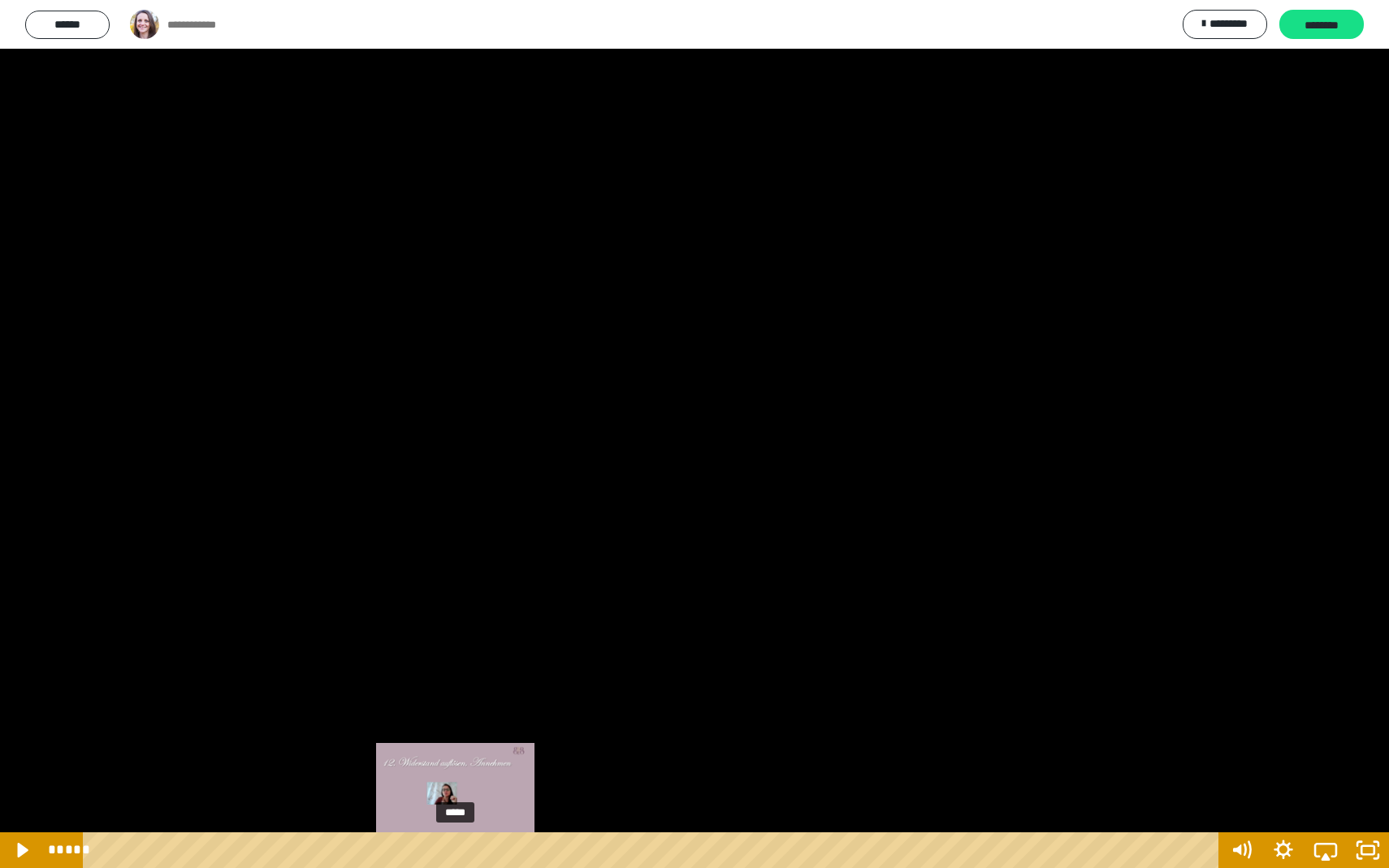 click at bounding box center [455, 850] 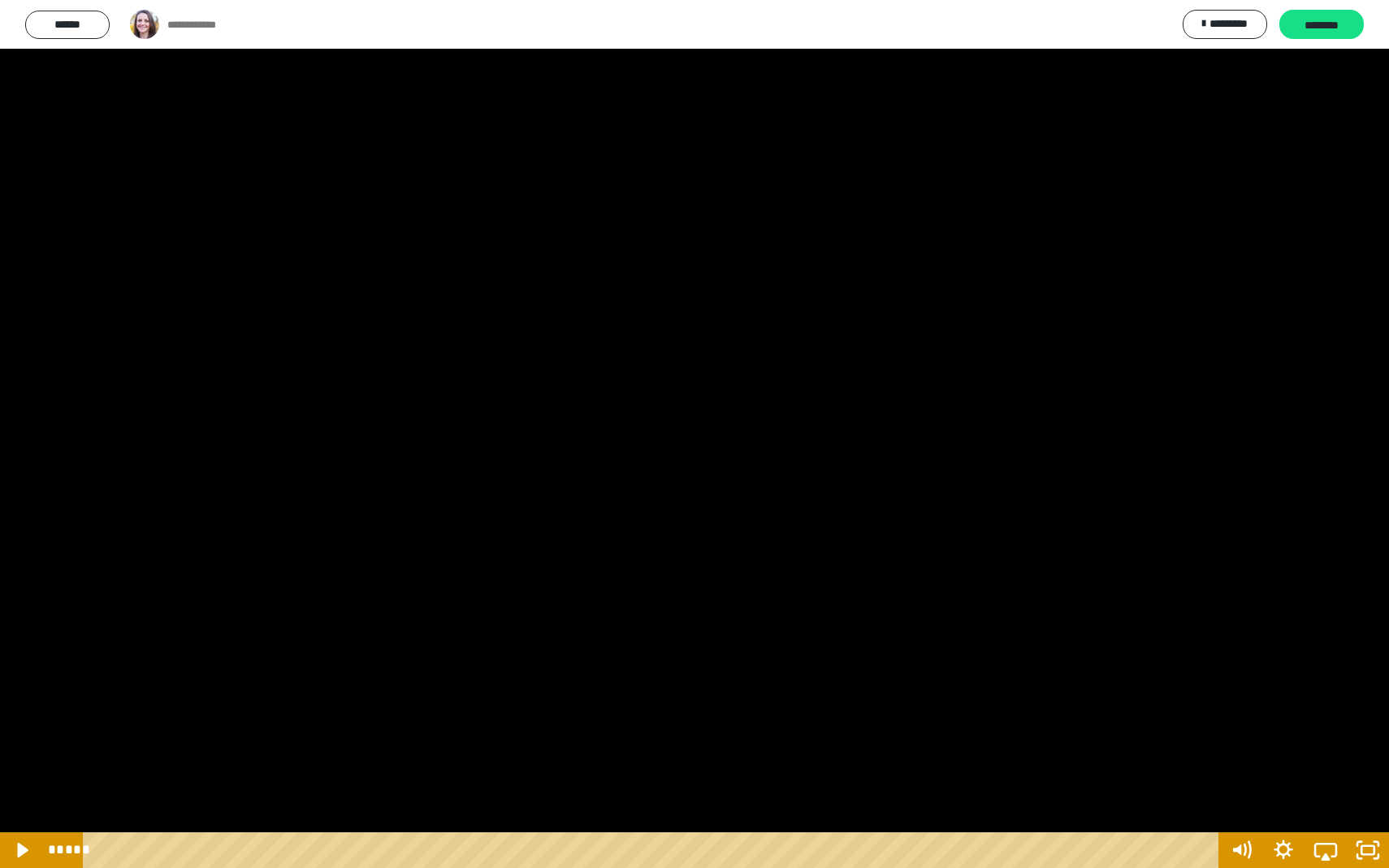 click at bounding box center [694, 434] 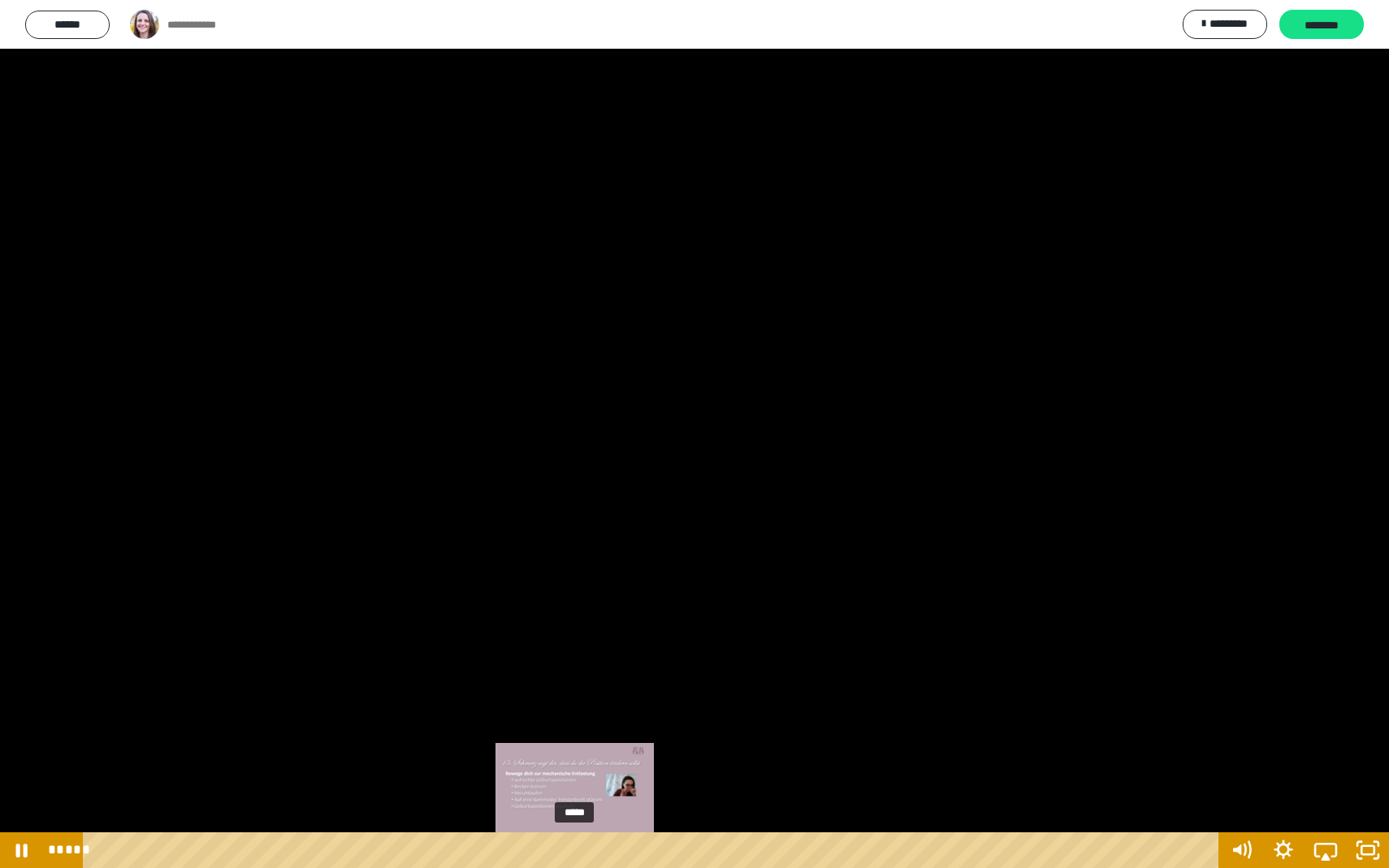 click at bounding box center (574, 850) 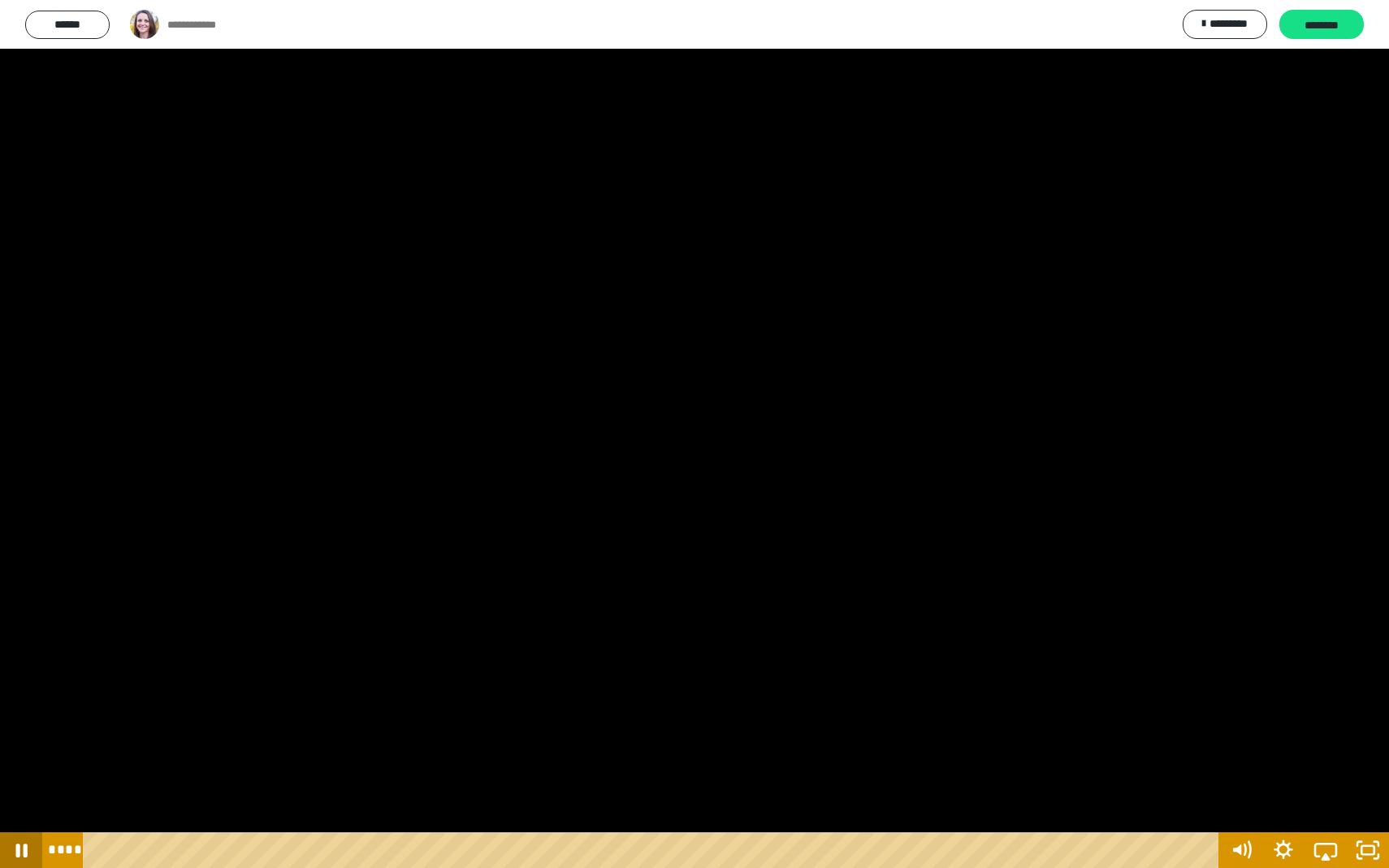 click 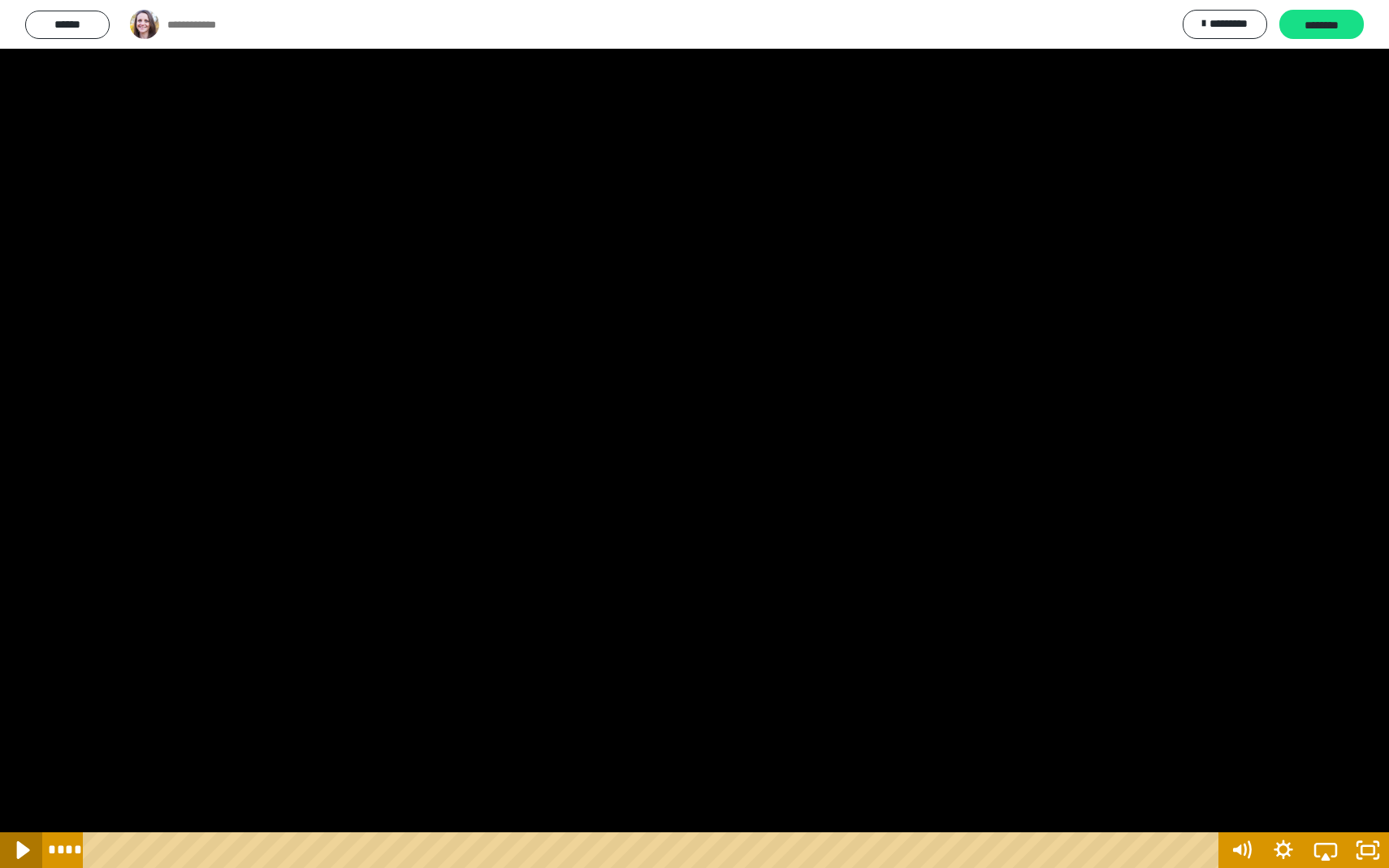 click 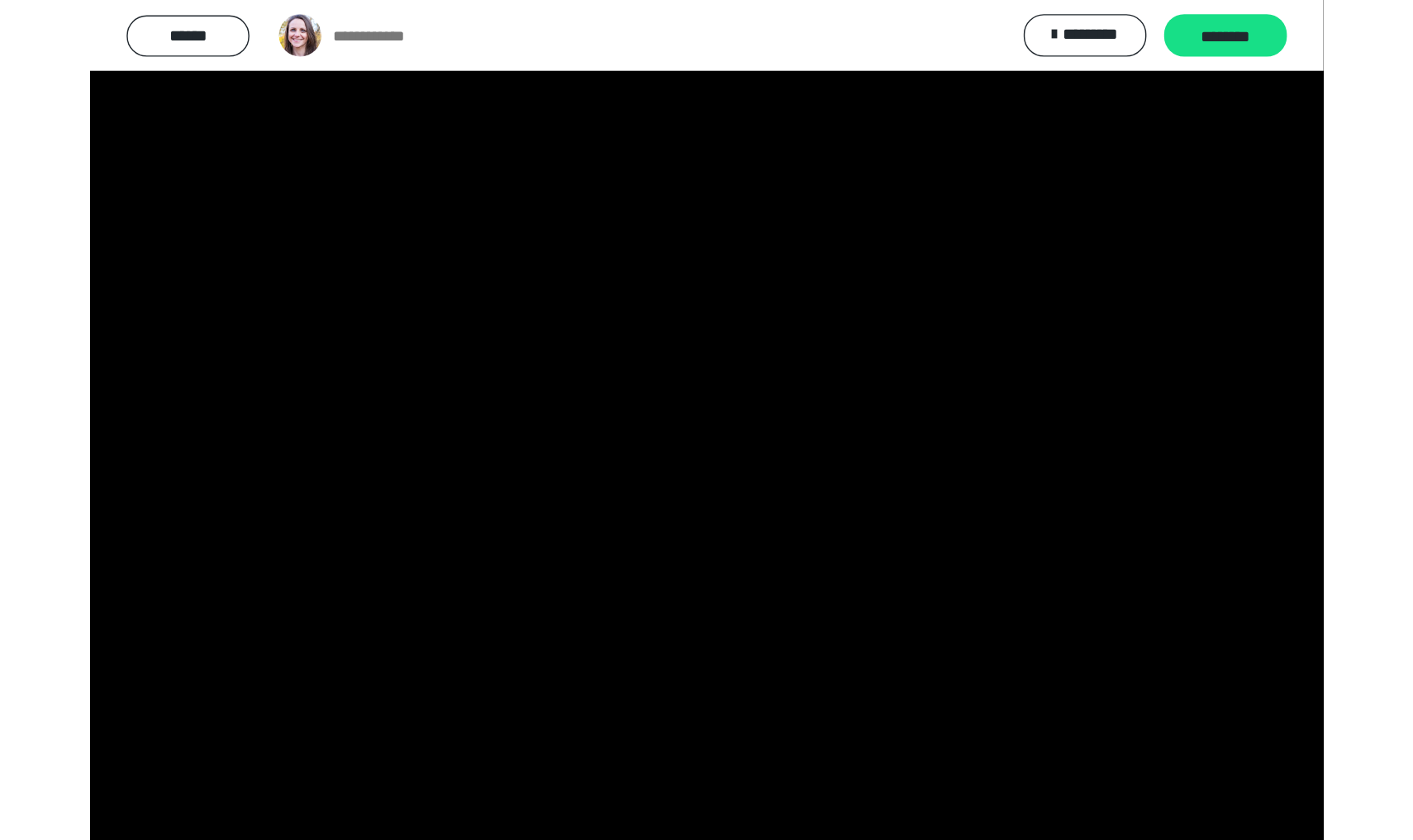scroll, scrollTop: 0, scrollLeft: 0, axis: both 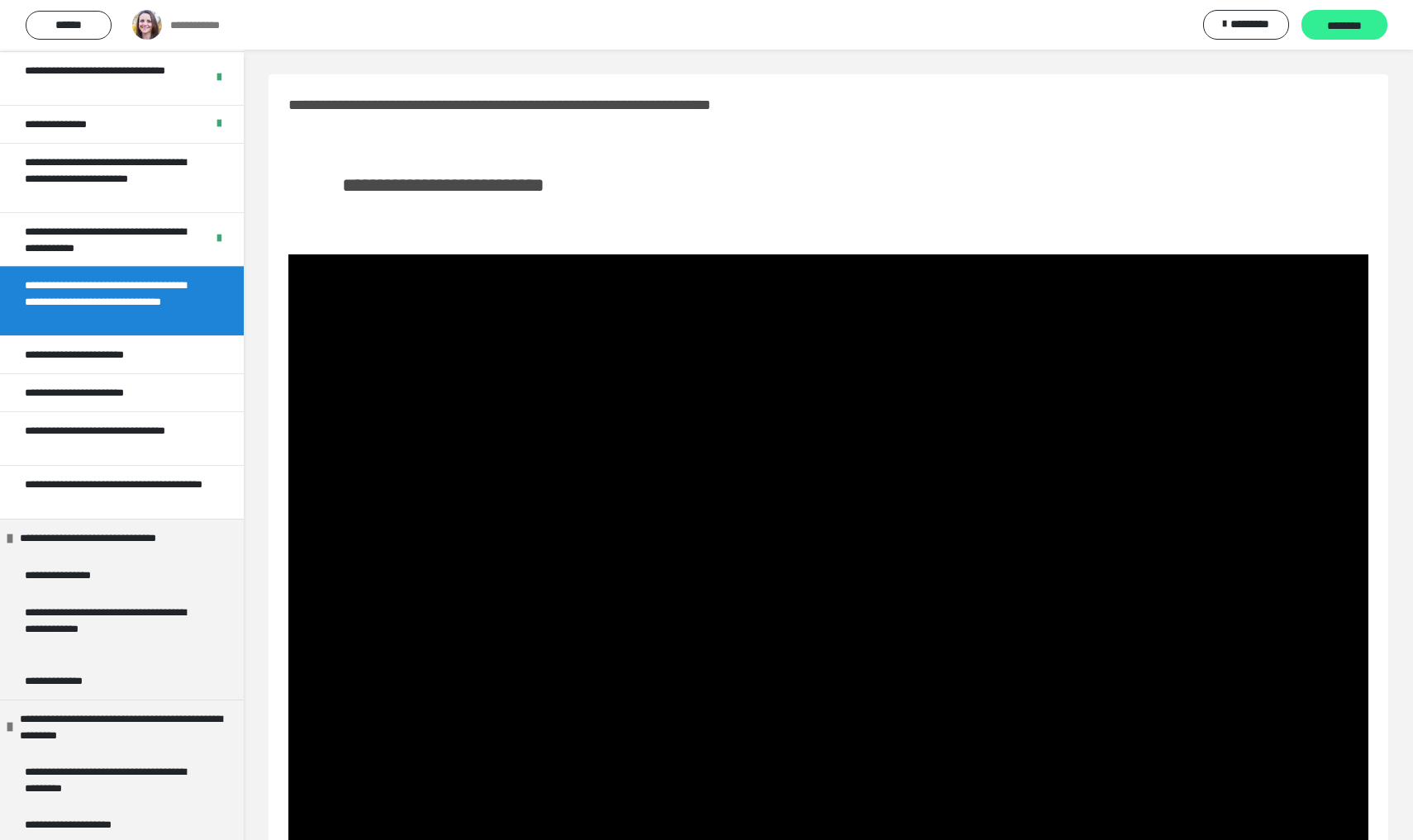 click on "********" at bounding box center (1344, 26) 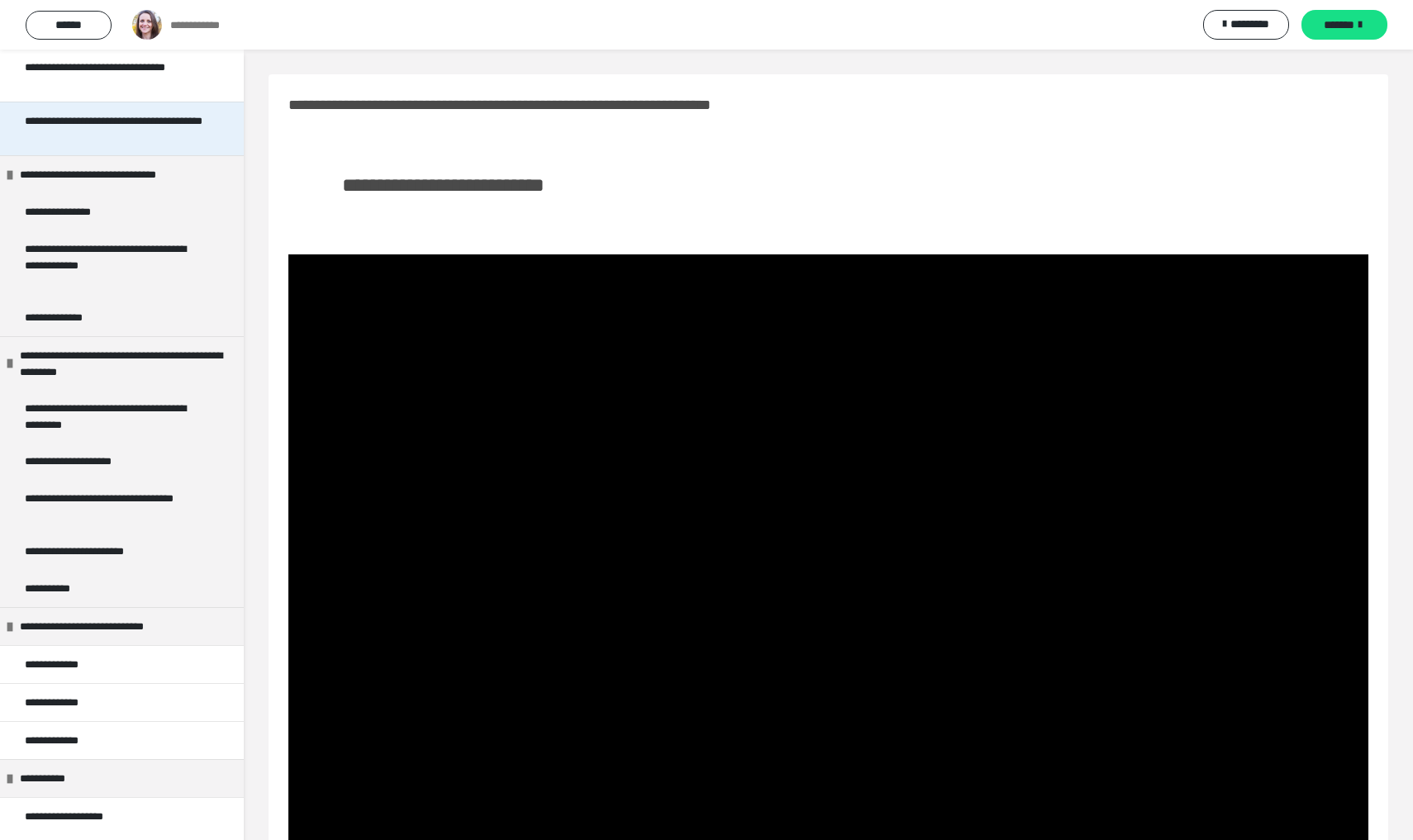 scroll, scrollTop: 1421, scrollLeft: 0, axis: vertical 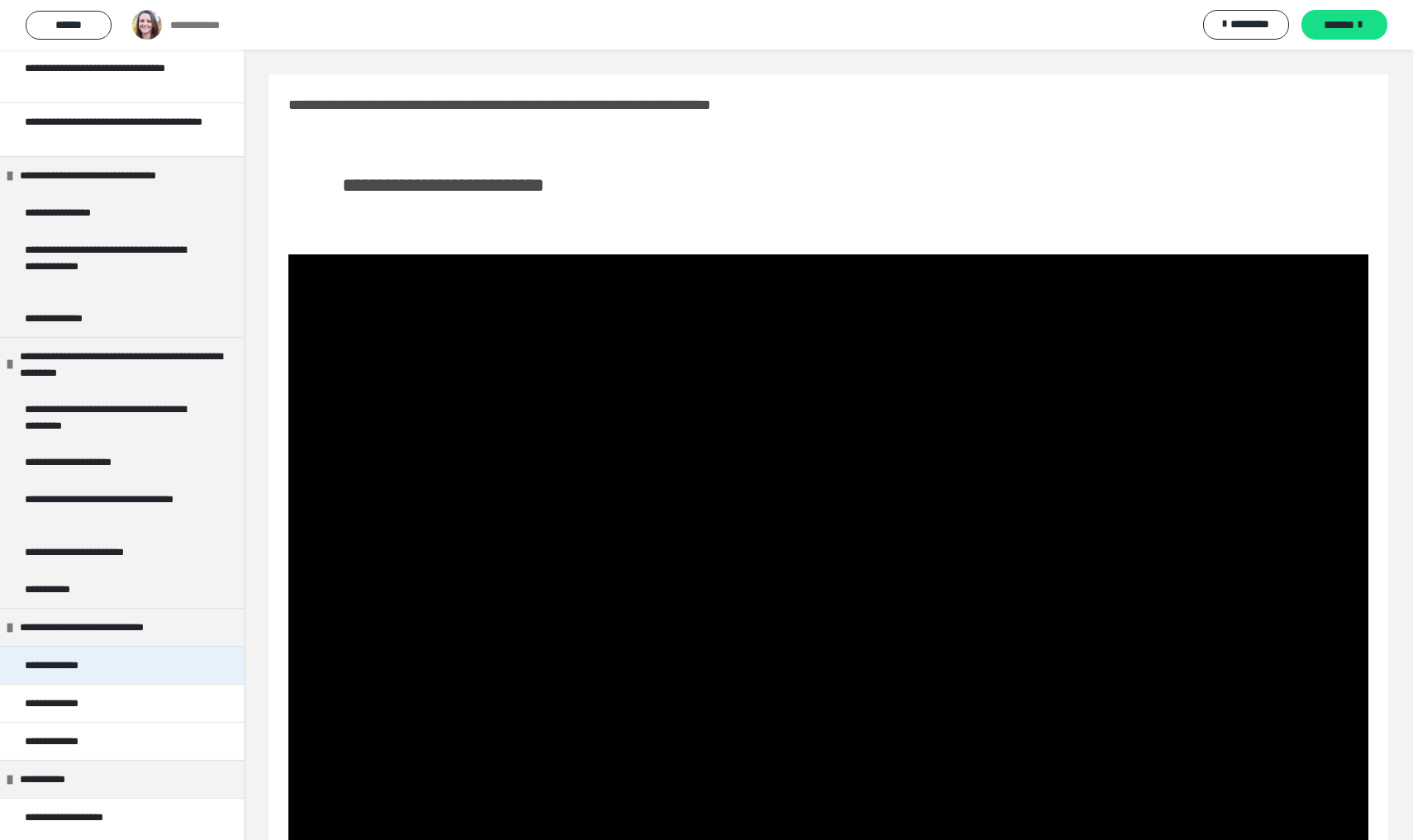 click on "**********" at bounding box center [121, 665] 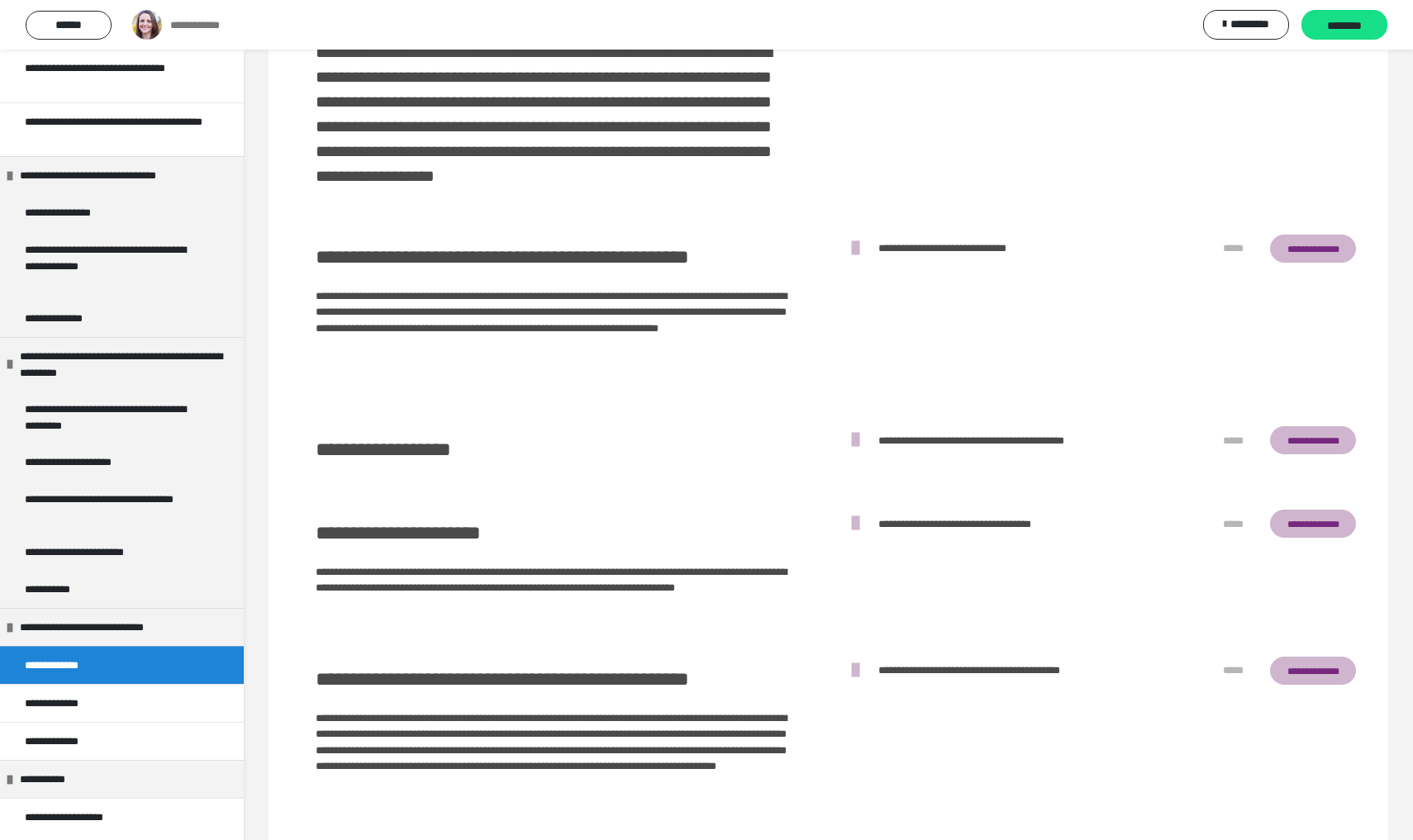 scroll, scrollTop: 947, scrollLeft: 0, axis: vertical 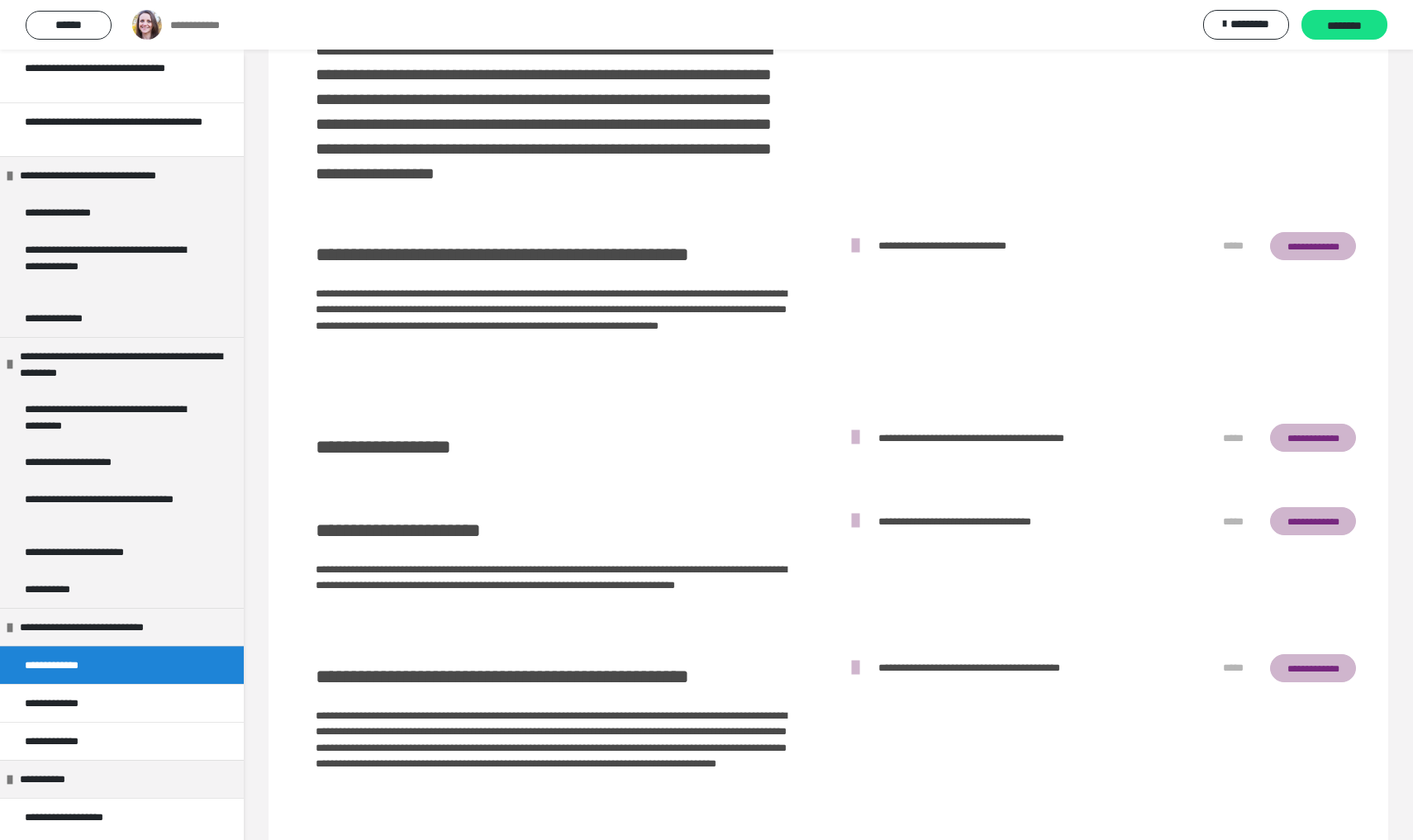 click at bounding box center (855, 246) 